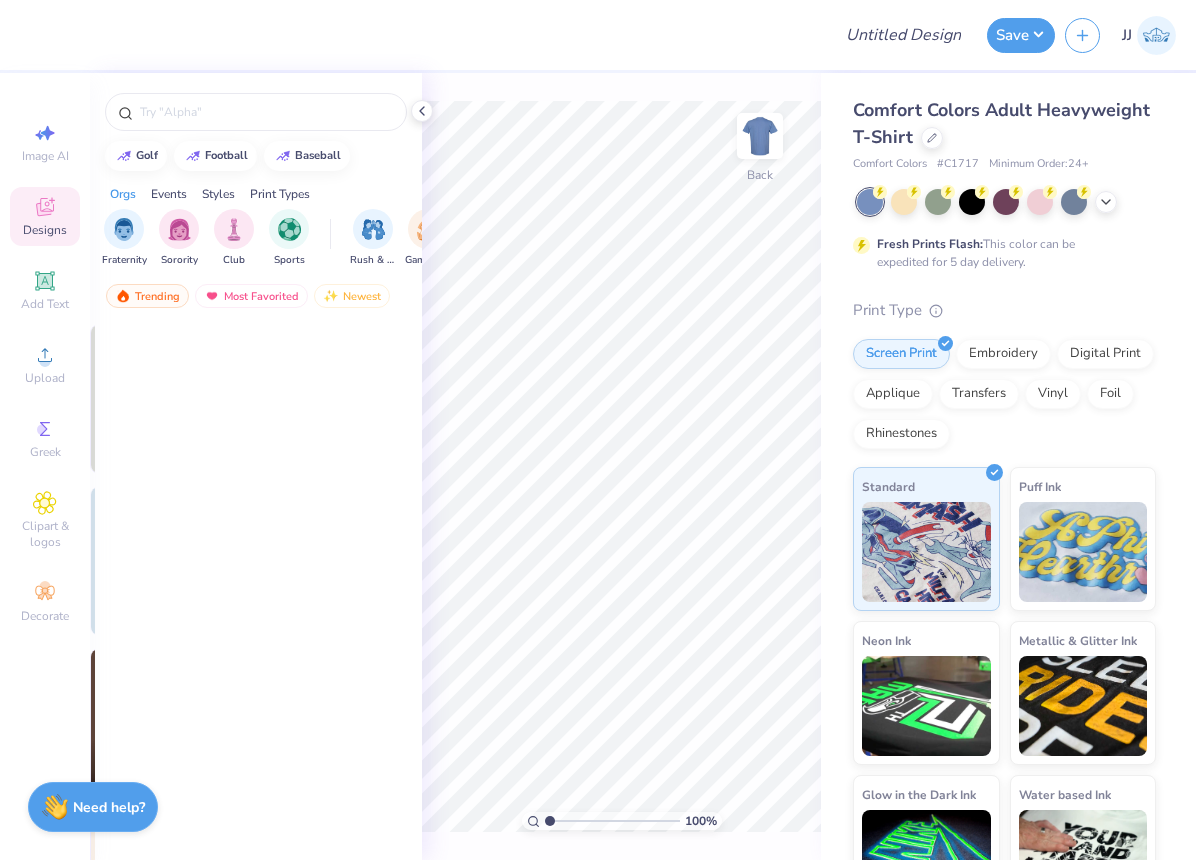 scroll, scrollTop: 0, scrollLeft: 0, axis: both 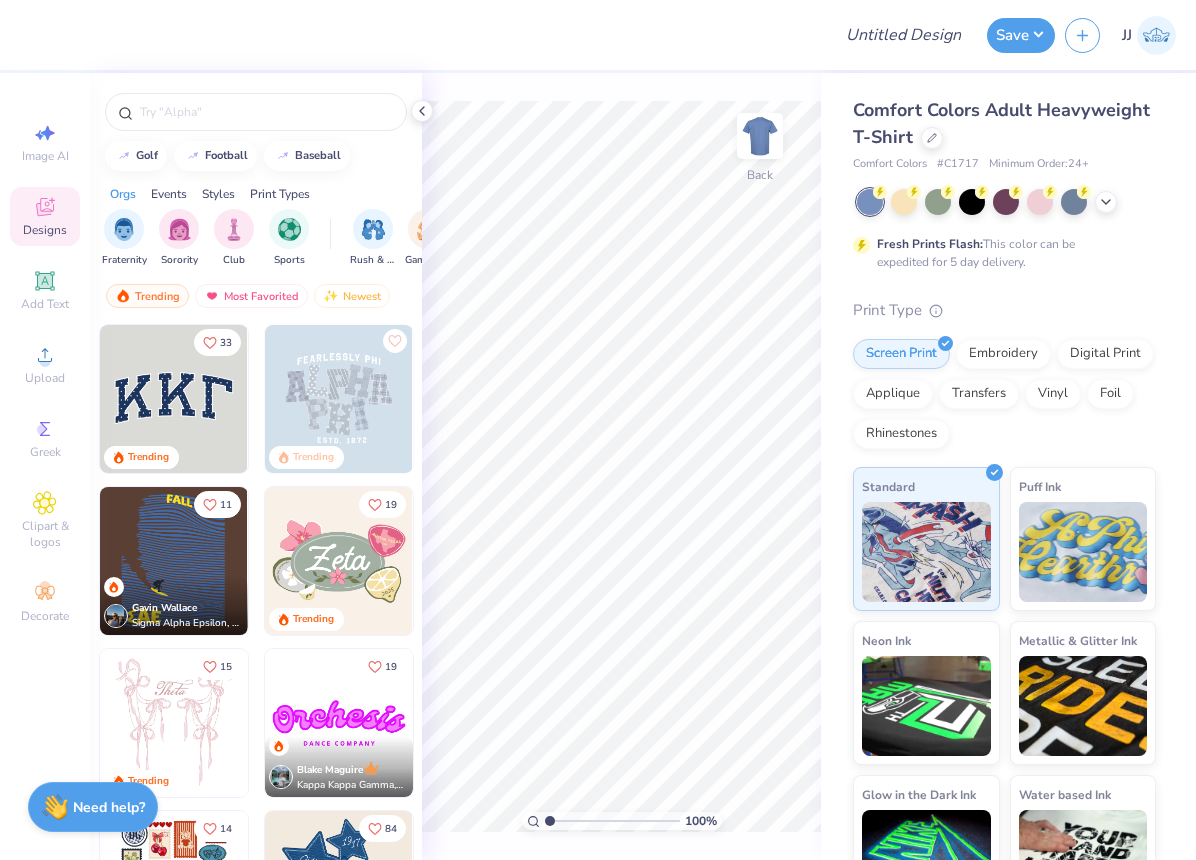click at bounding box center (174, 399) 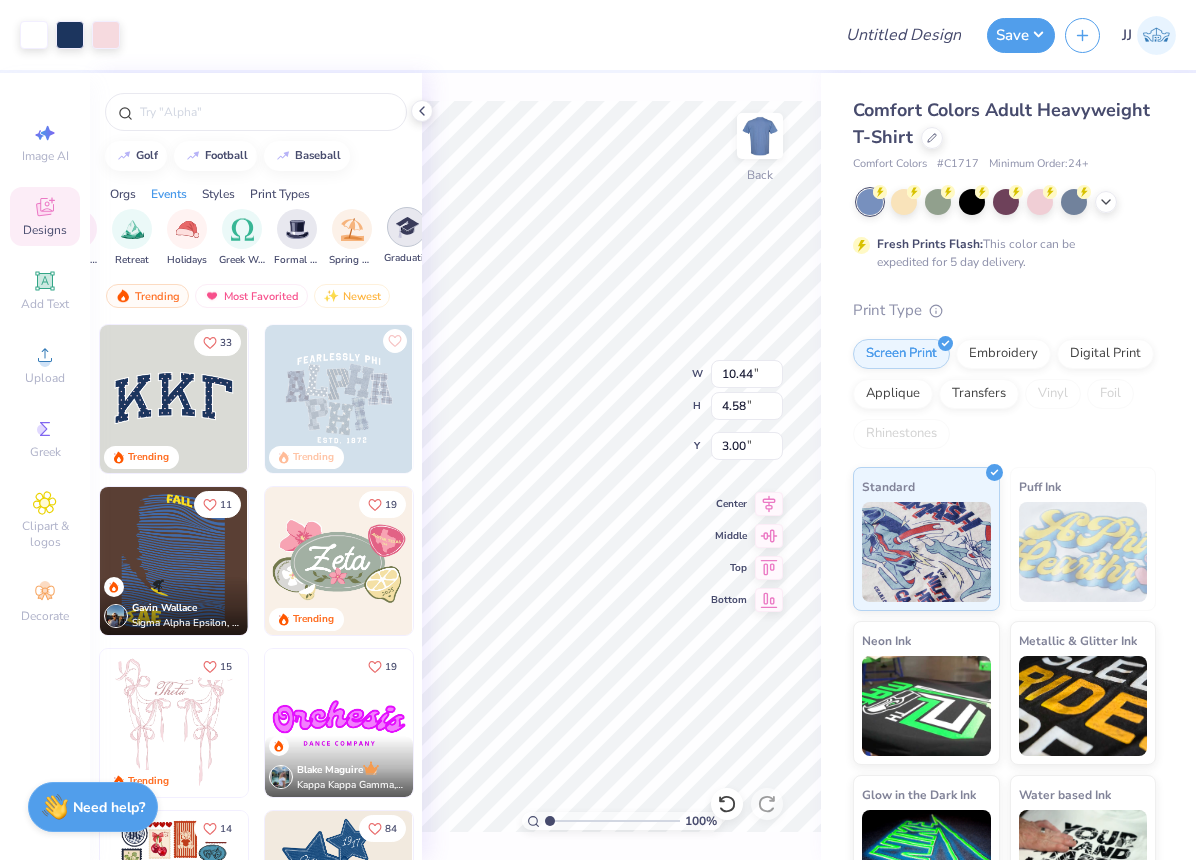 scroll, scrollTop: 0, scrollLeft: 636, axis: horizontal 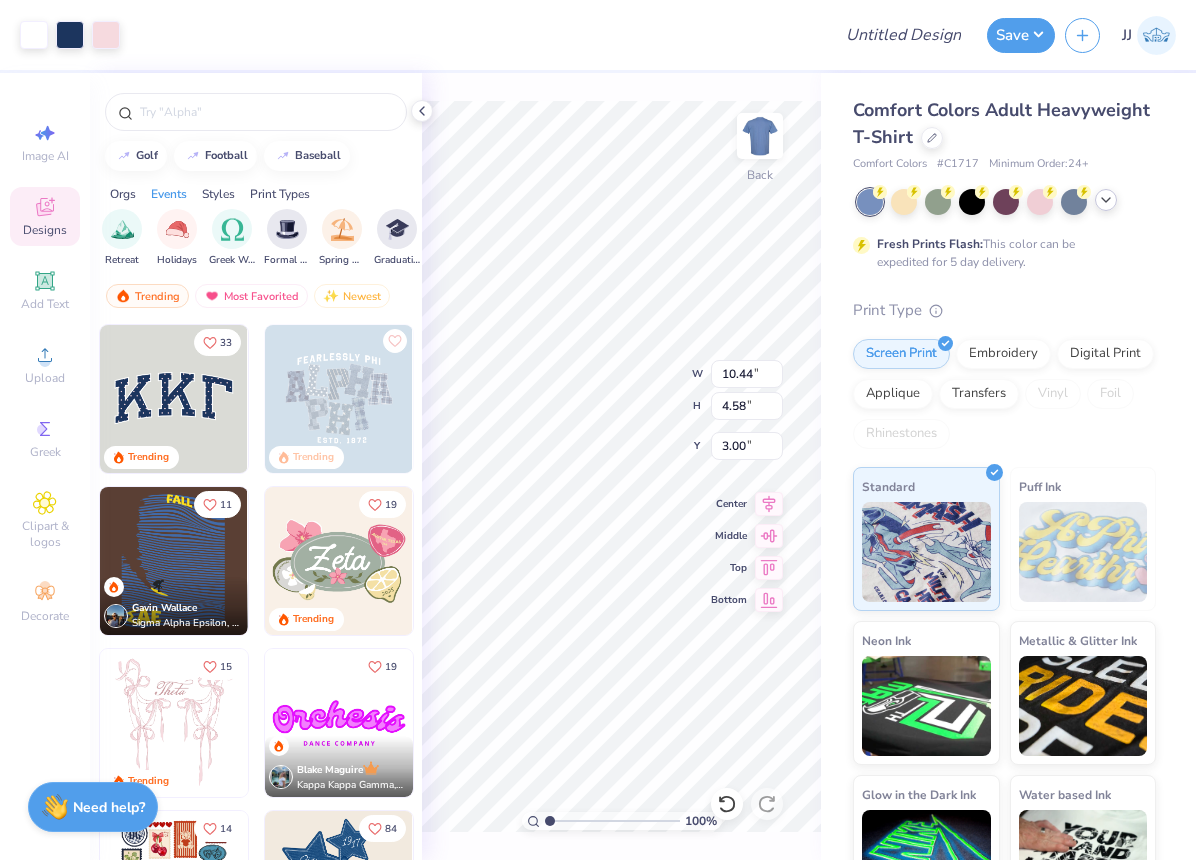 click 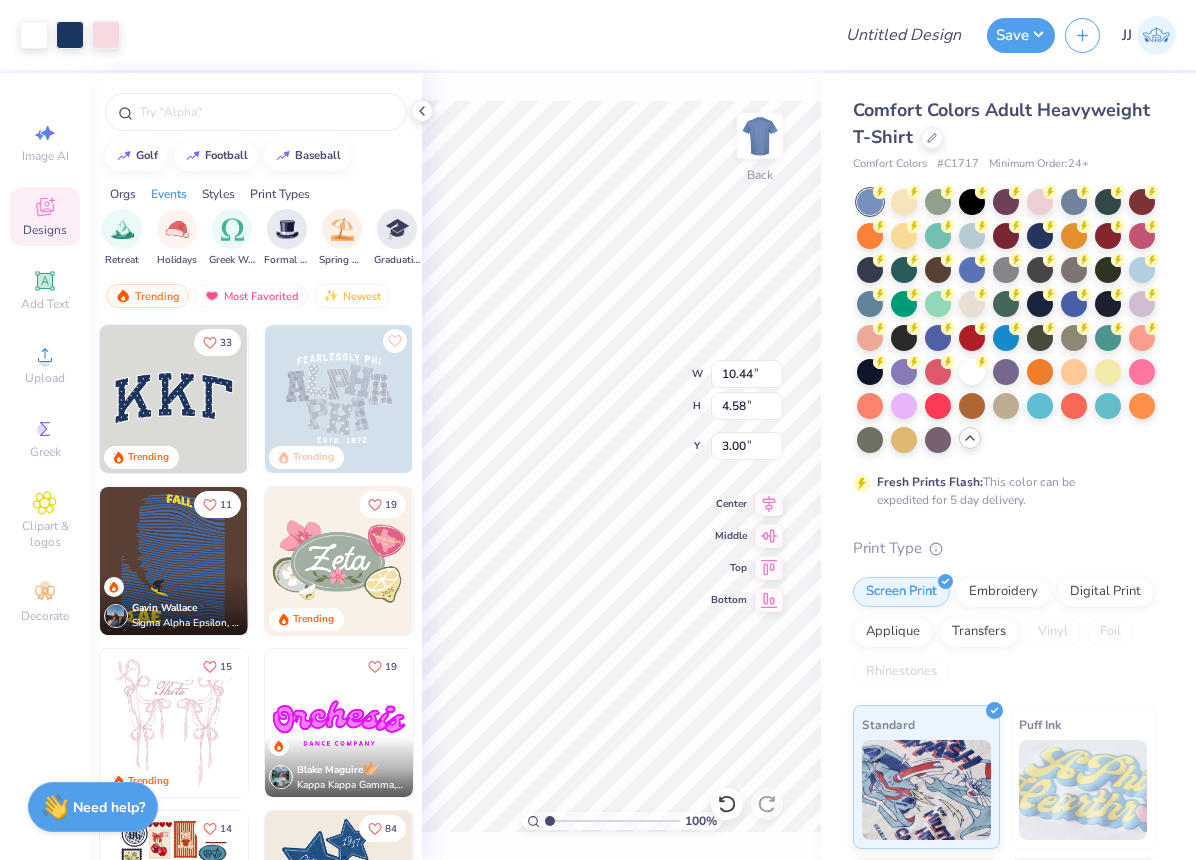 click 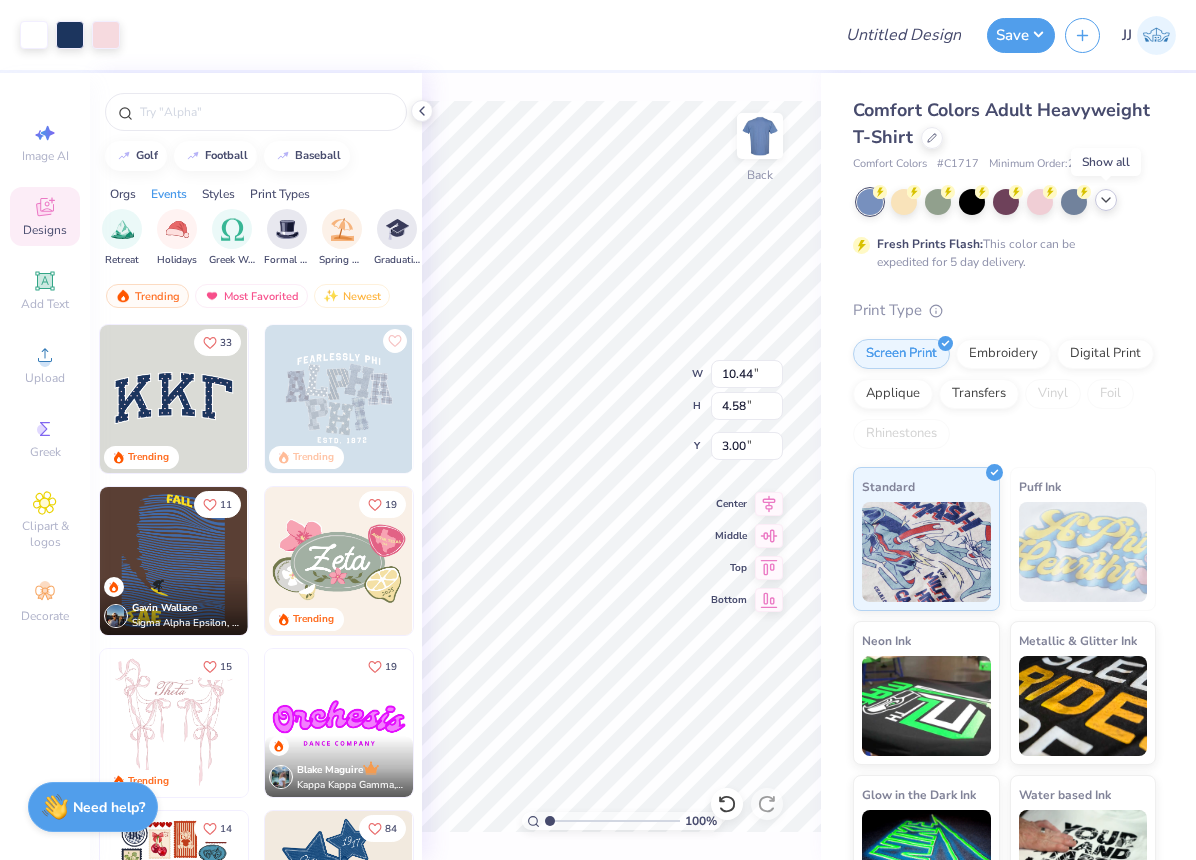 click on "Show all" at bounding box center [1106, 162] 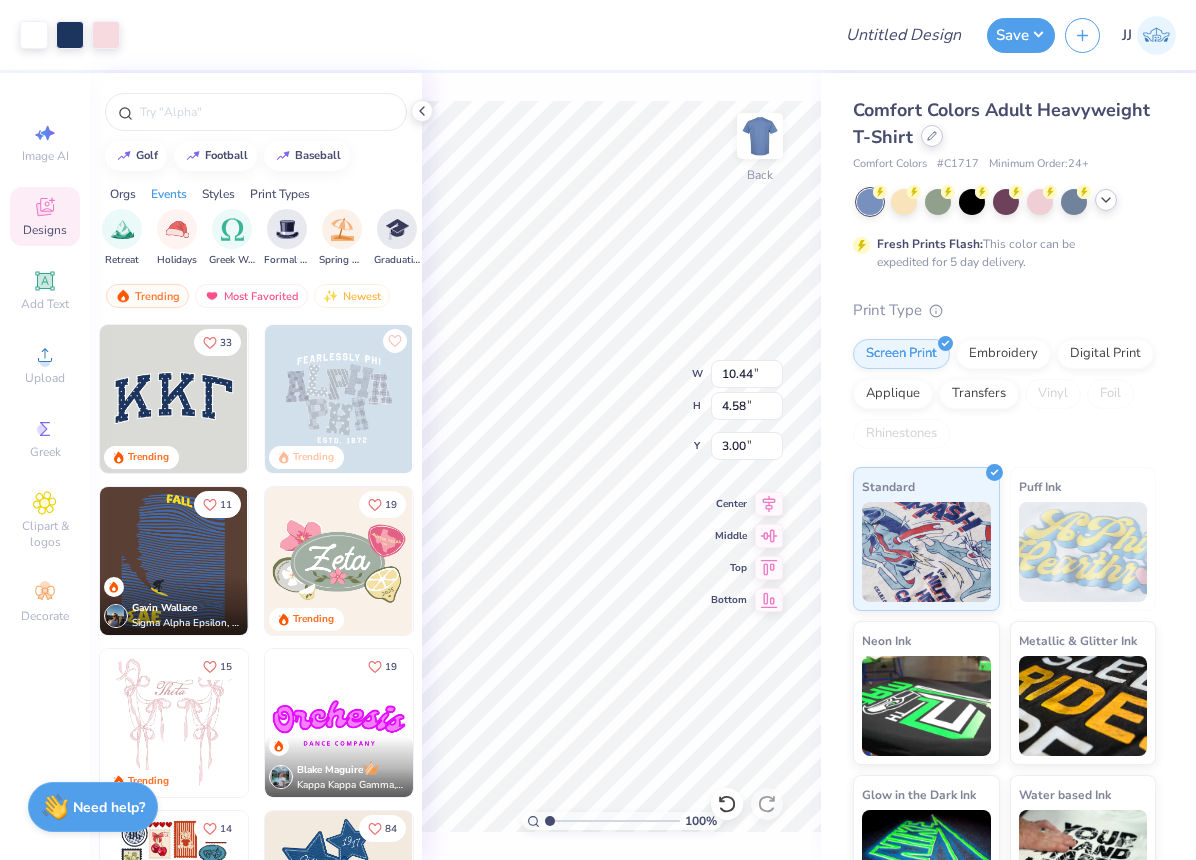 click 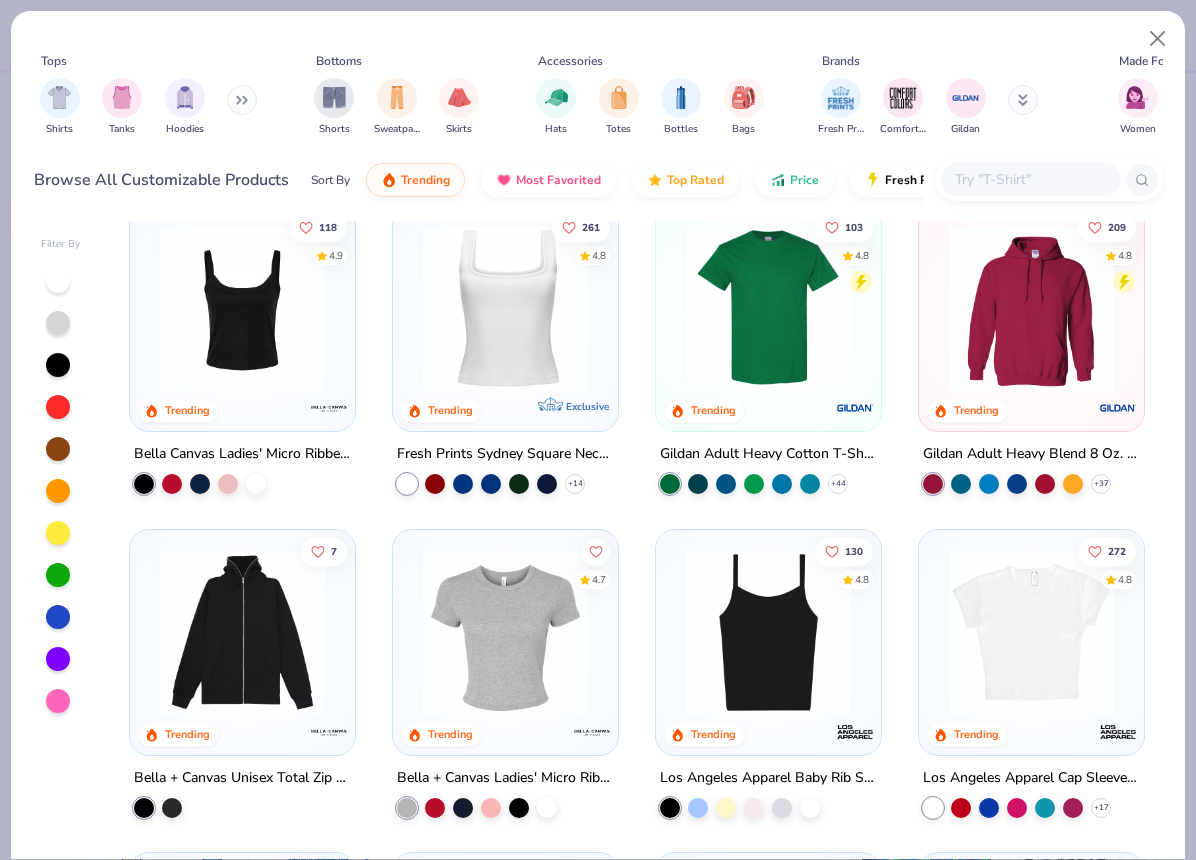 scroll, scrollTop: 332, scrollLeft: 0, axis: vertical 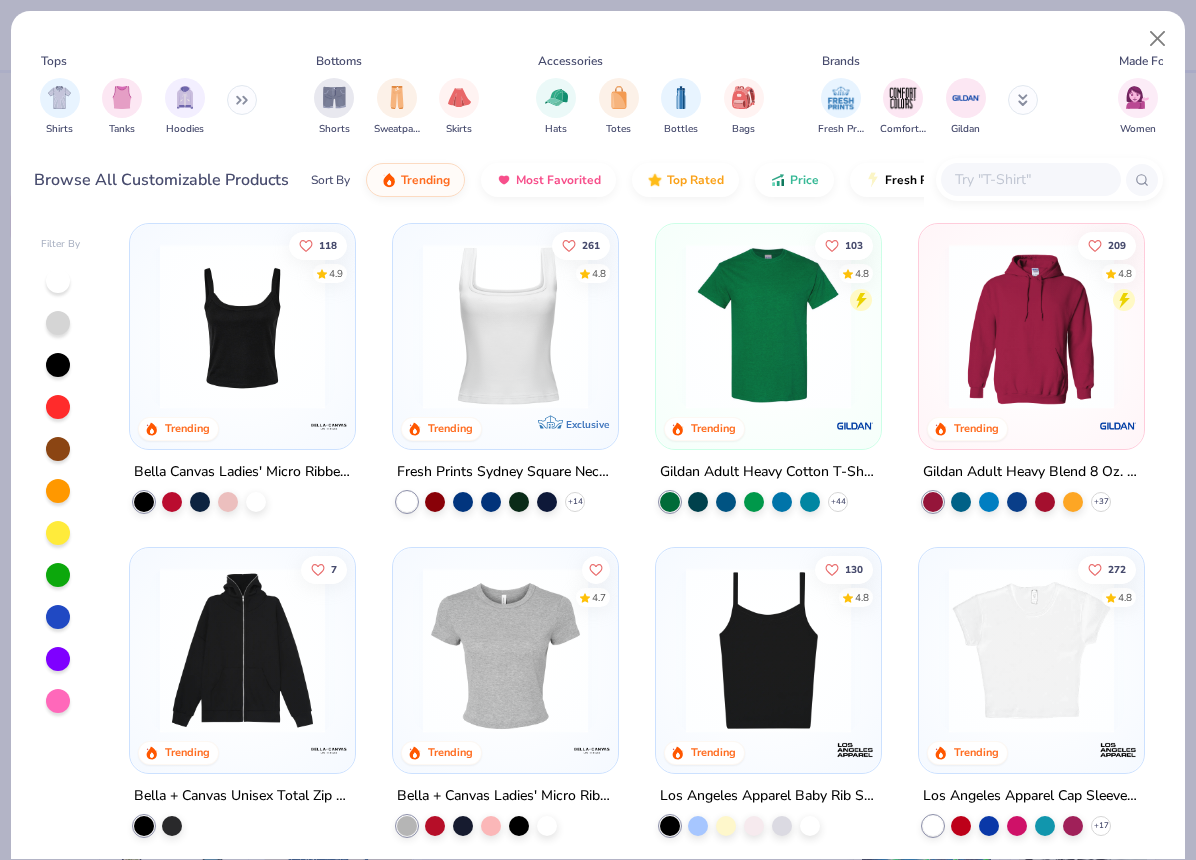 click at bounding box center [768, 326] 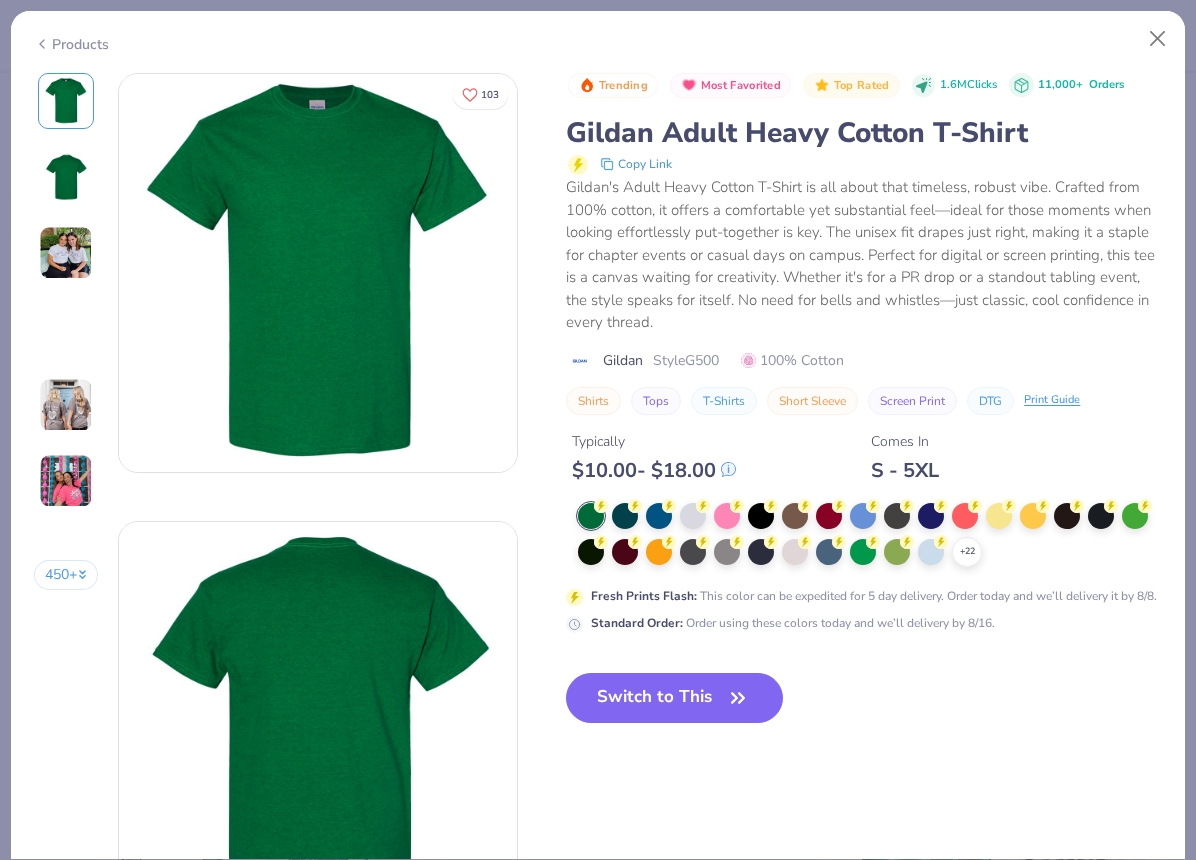 click on "+ 22" at bounding box center [870, 535] 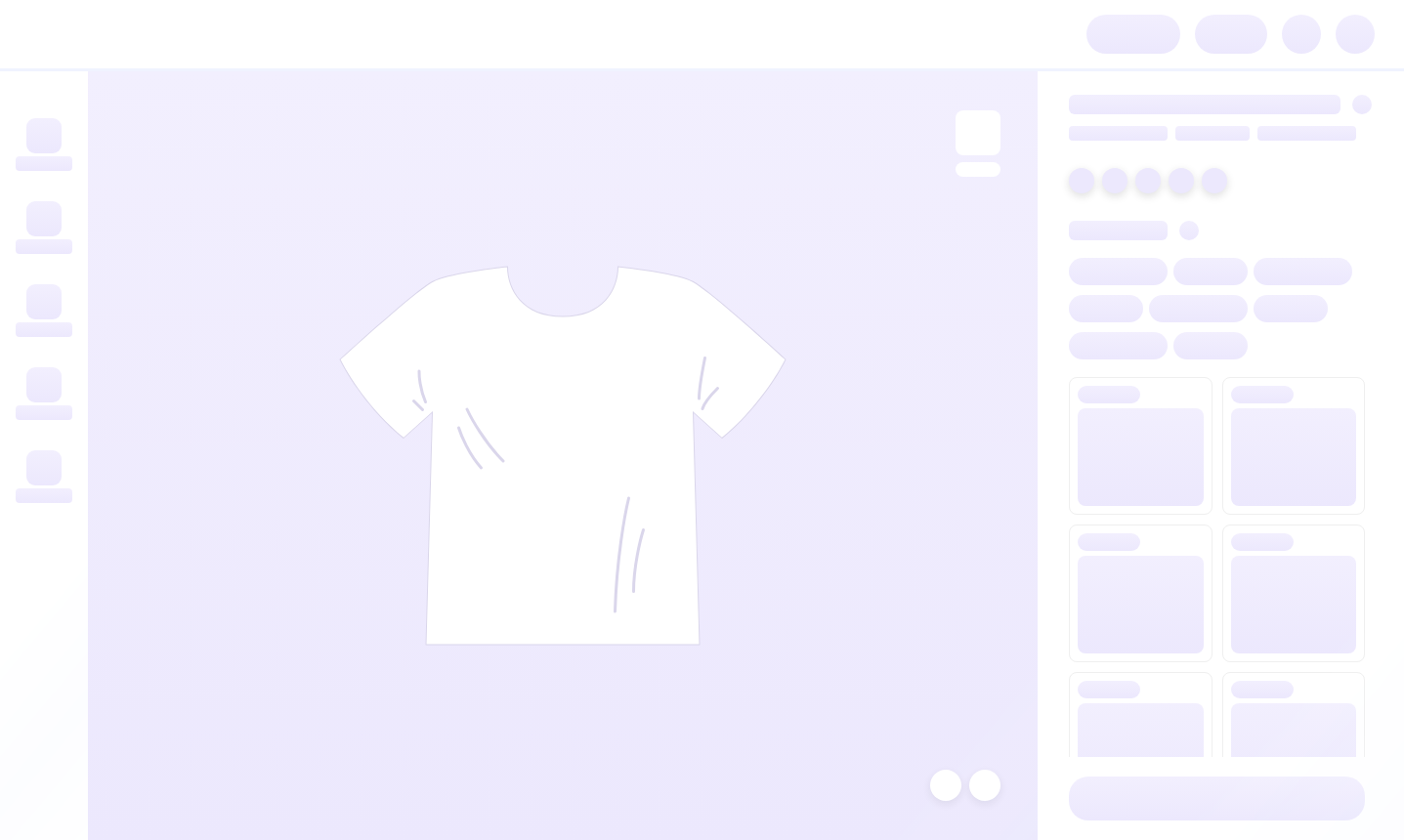 click at bounding box center (563, 455) 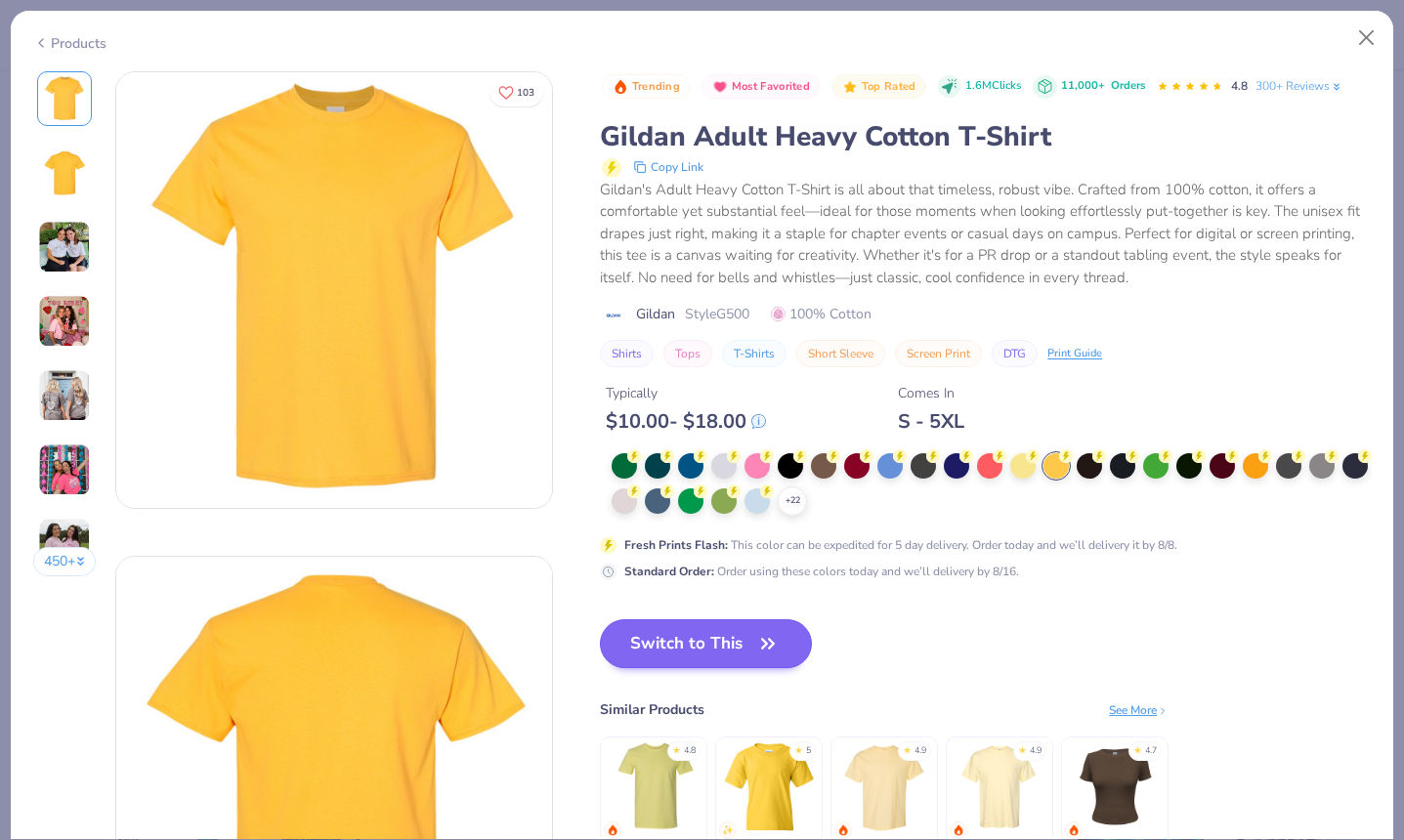 click on "Switch to This" at bounding box center [705, 644] 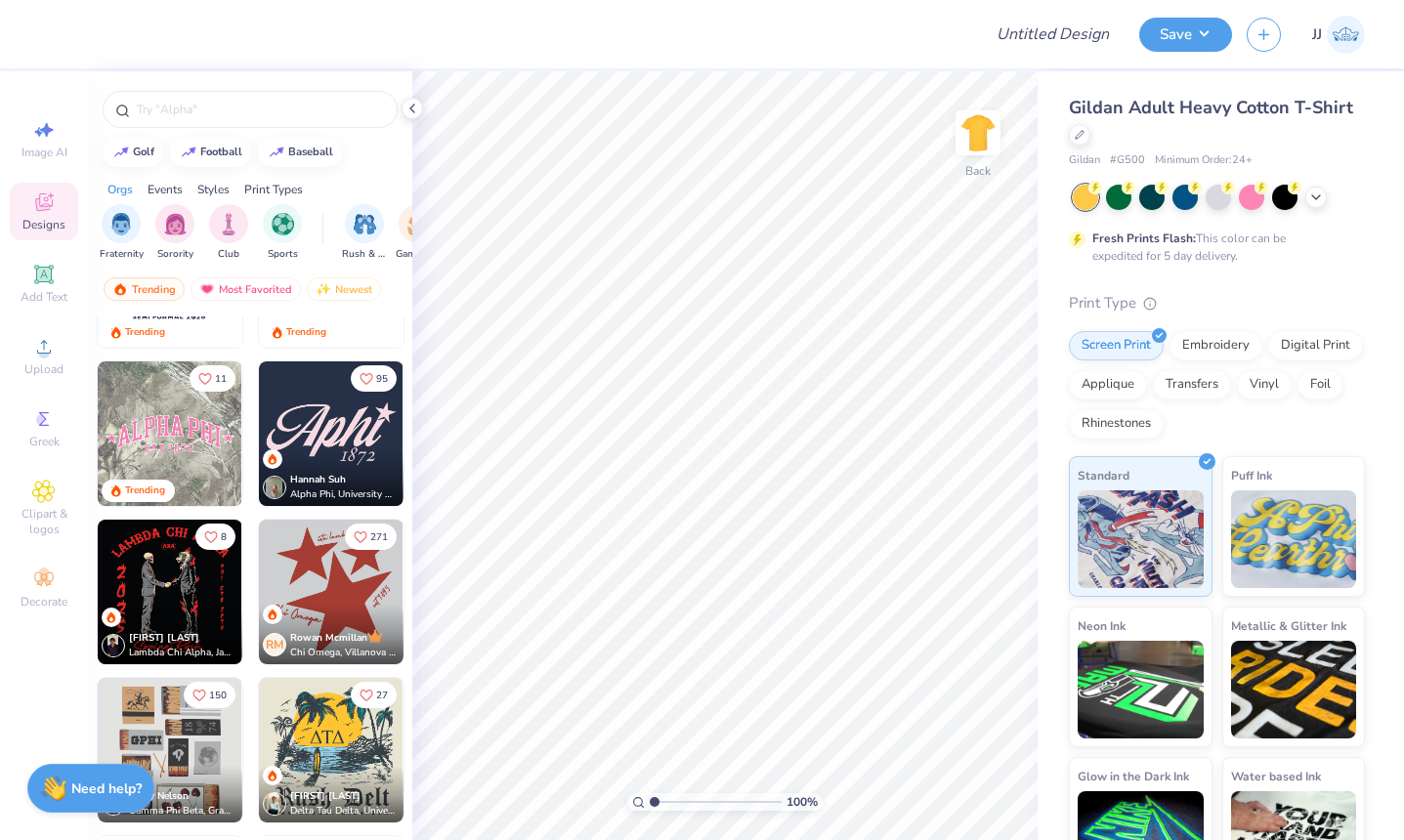 scroll, scrollTop: 3278, scrollLeft: 0, axis: vertical 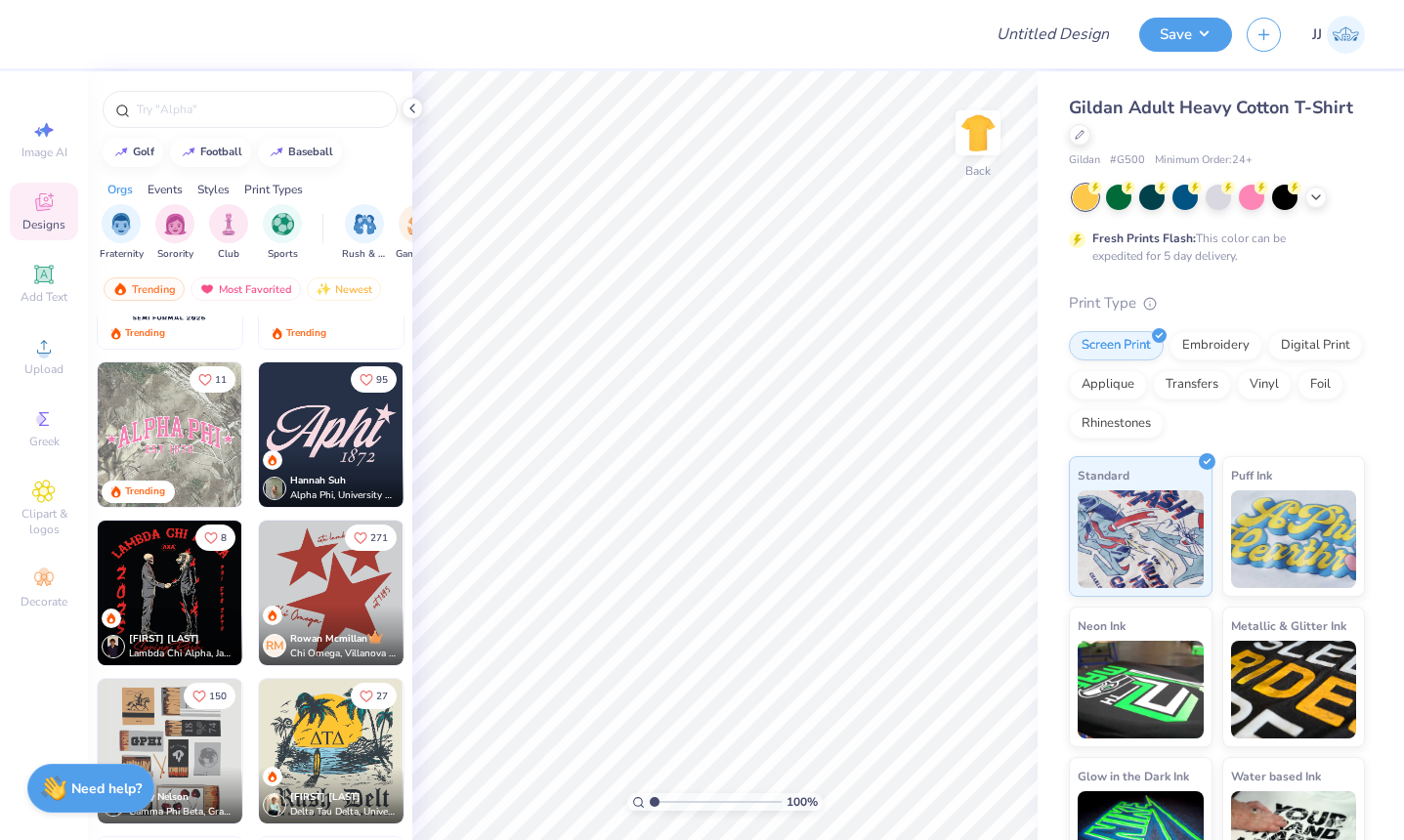 click at bounding box center (331, 435) 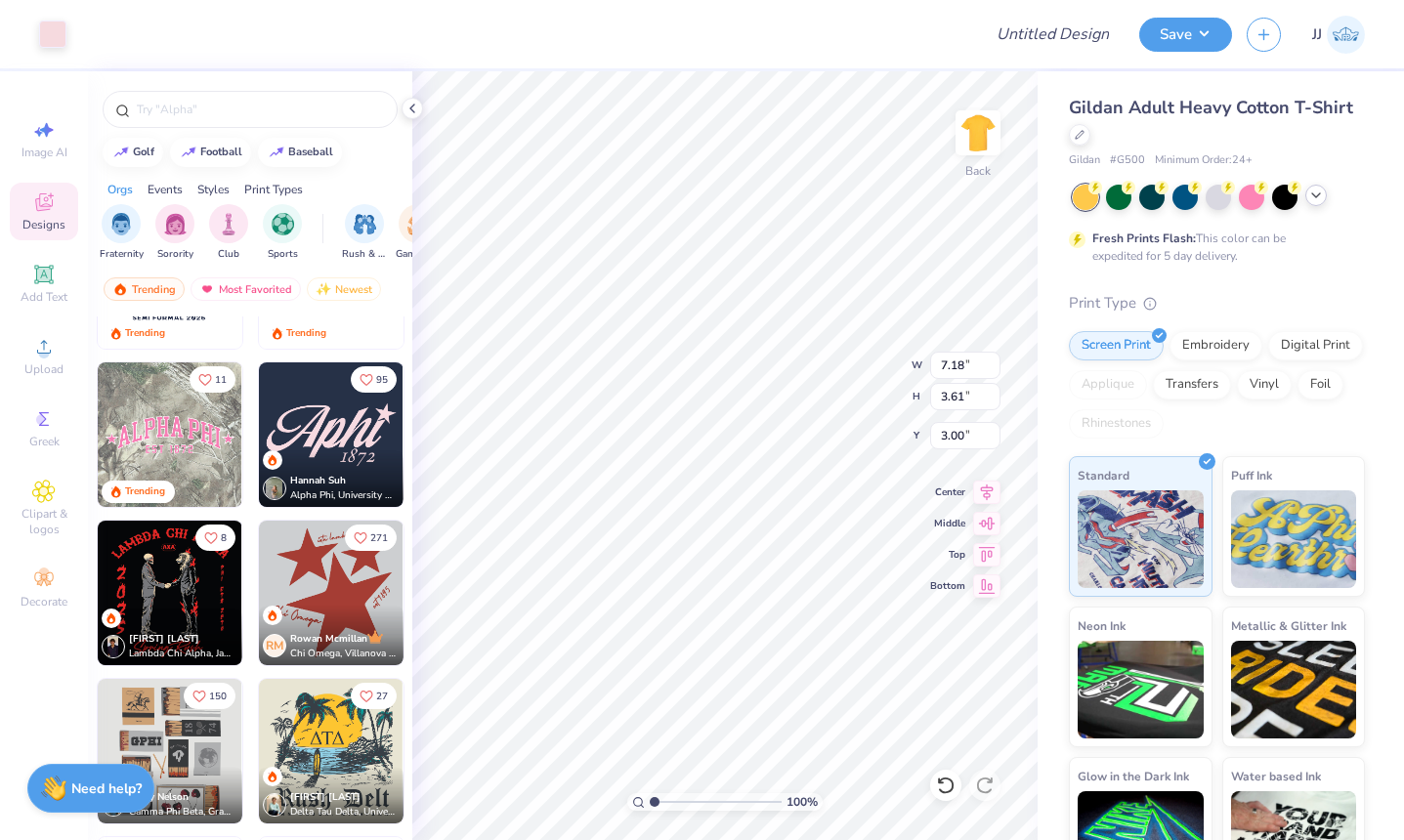 click 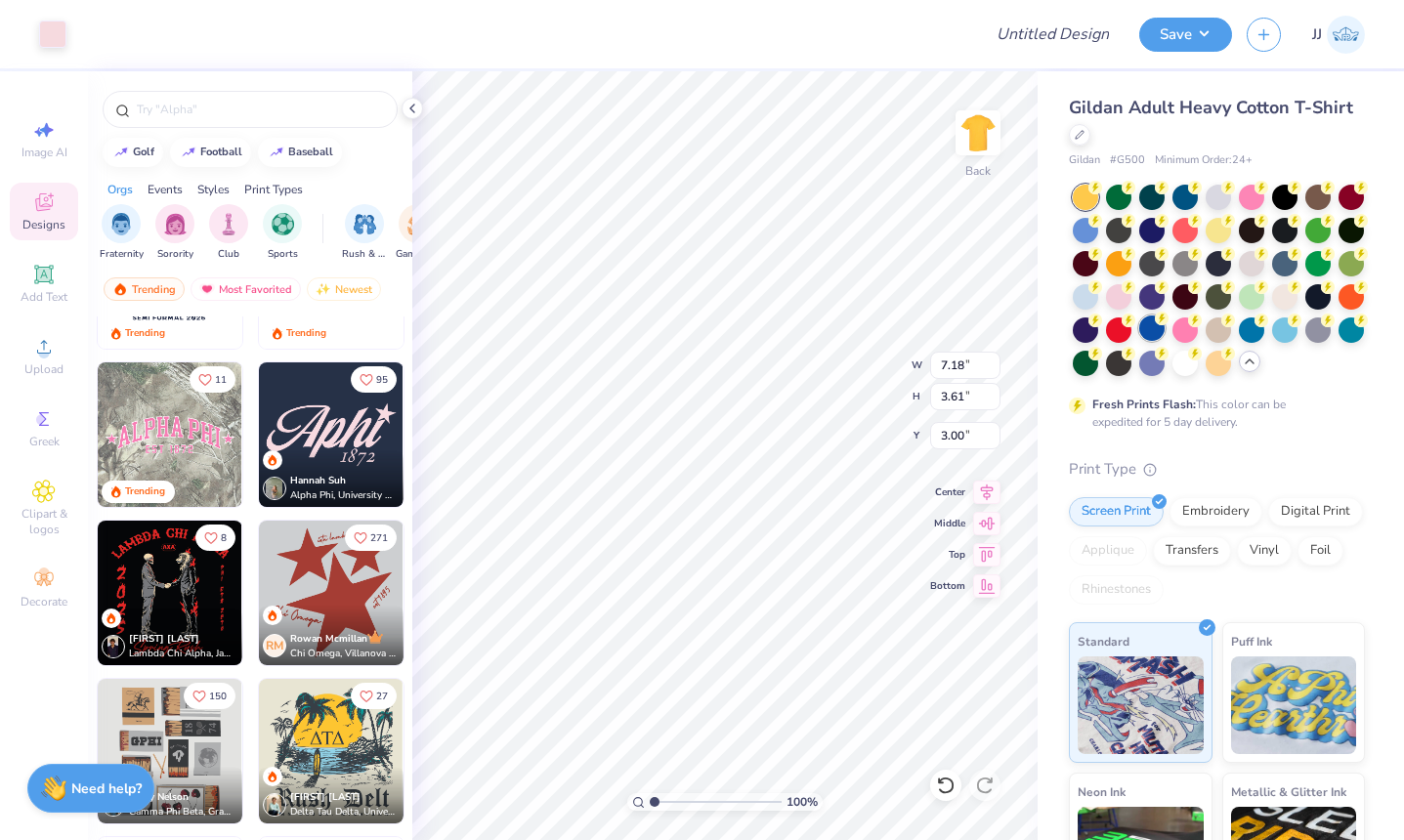 click 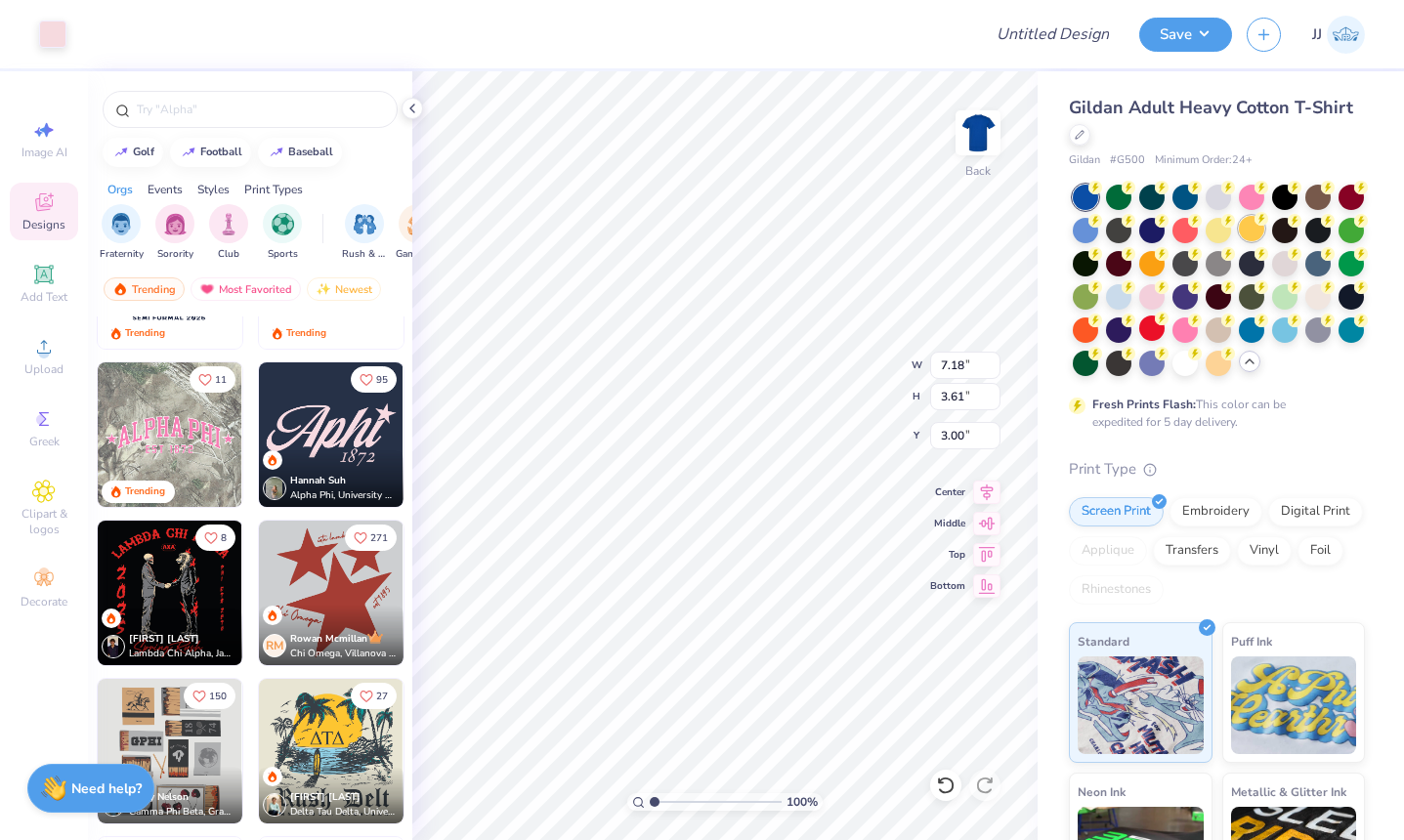 click at bounding box center (1252, 229) 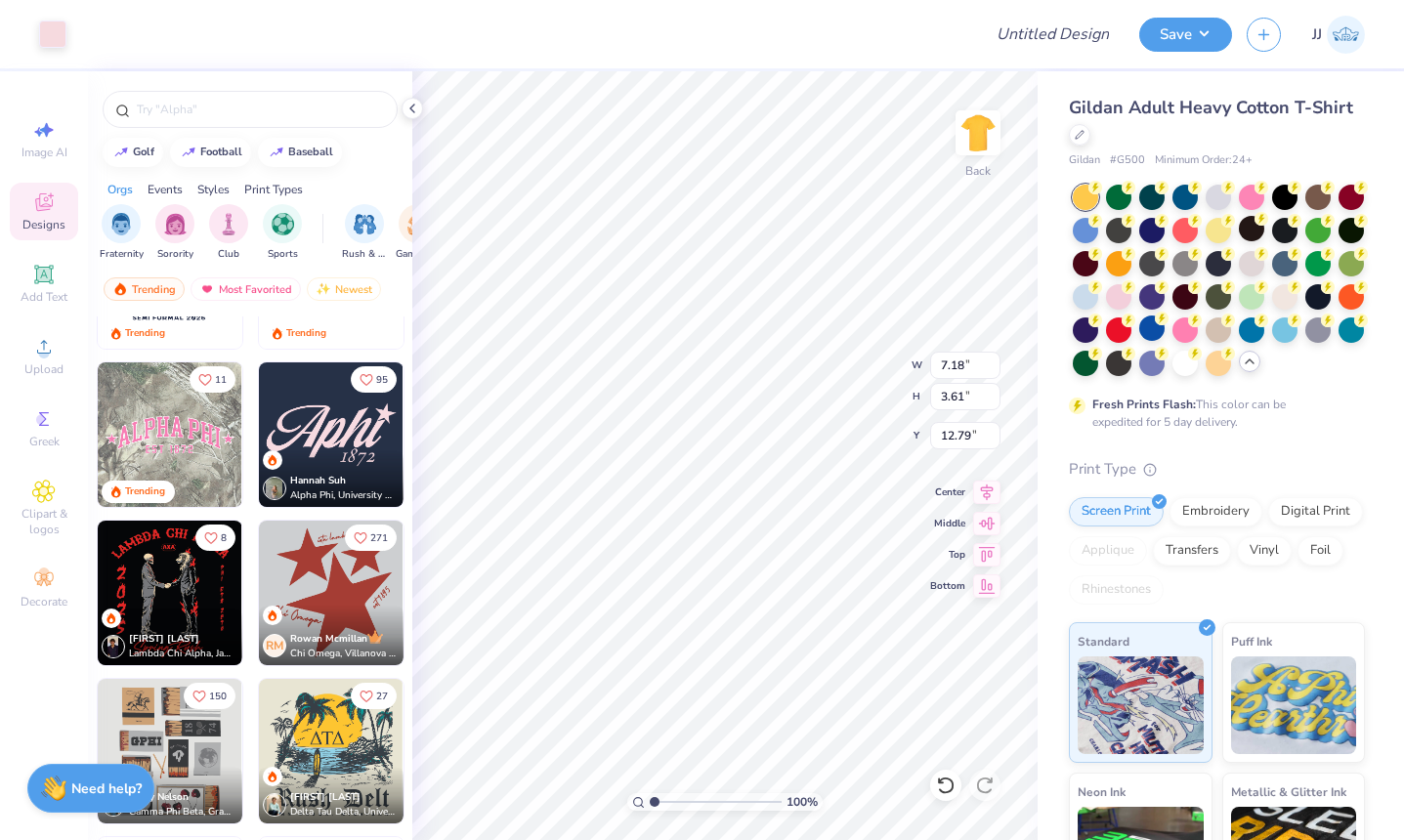 type on "4.54" 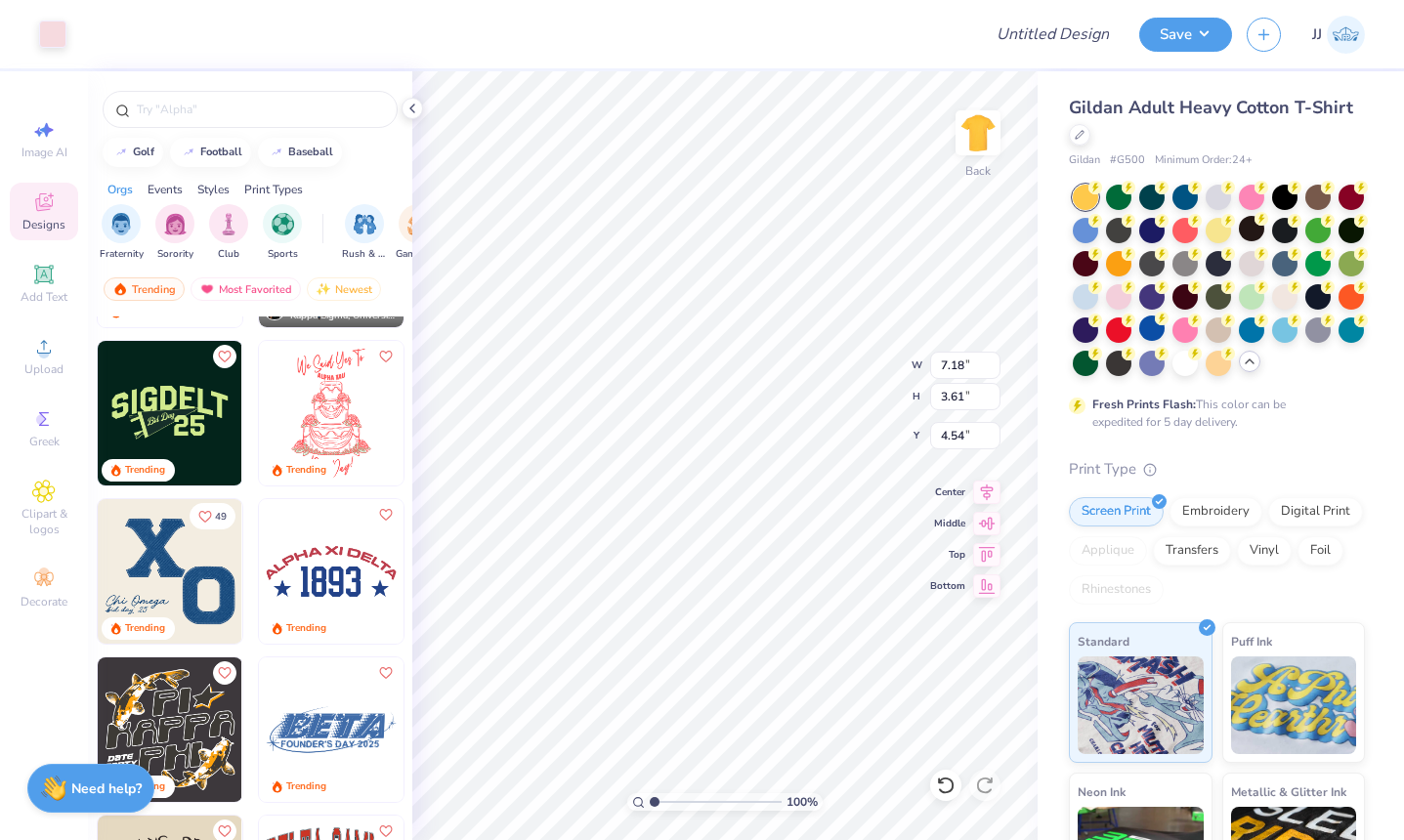 scroll, scrollTop: 5819, scrollLeft: 0, axis: vertical 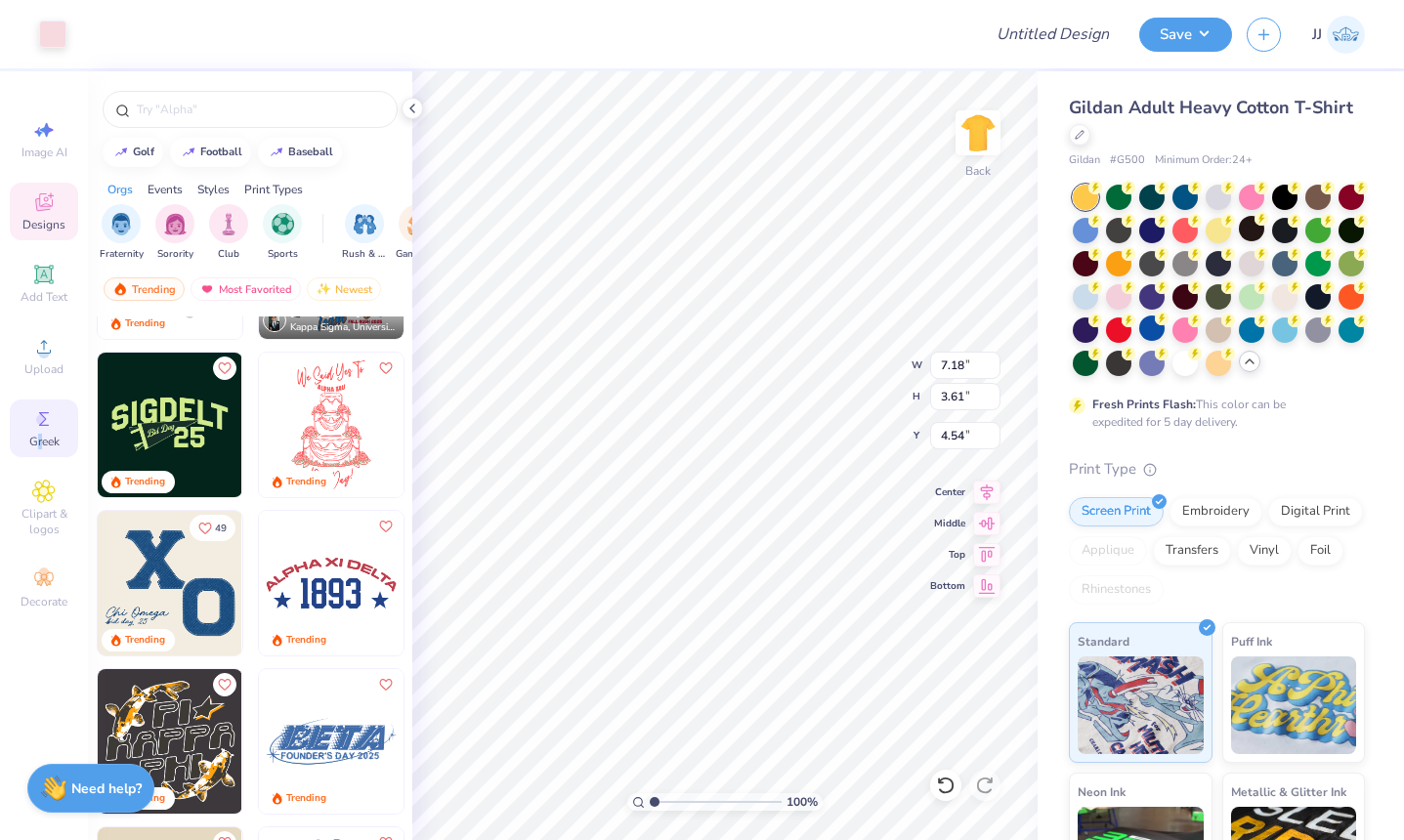 click on "Greek" at bounding box center (44, 441) 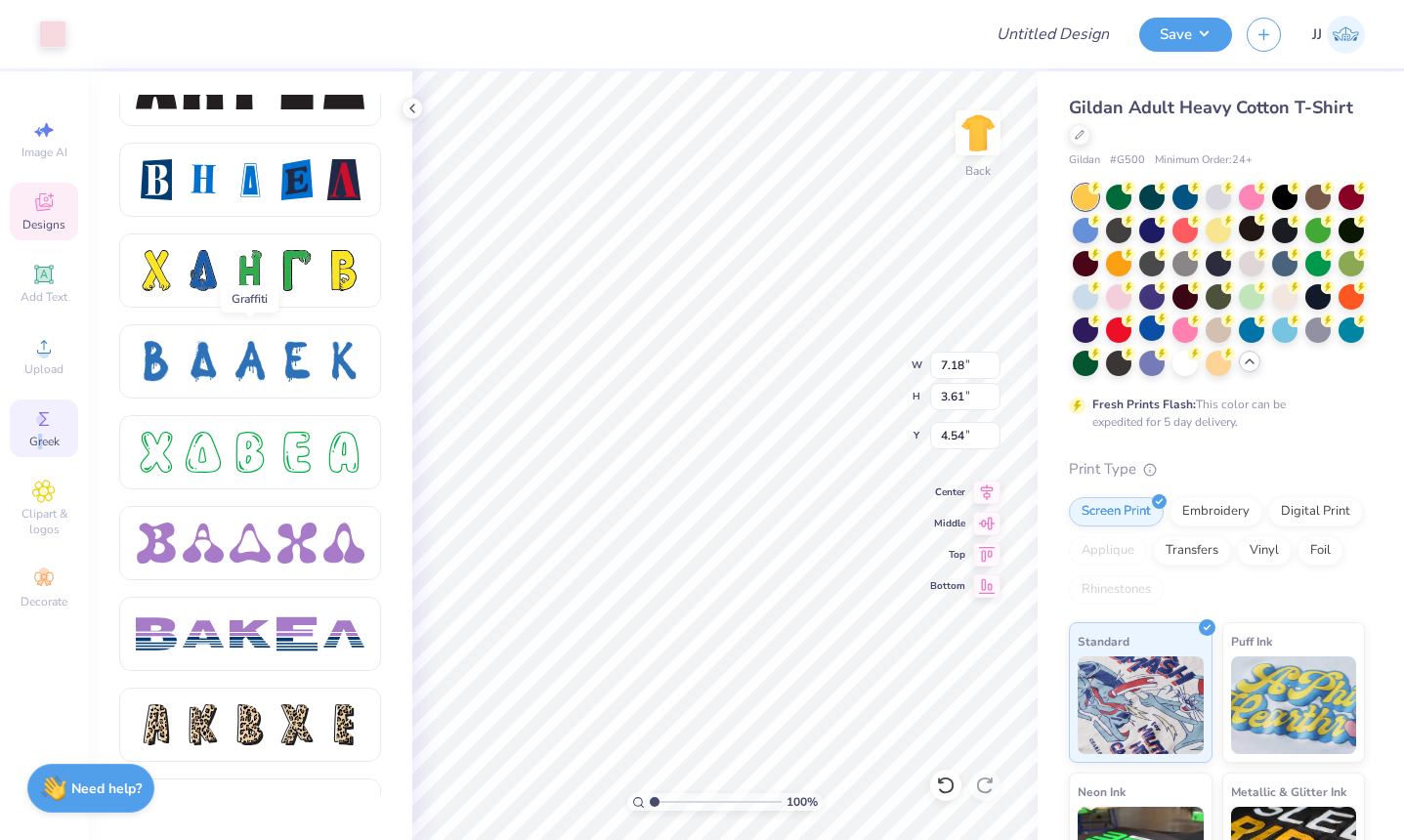 scroll, scrollTop: 2681, scrollLeft: 0, axis: vertical 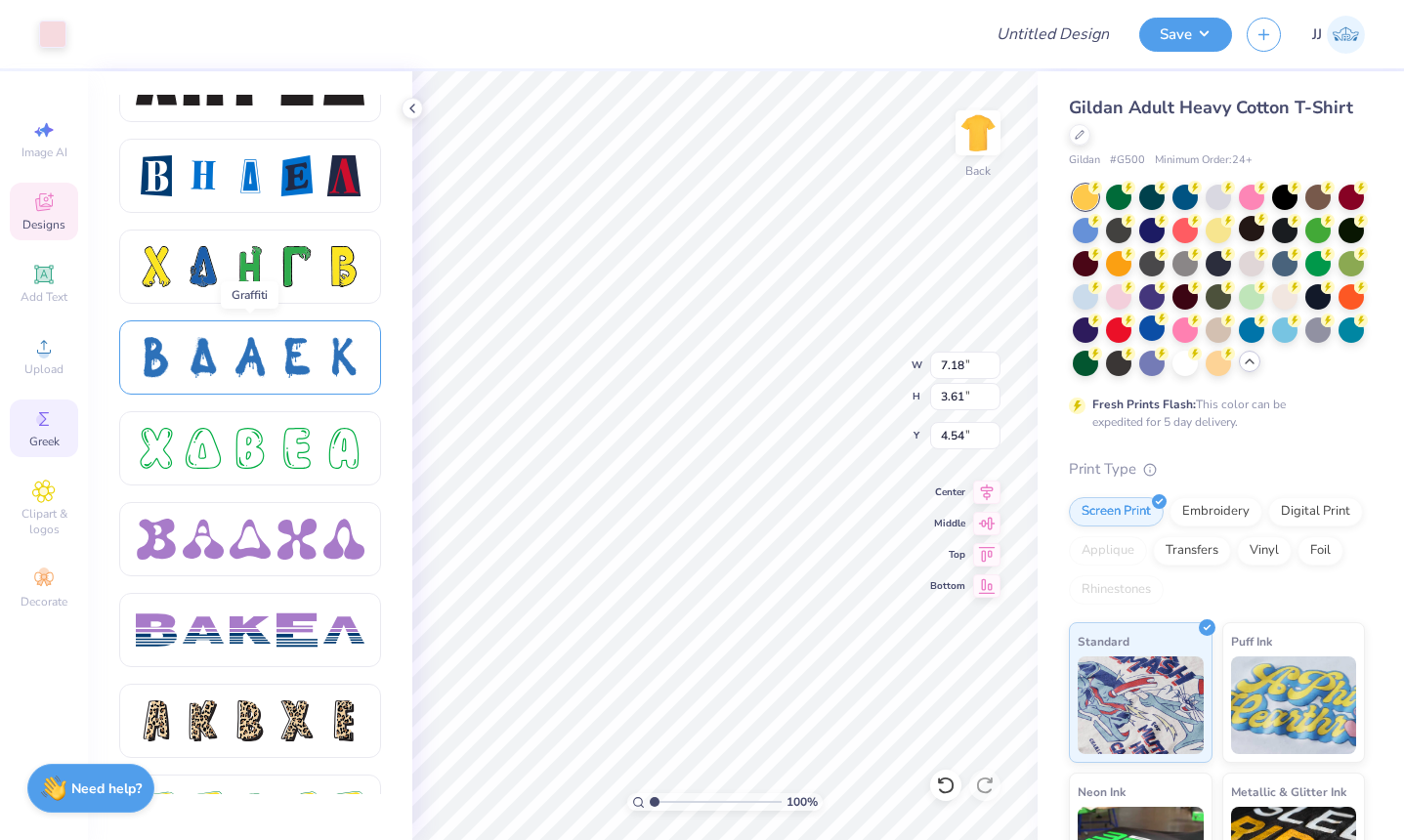 click at bounding box center (250, 357) 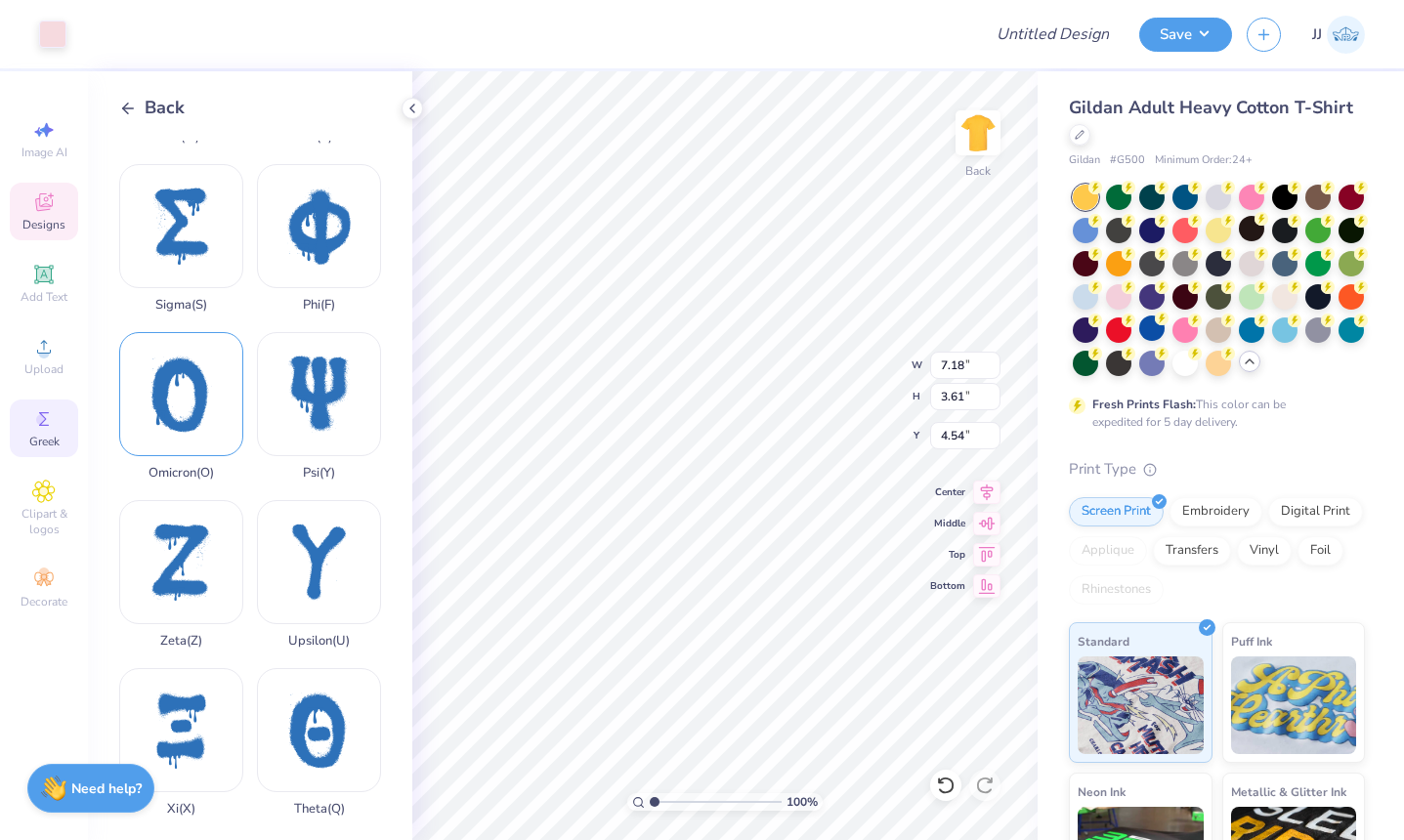 scroll, scrollTop: 1321, scrollLeft: 0, axis: vertical 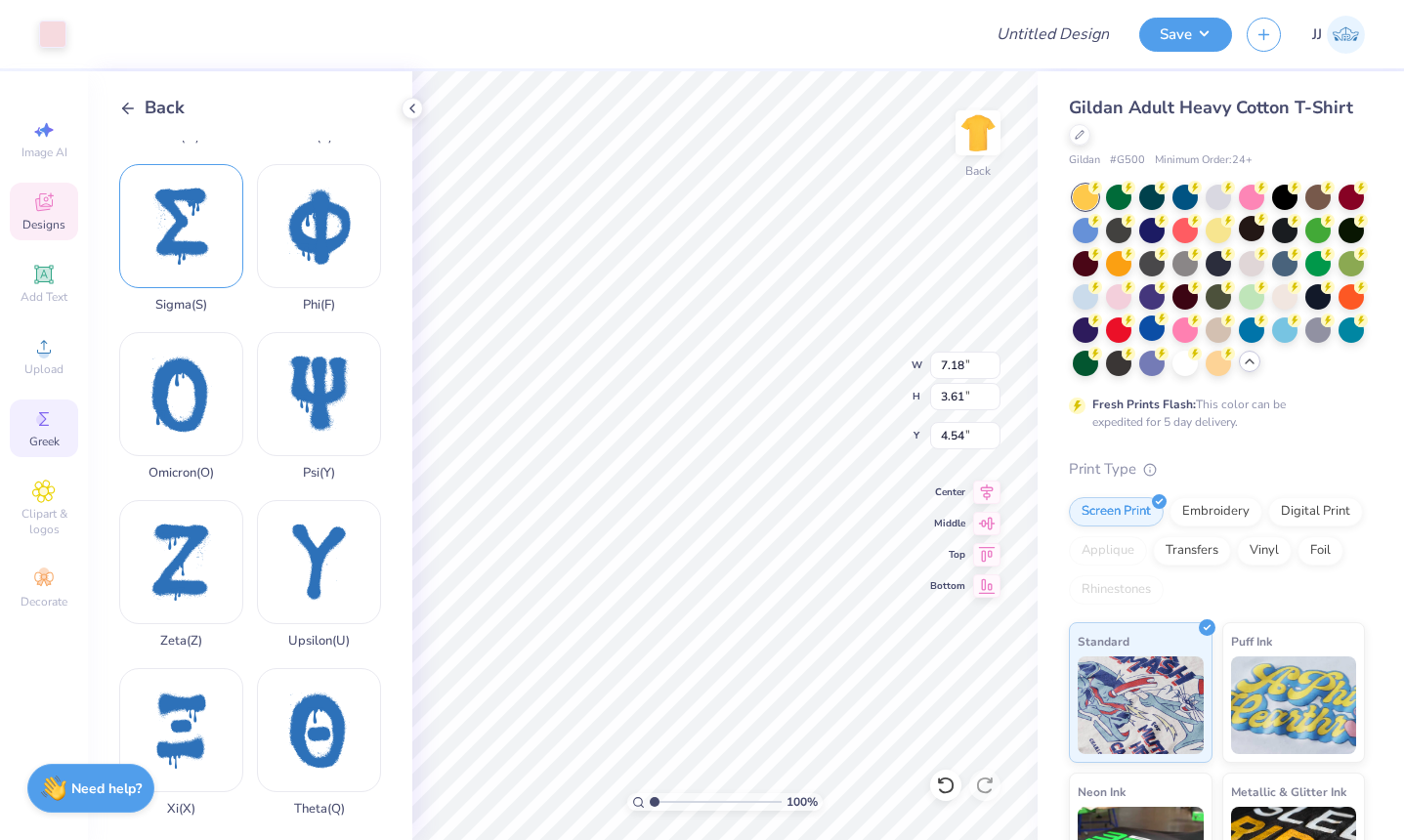 click on "Sigma  ( S )" at bounding box center [181, 238] 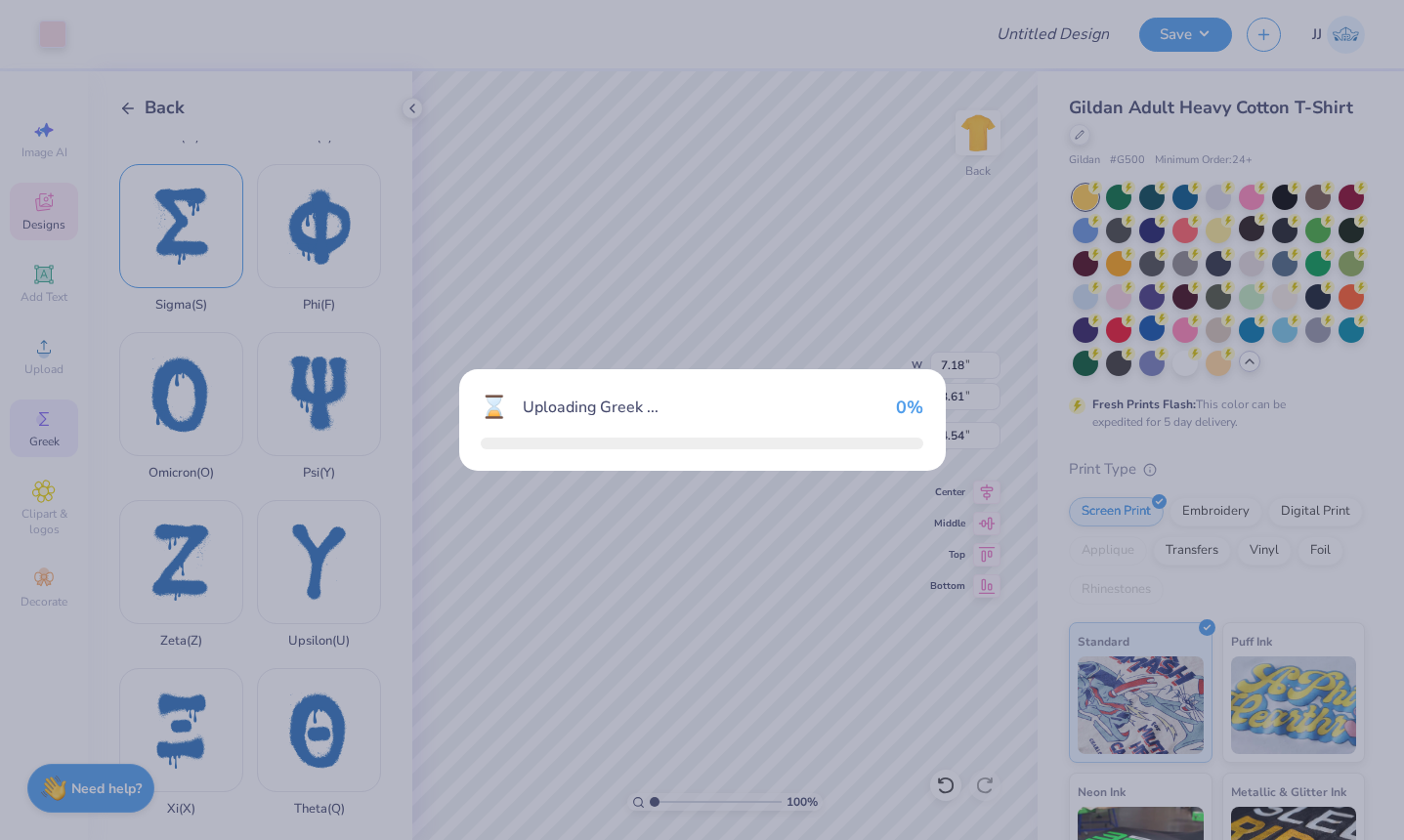 type on "3.86" 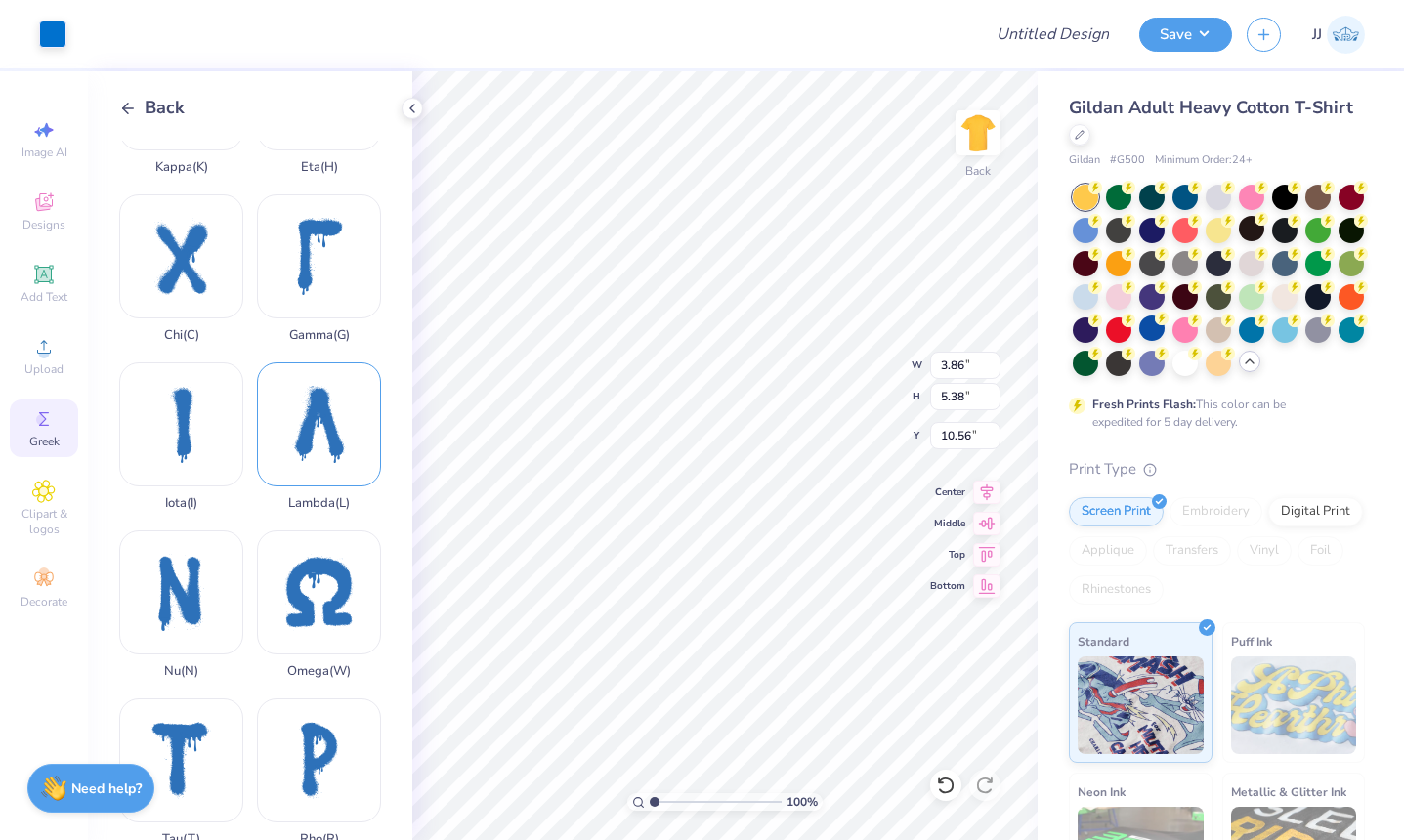 scroll, scrollTop: 449, scrollLeft: 0, axis: vertical 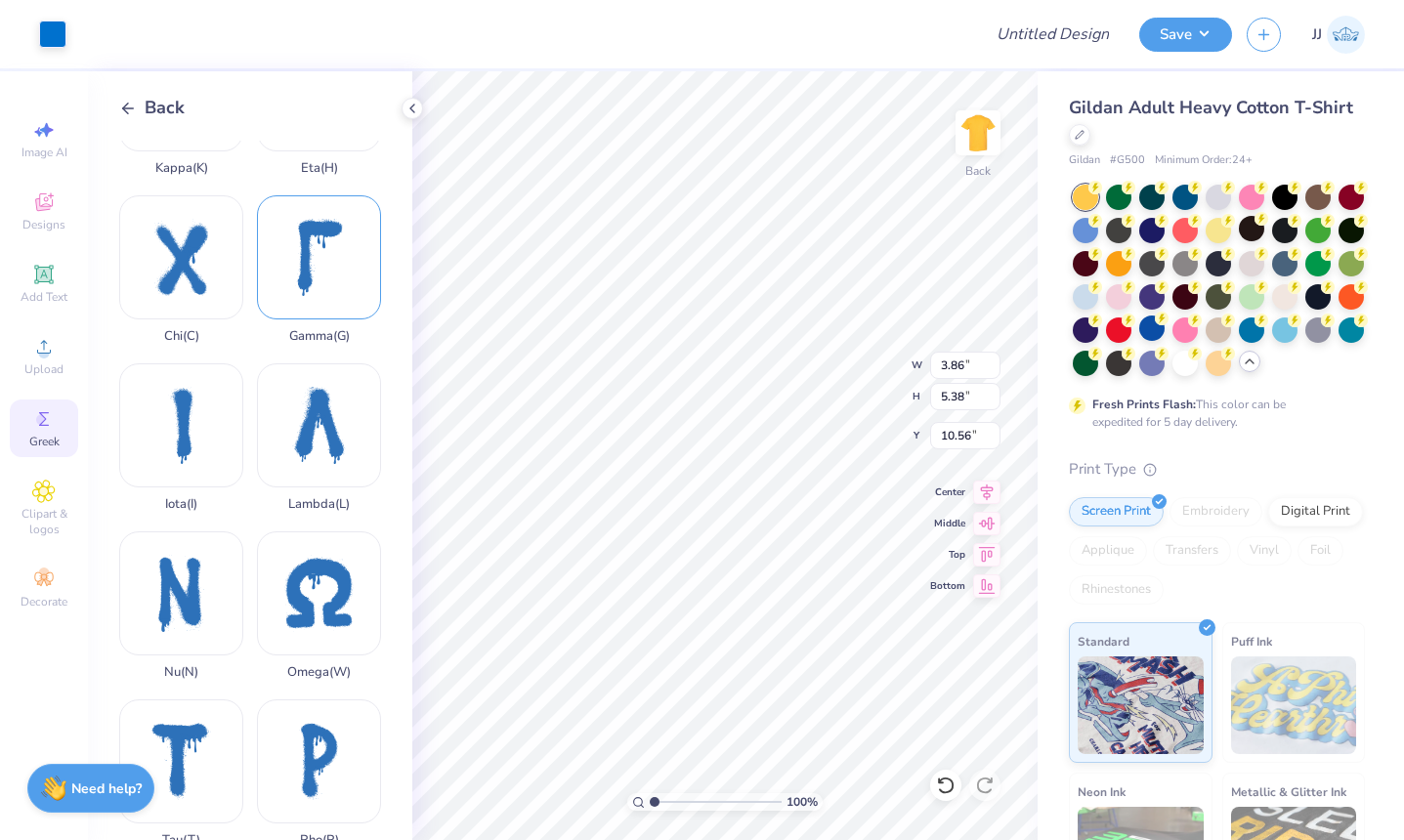 click on "Gamma  ( G )" at bounding box center [319, 270] 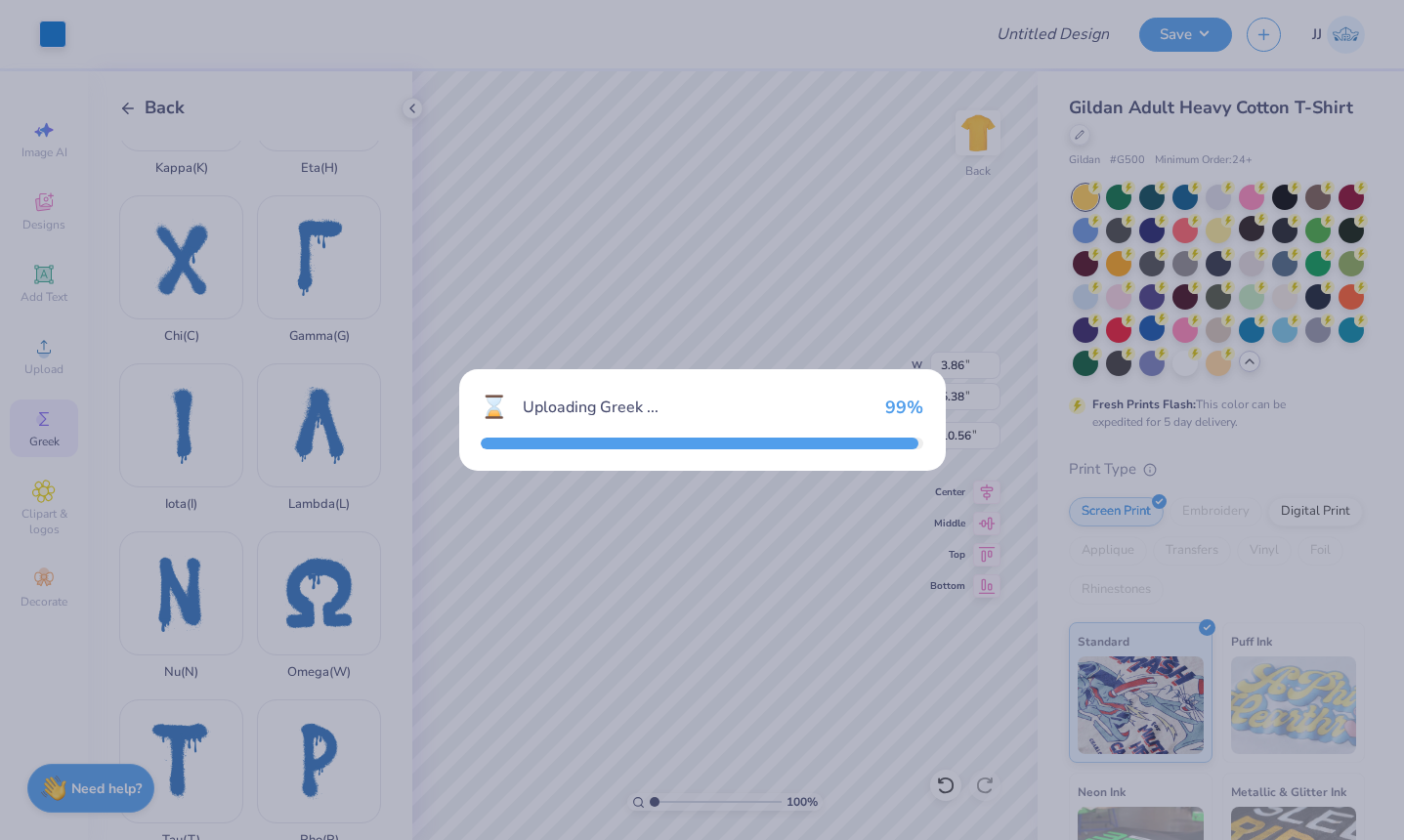 type on "3.20" 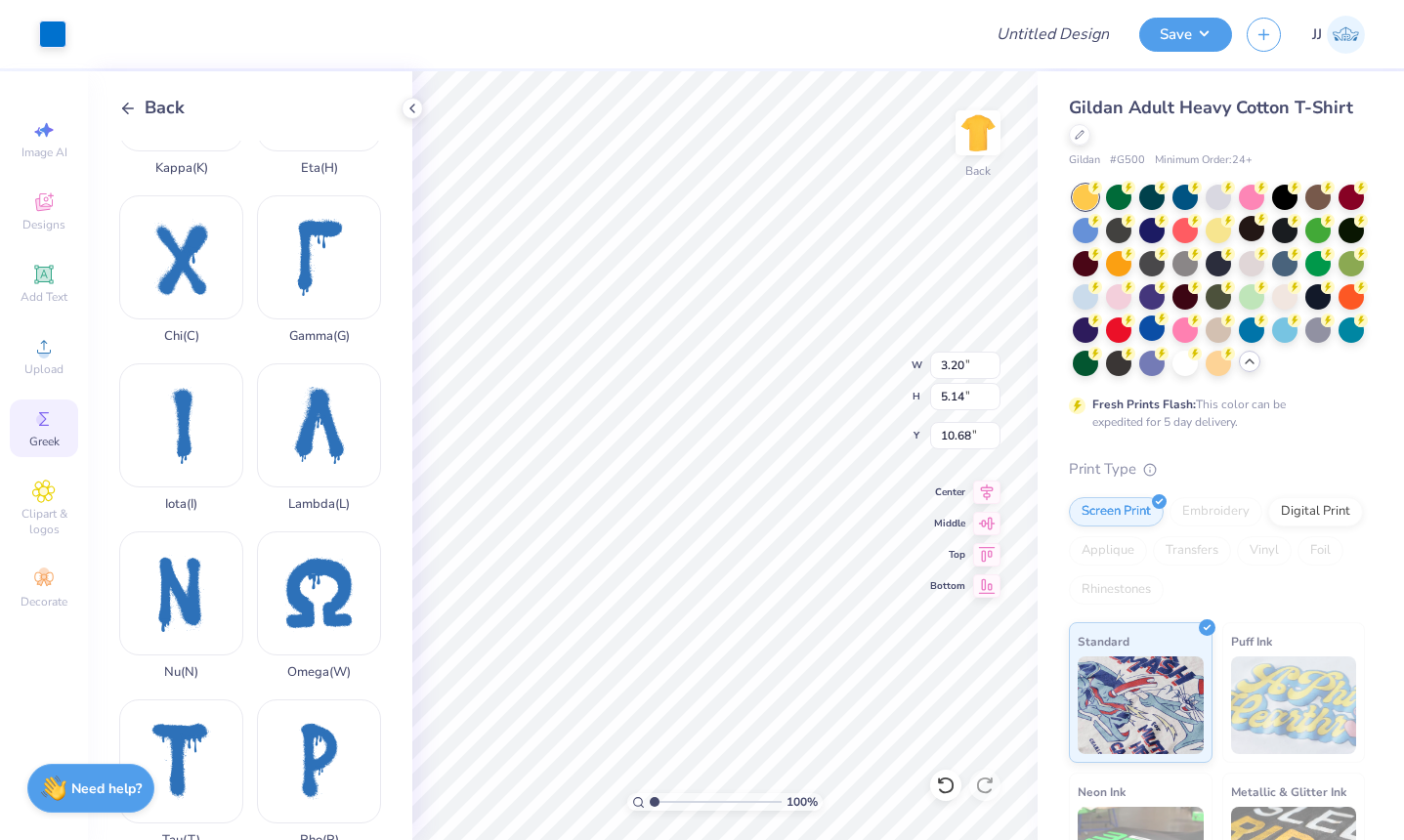 type on "6.99" 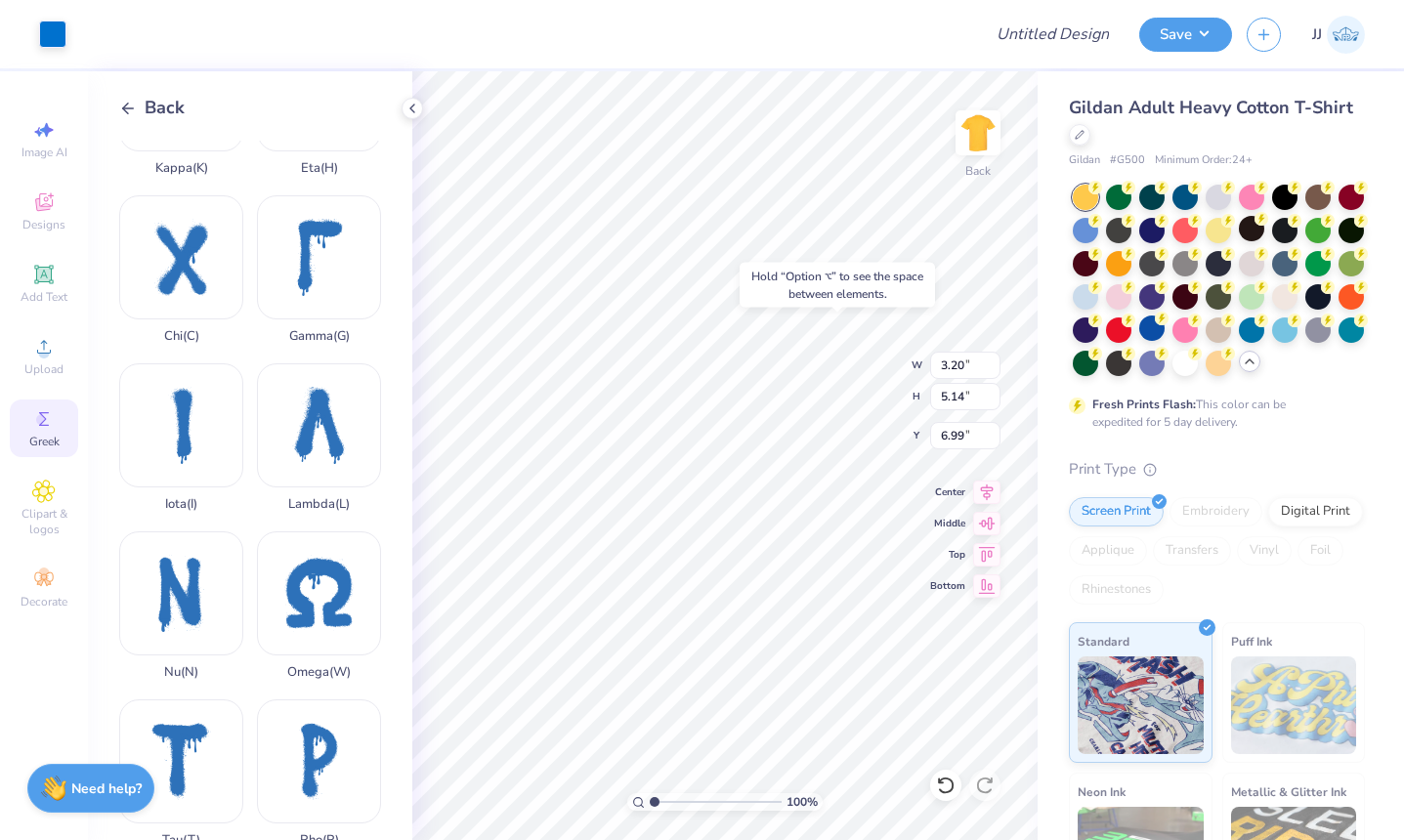 type on "3.86" 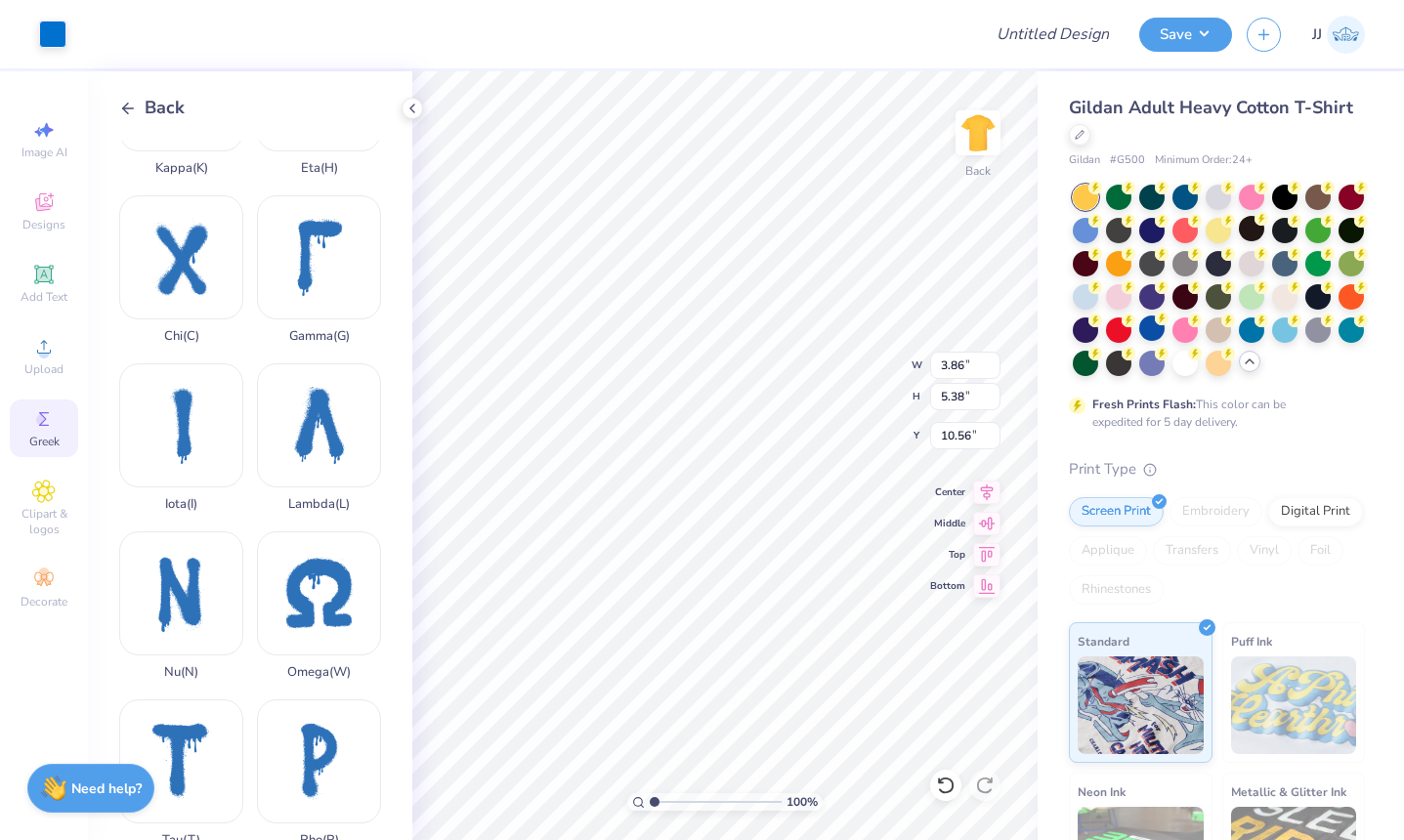 type on "7.58" 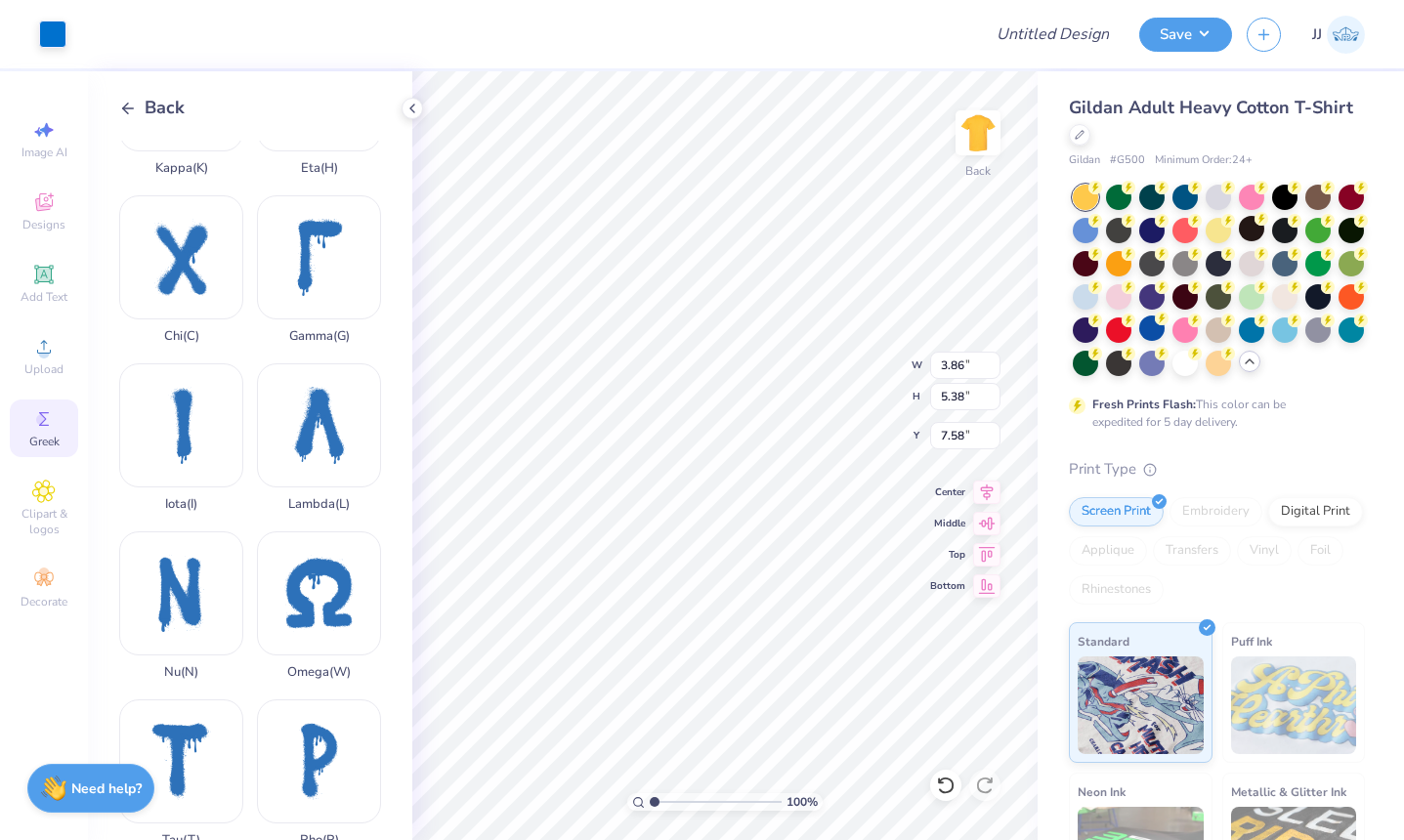type on "7.18" 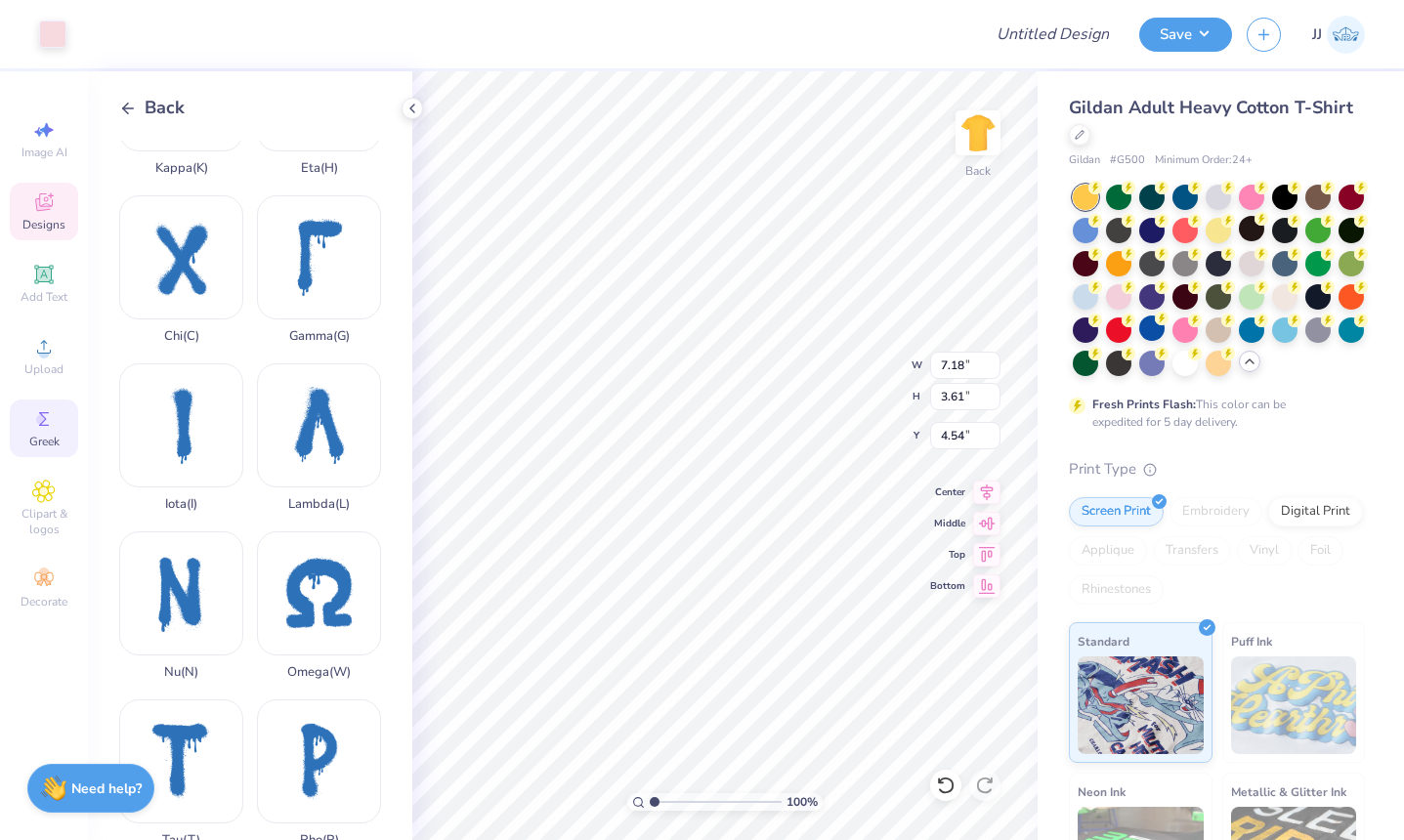 type on "1.19" 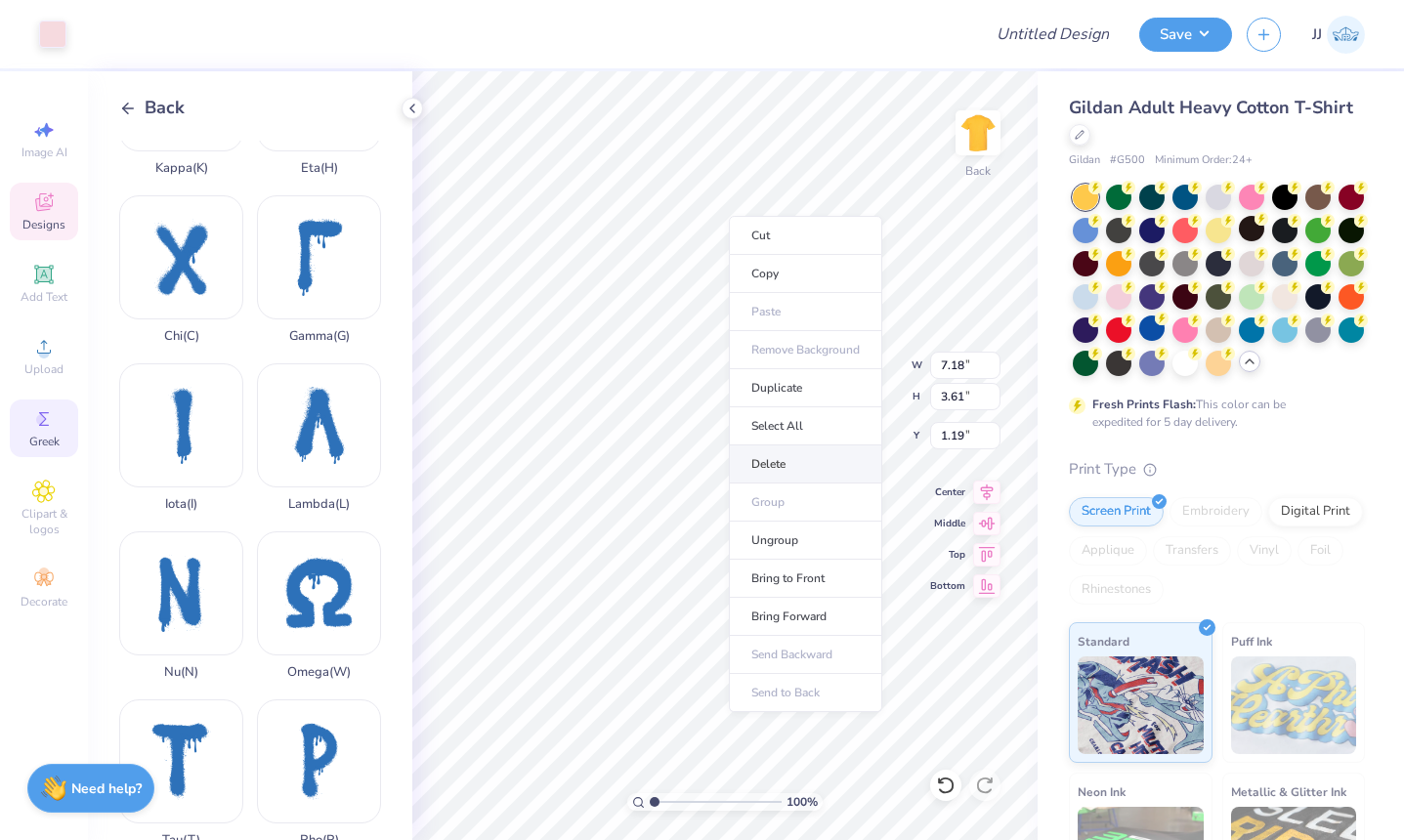 click on "Delete" at bounding box center (805, 464) 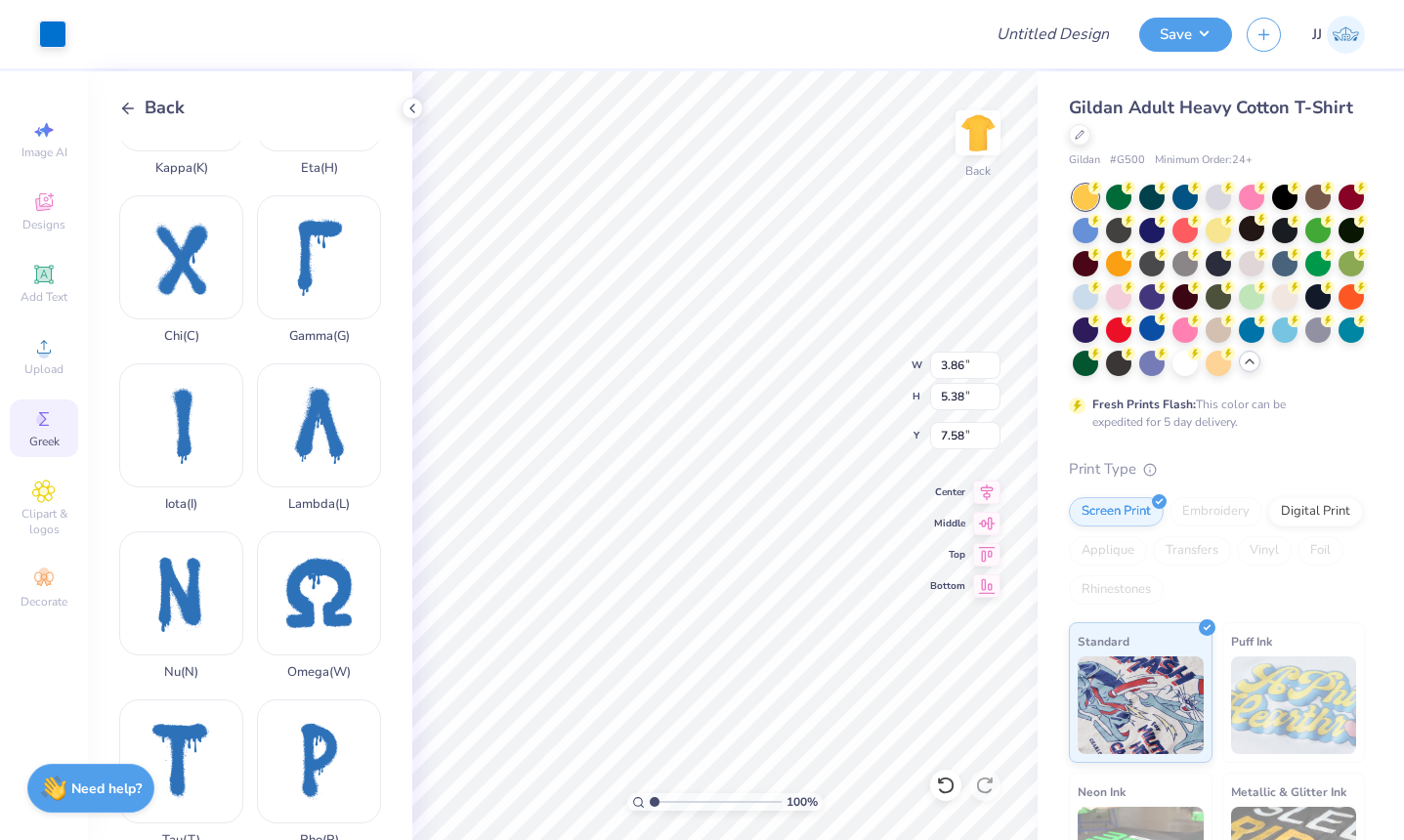 type on "3.76" 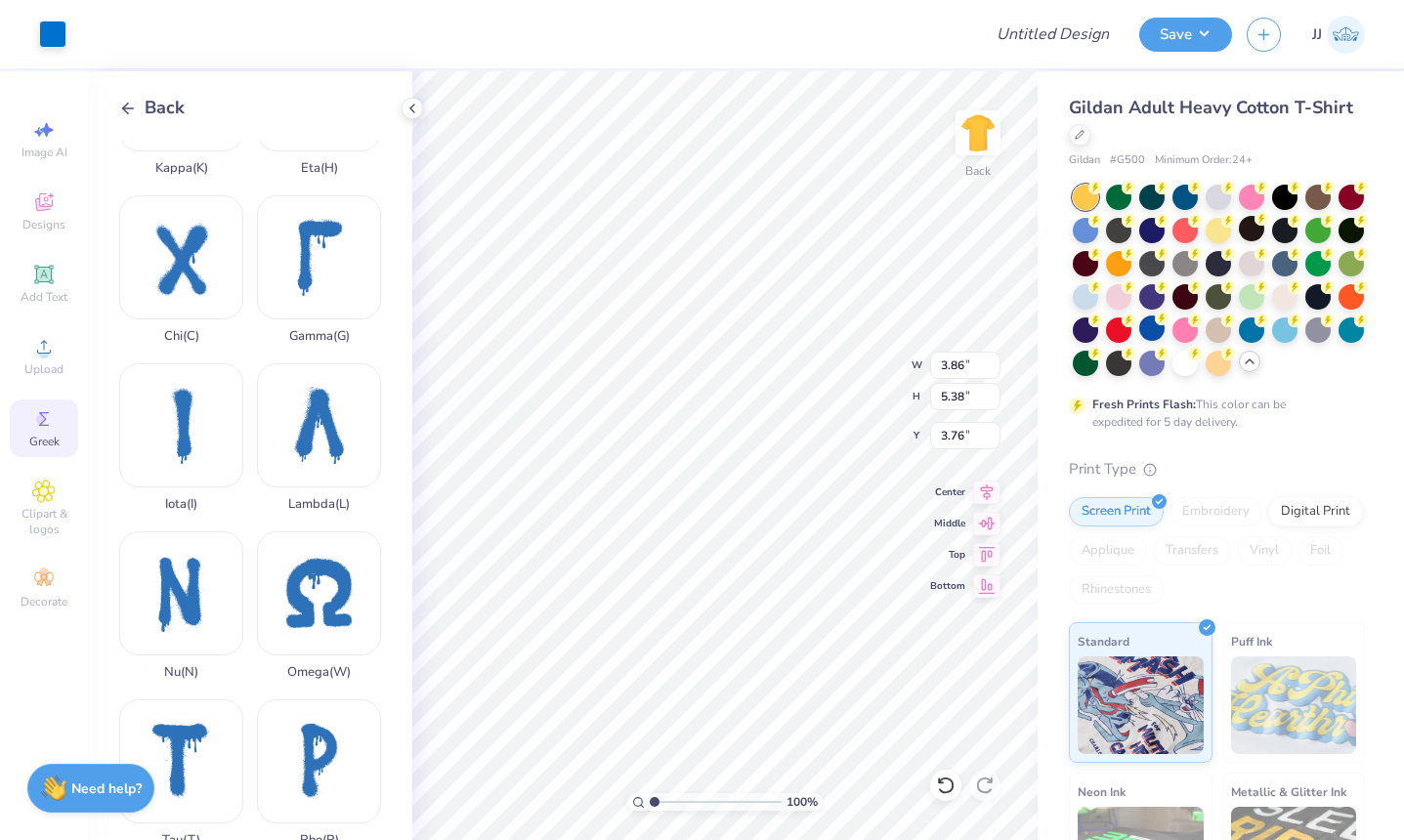 type on "3.20" 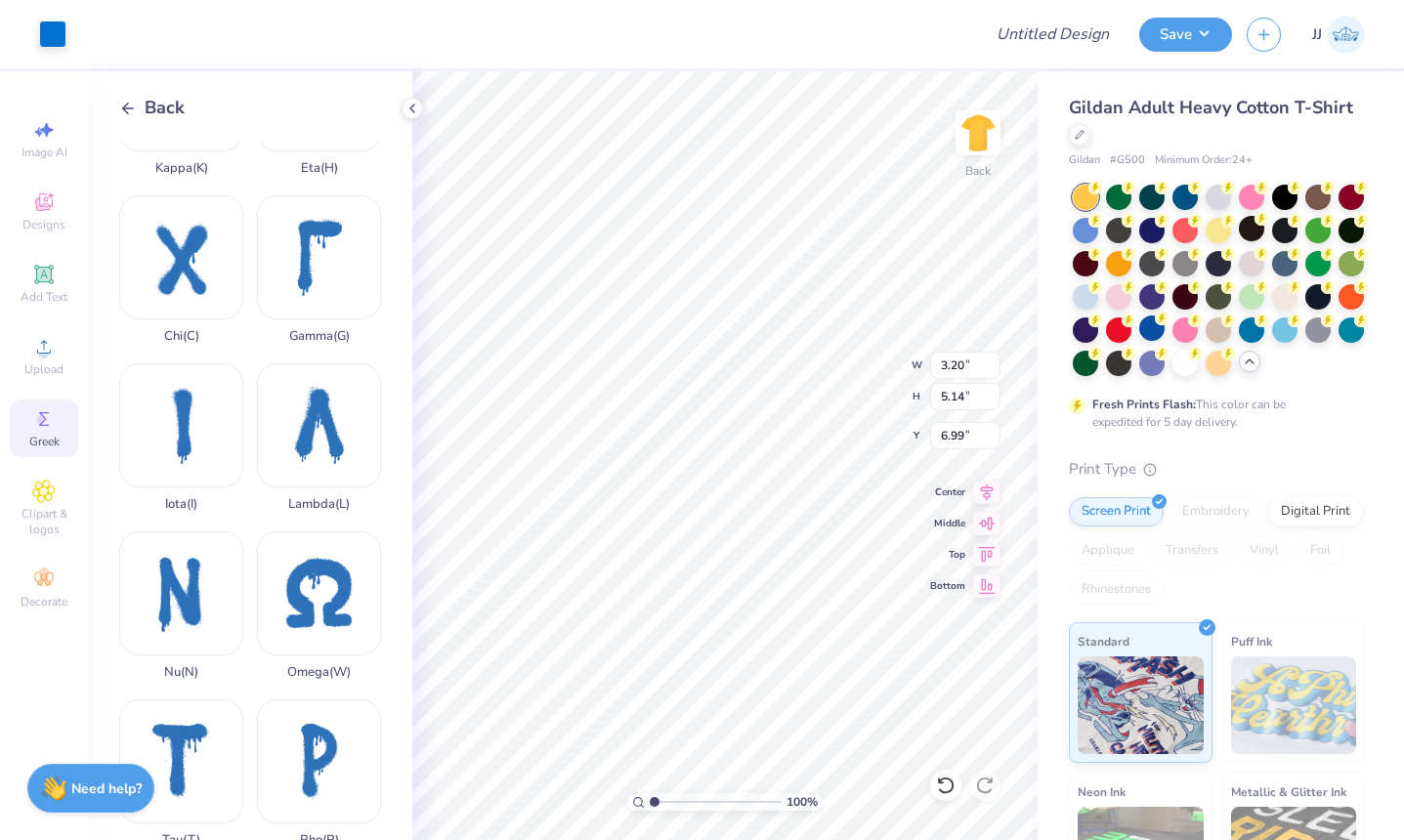type on "3.87" 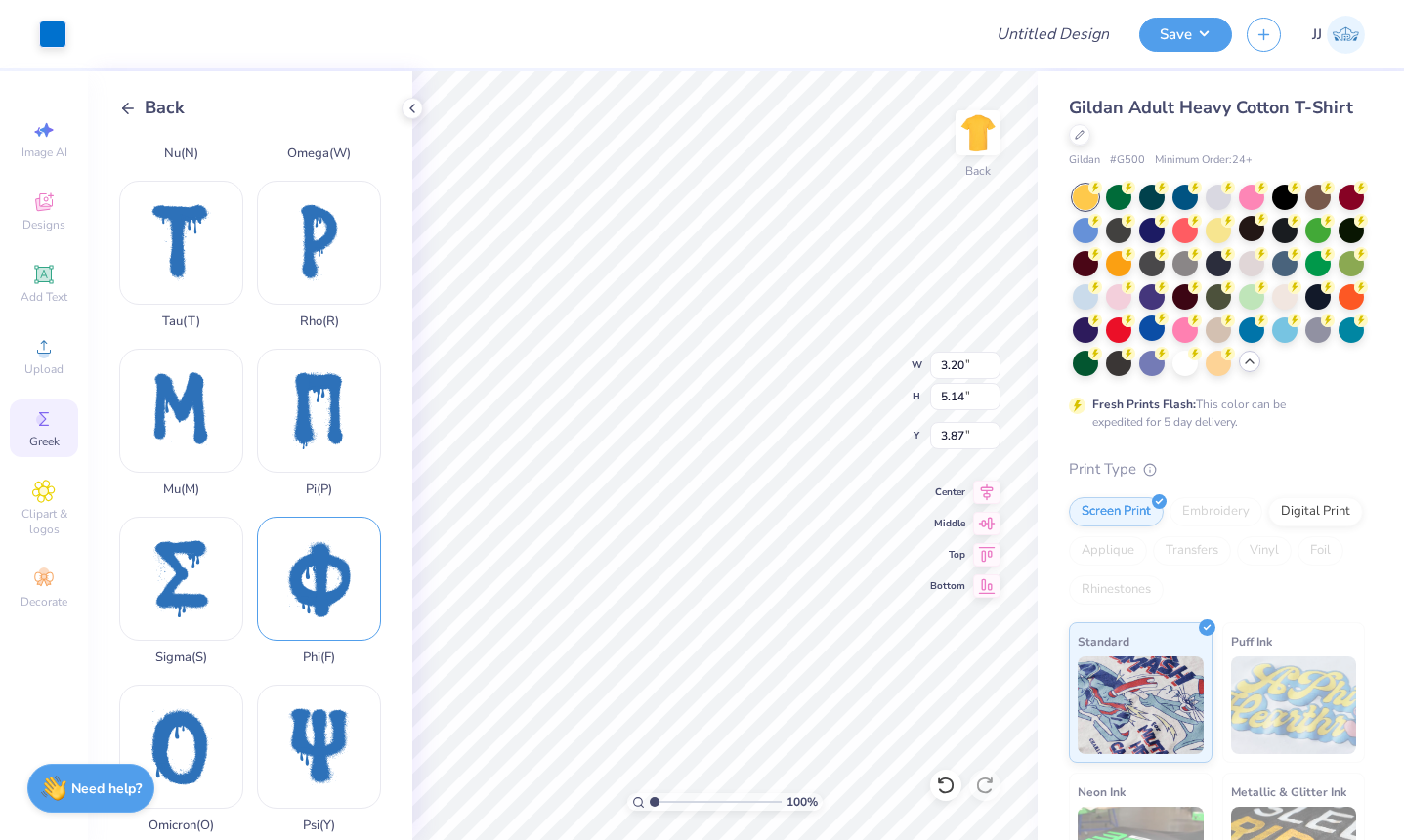 scroll, scrollTop: 846, scrollLeft: 0, axis: vertical 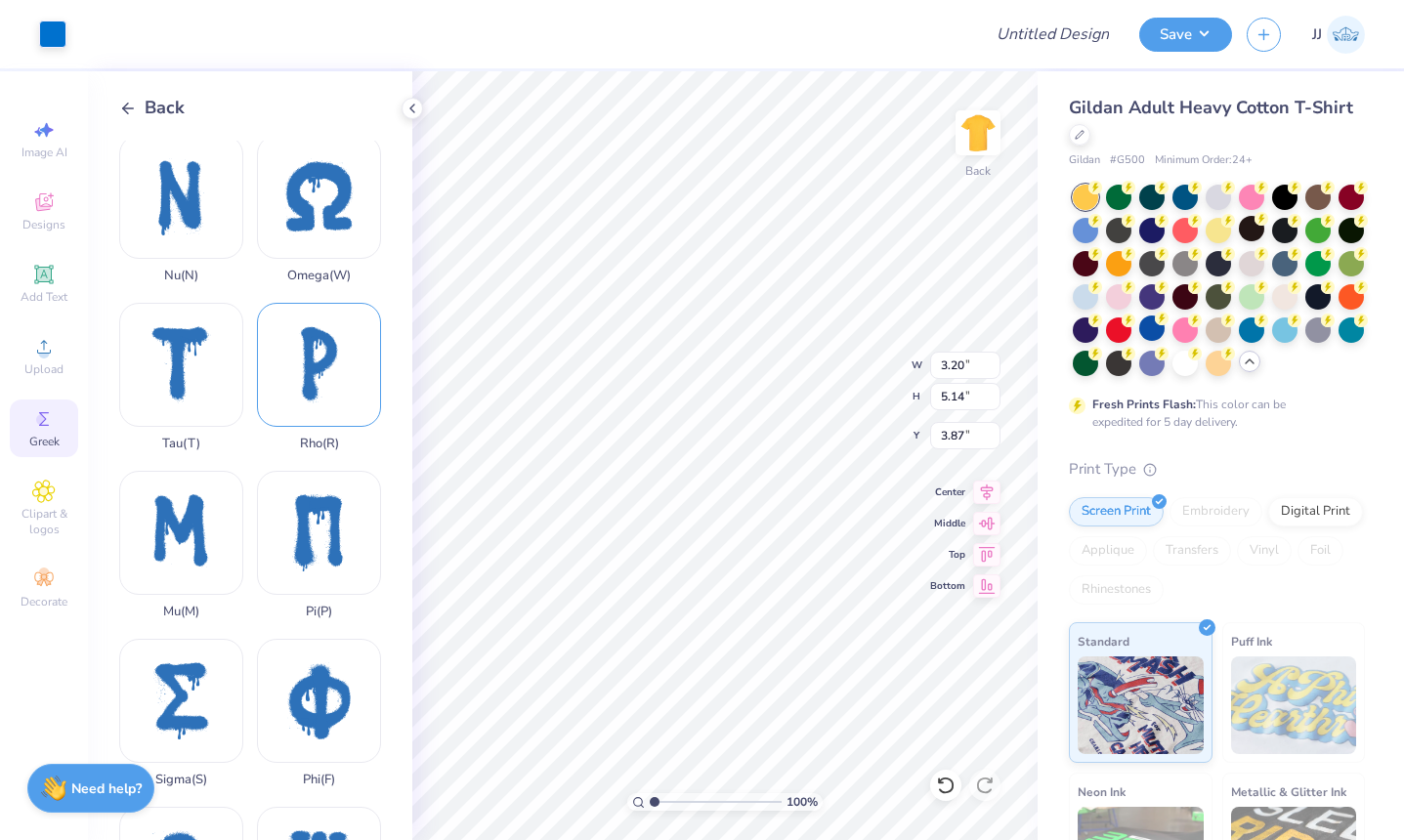 click on "Rho  ( R )" at bounding box center (319, 377) 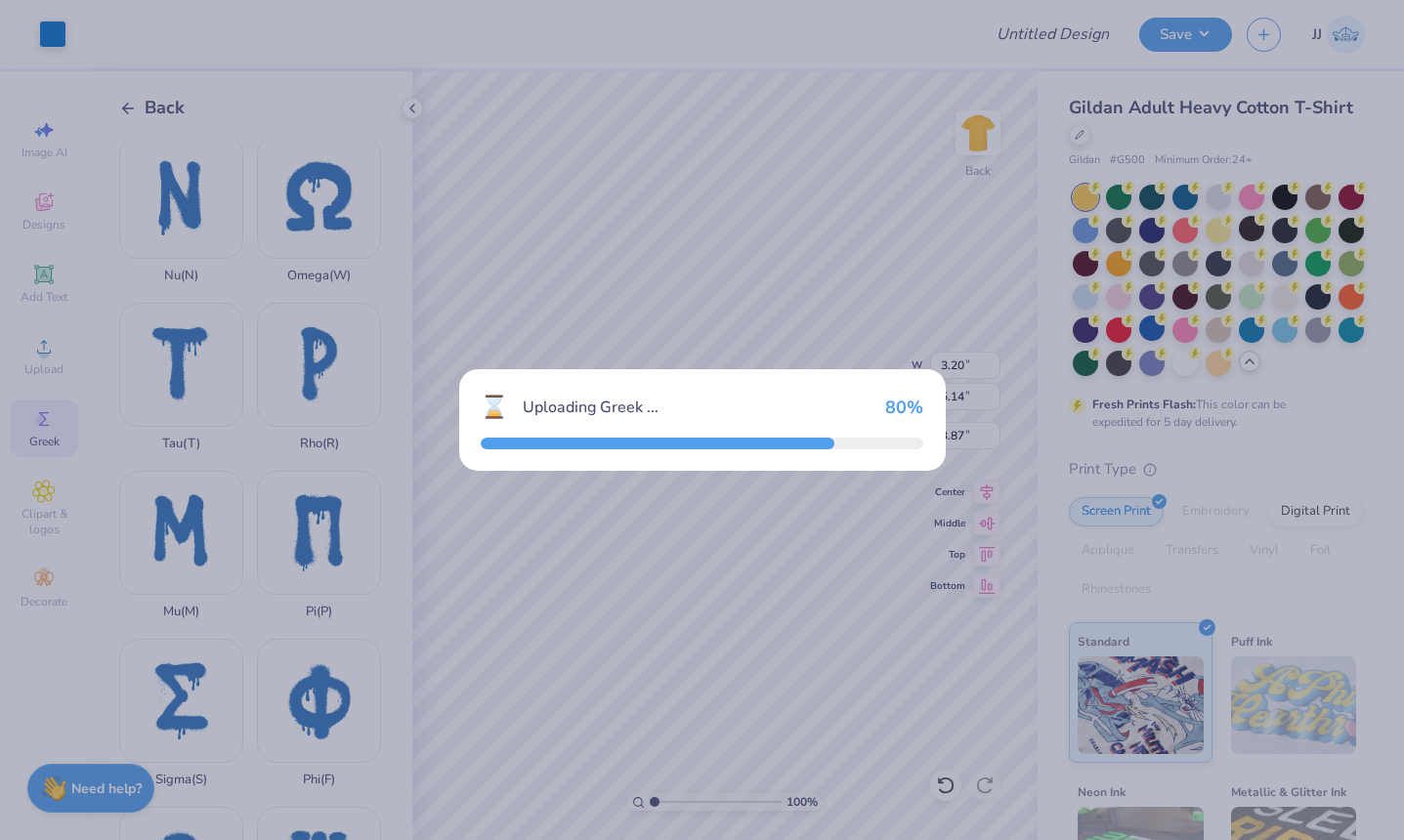 type on "2.49" 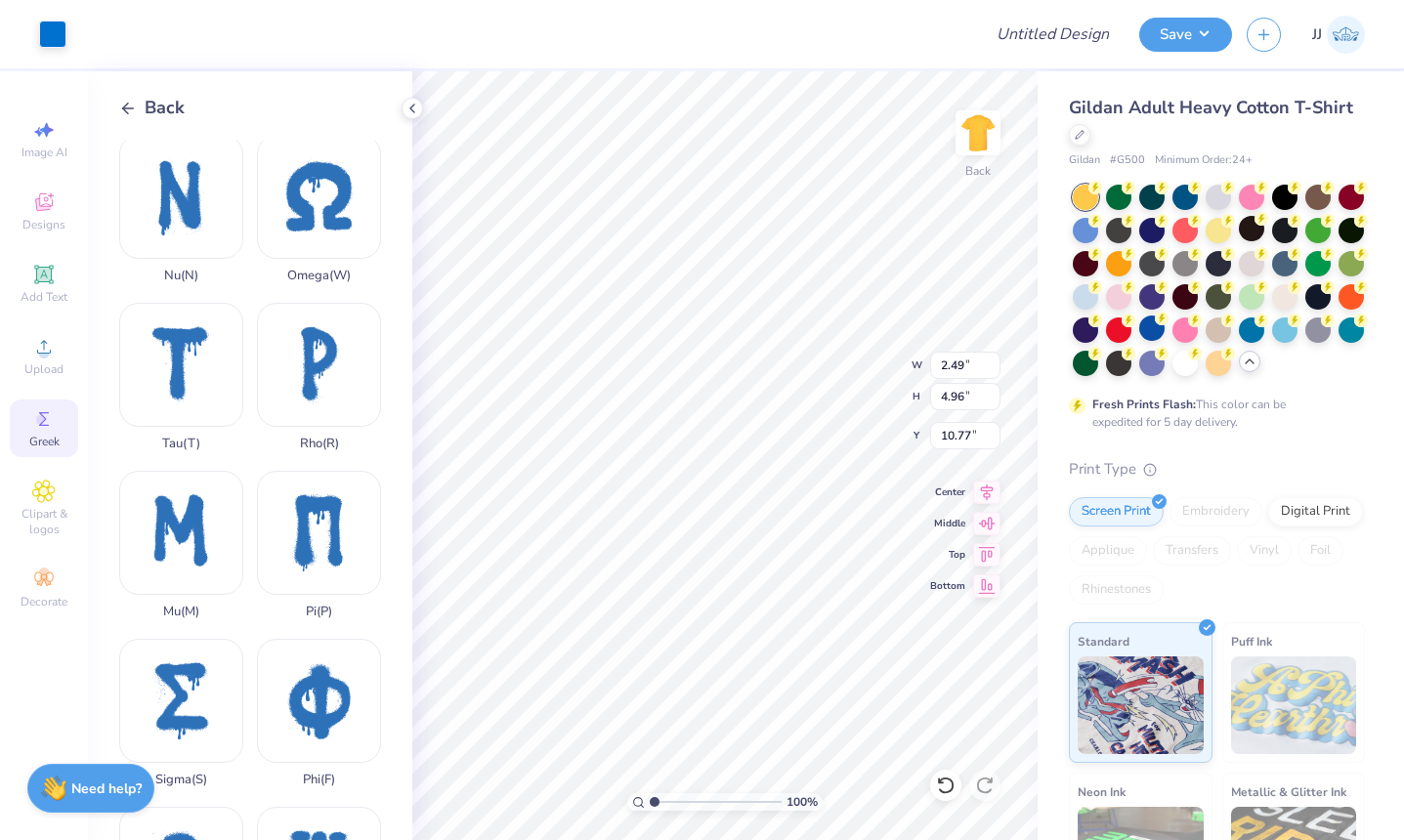 type on "4.06" 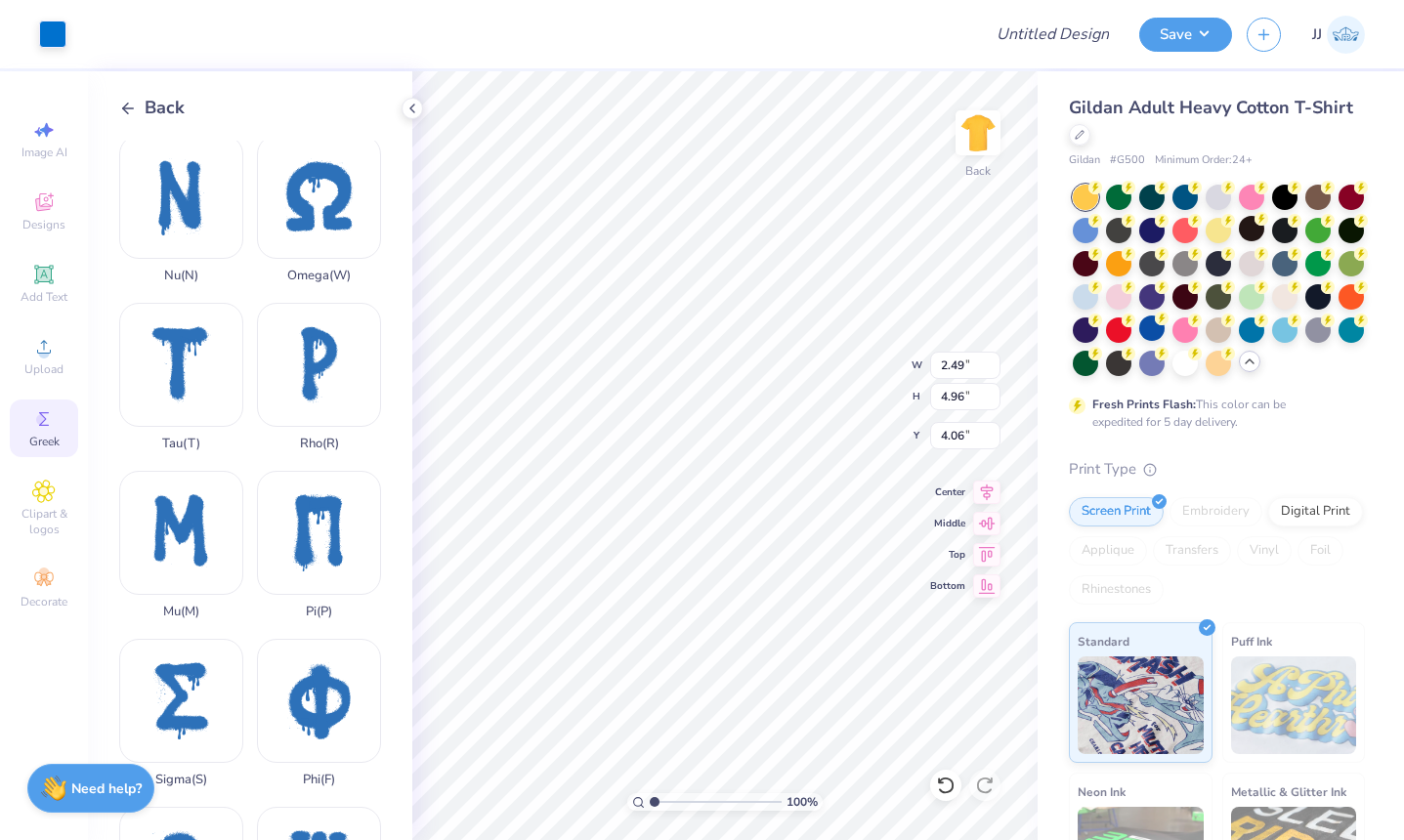 type on "3.20" 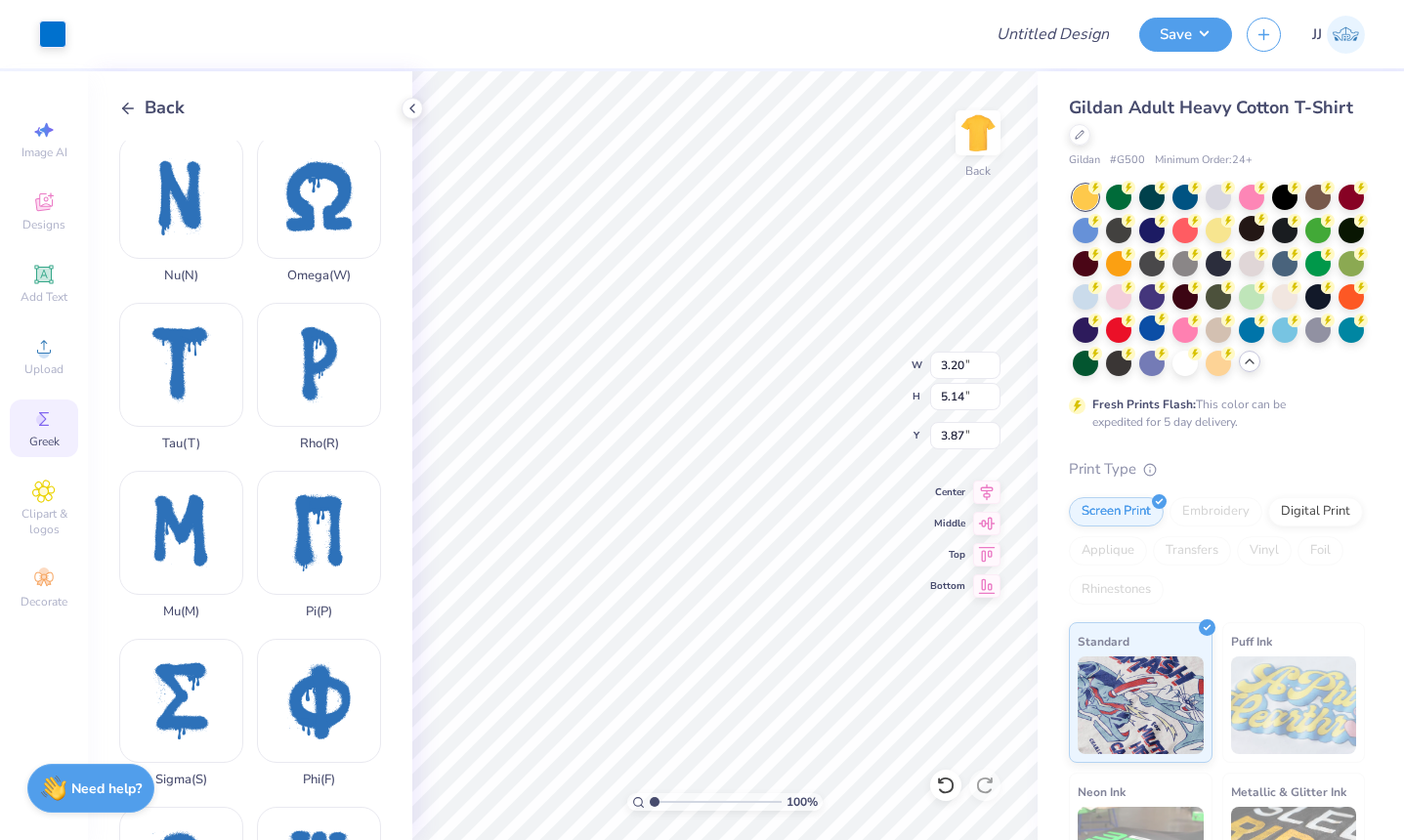 type on "3.86" 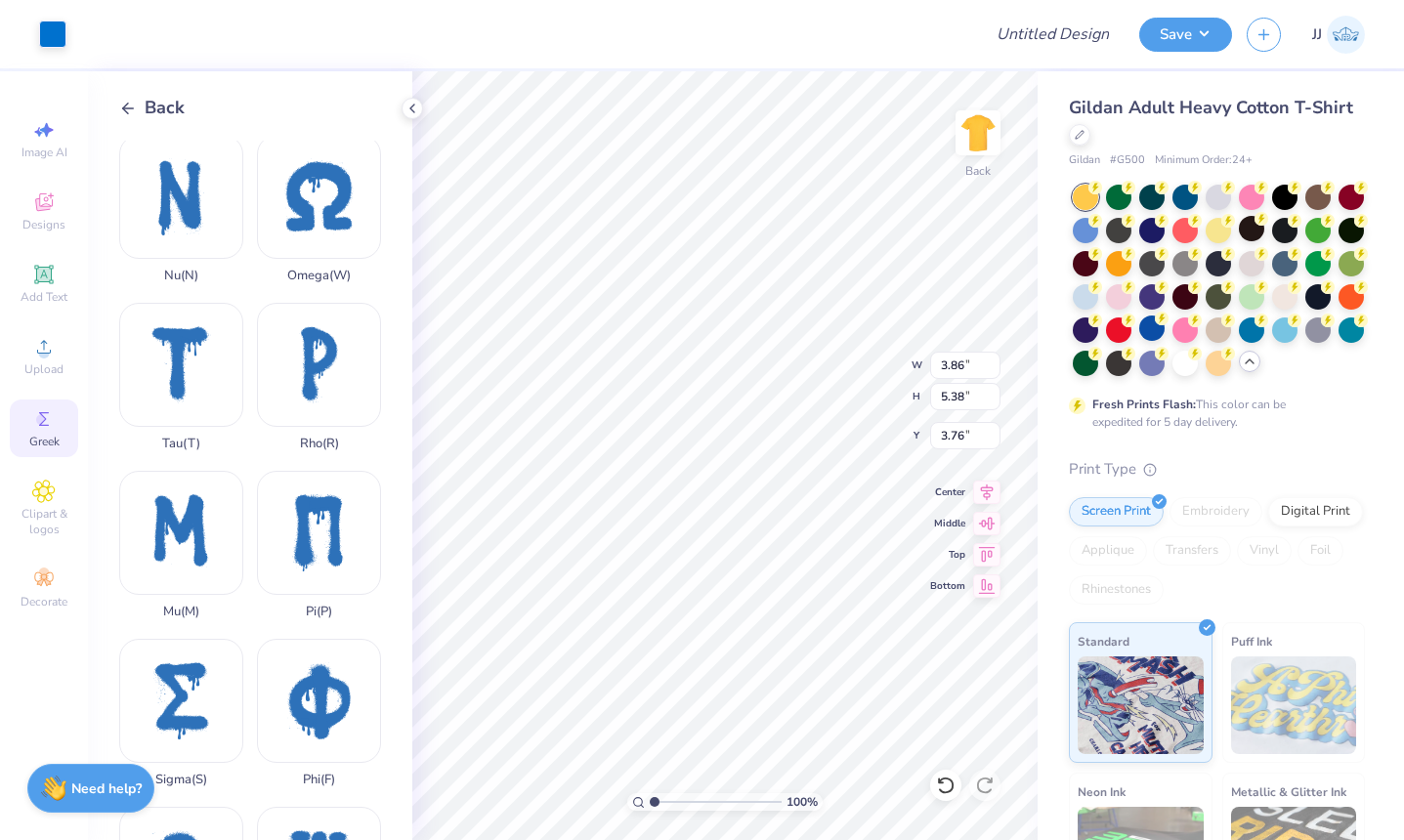 type on "3.20" 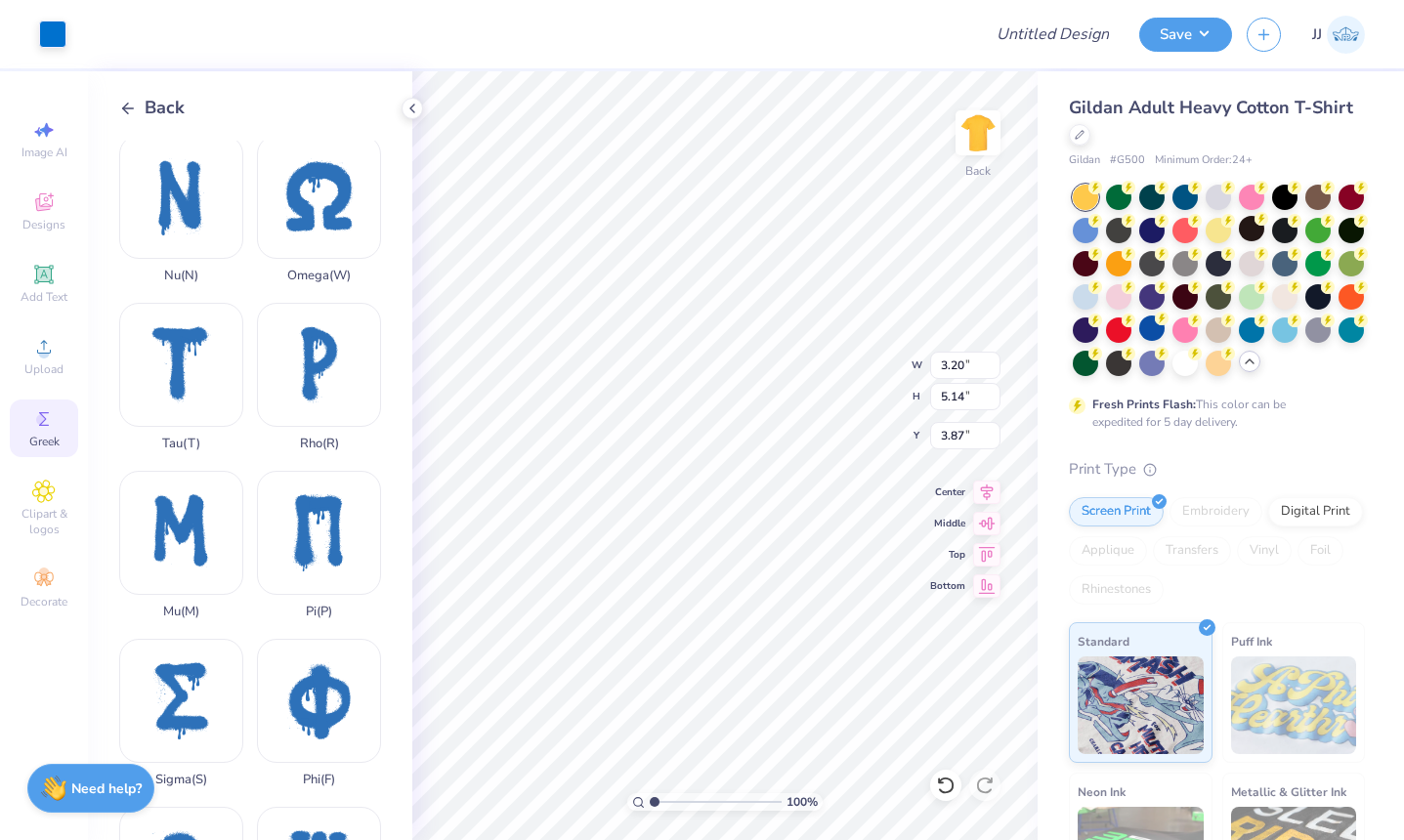 type on "3.86" 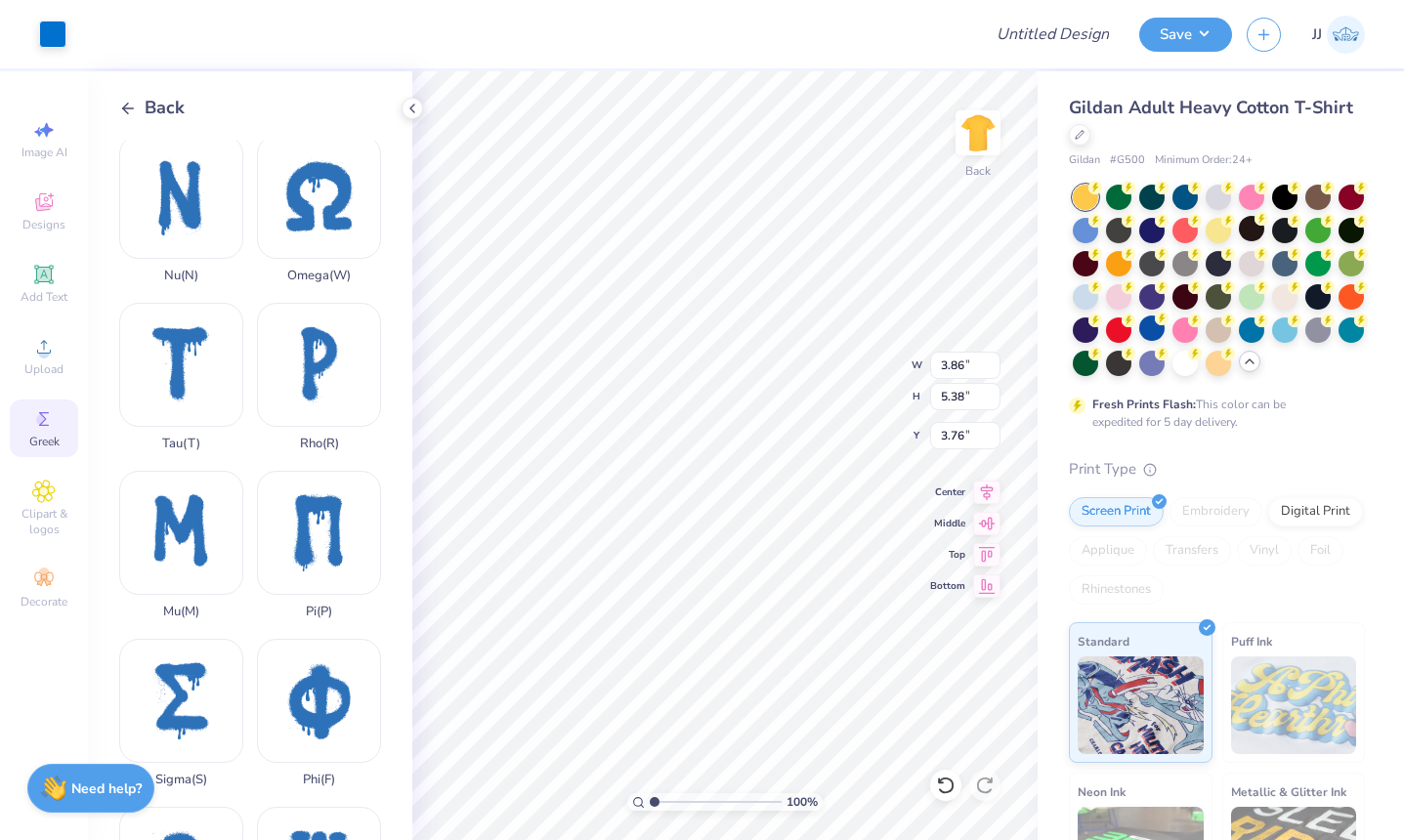type on "3.85" 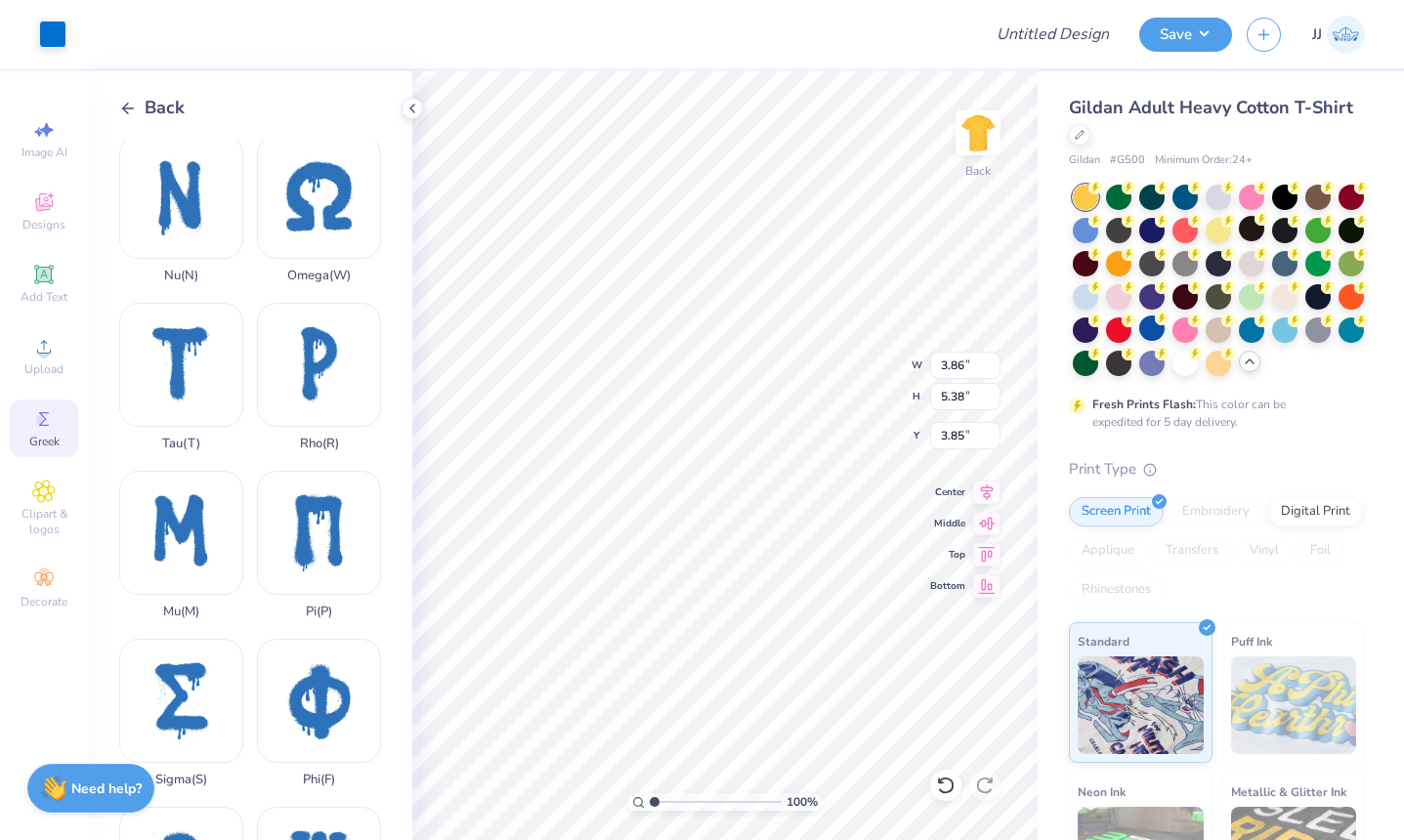 type on "2.49" 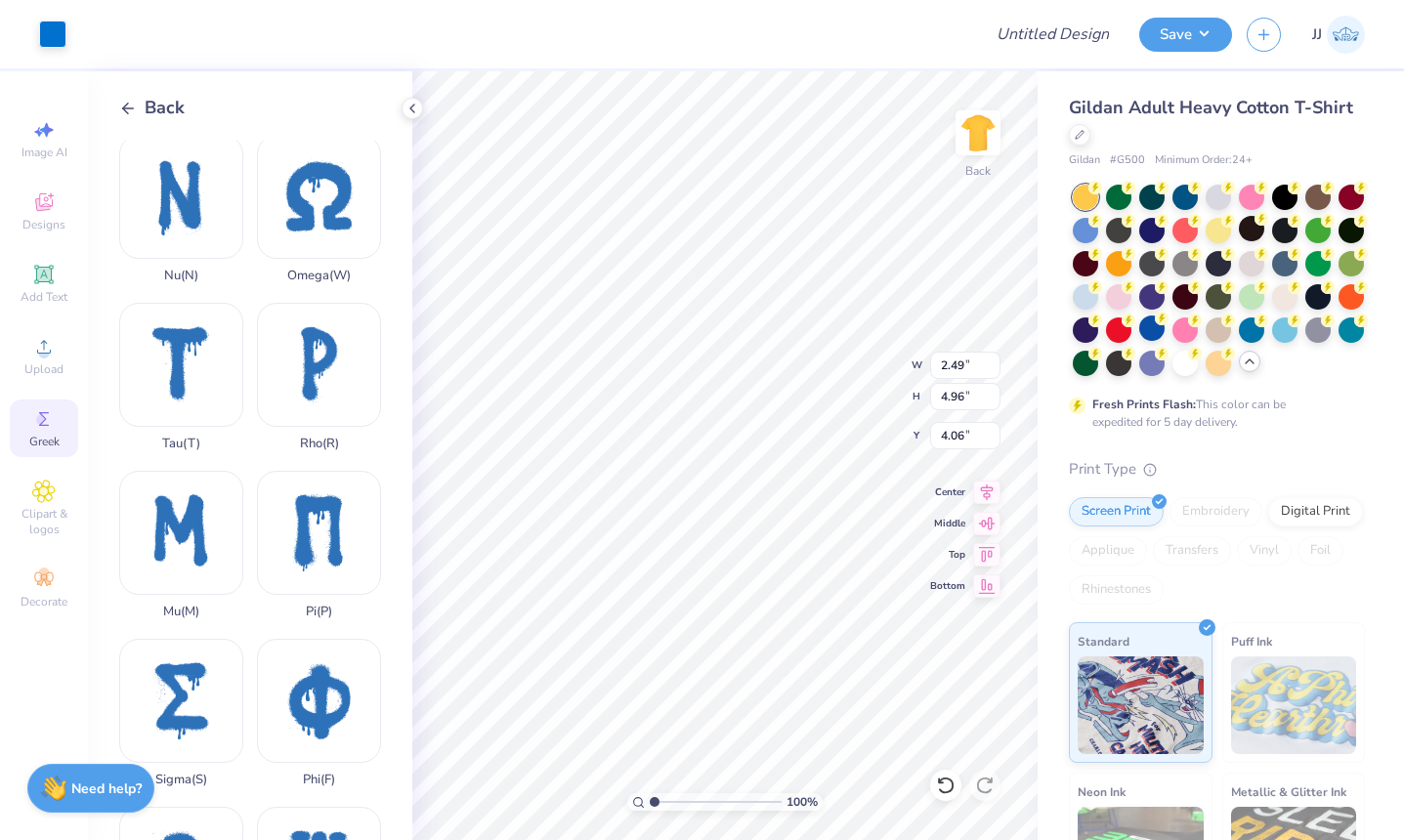 type on "3.87" 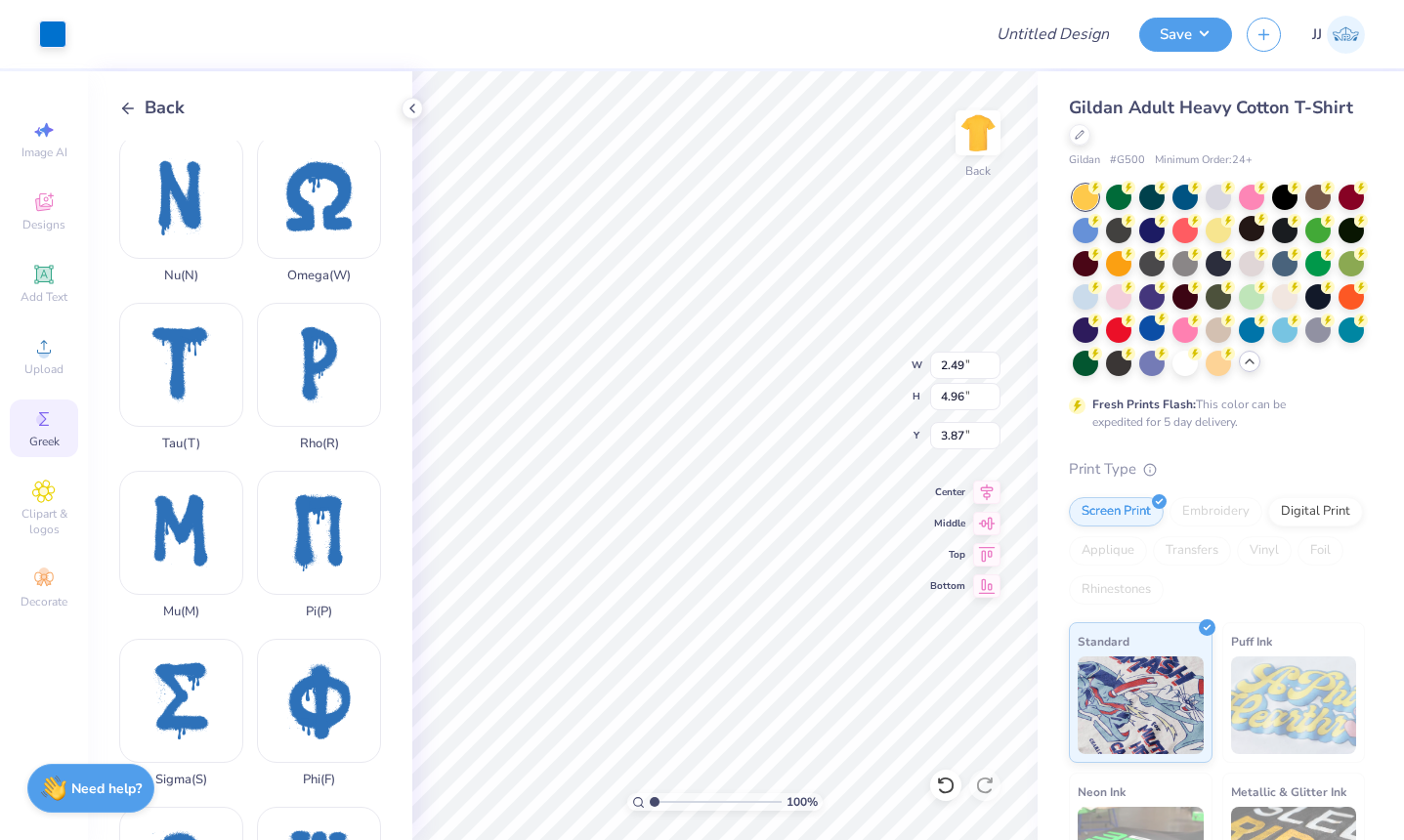 type on "3.86" 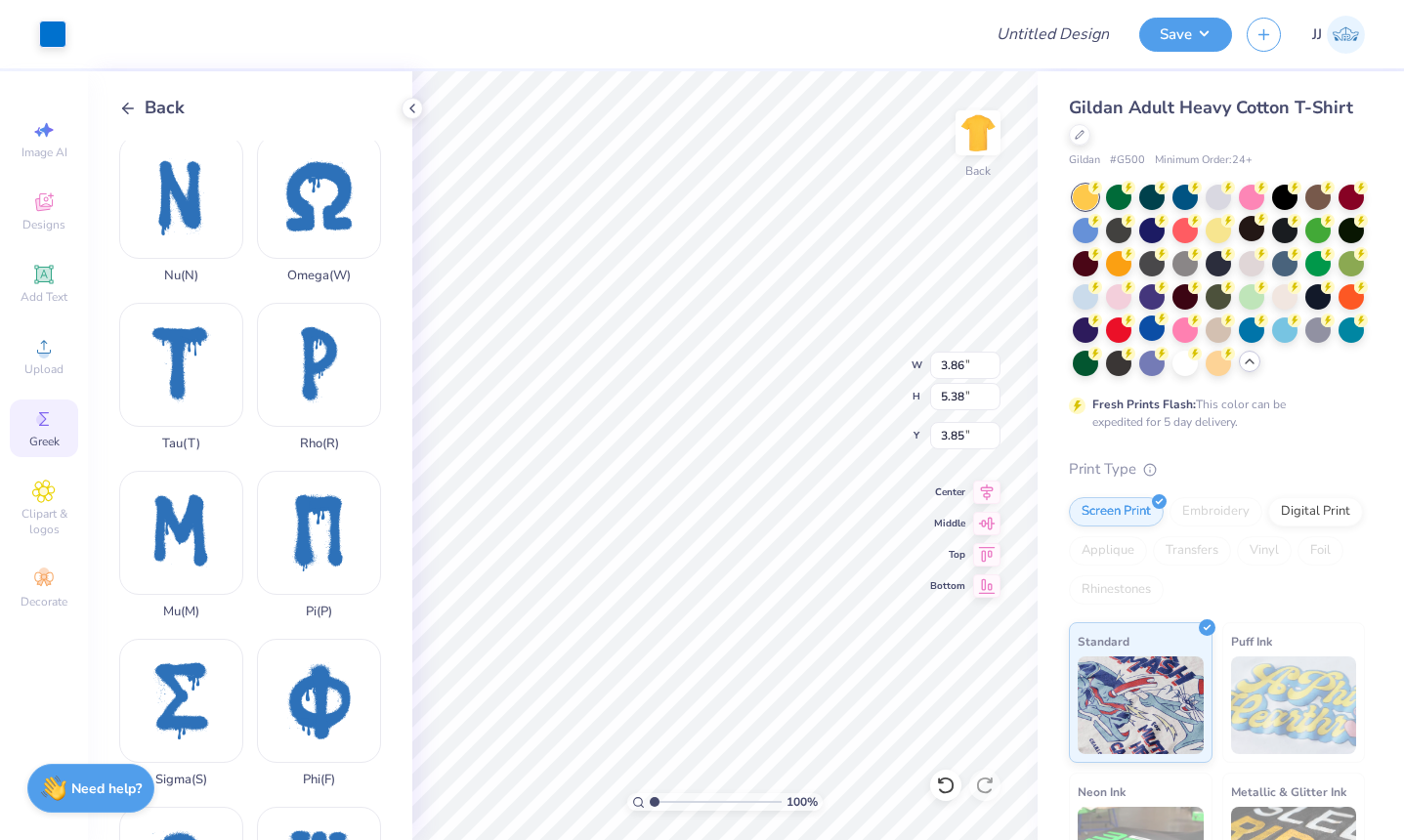 type on "3.87" 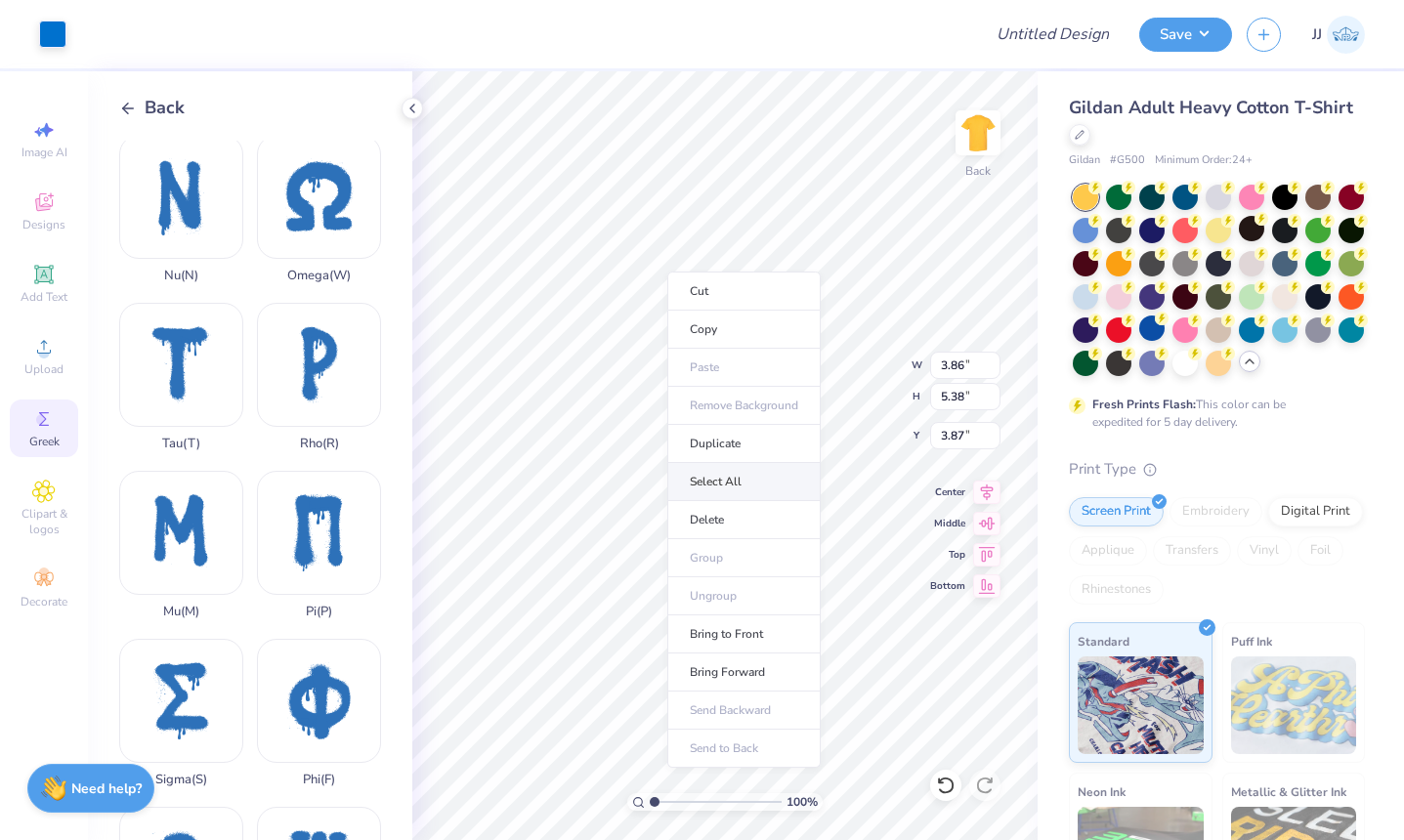 click on "Select All" at bounding box center (744, 482) 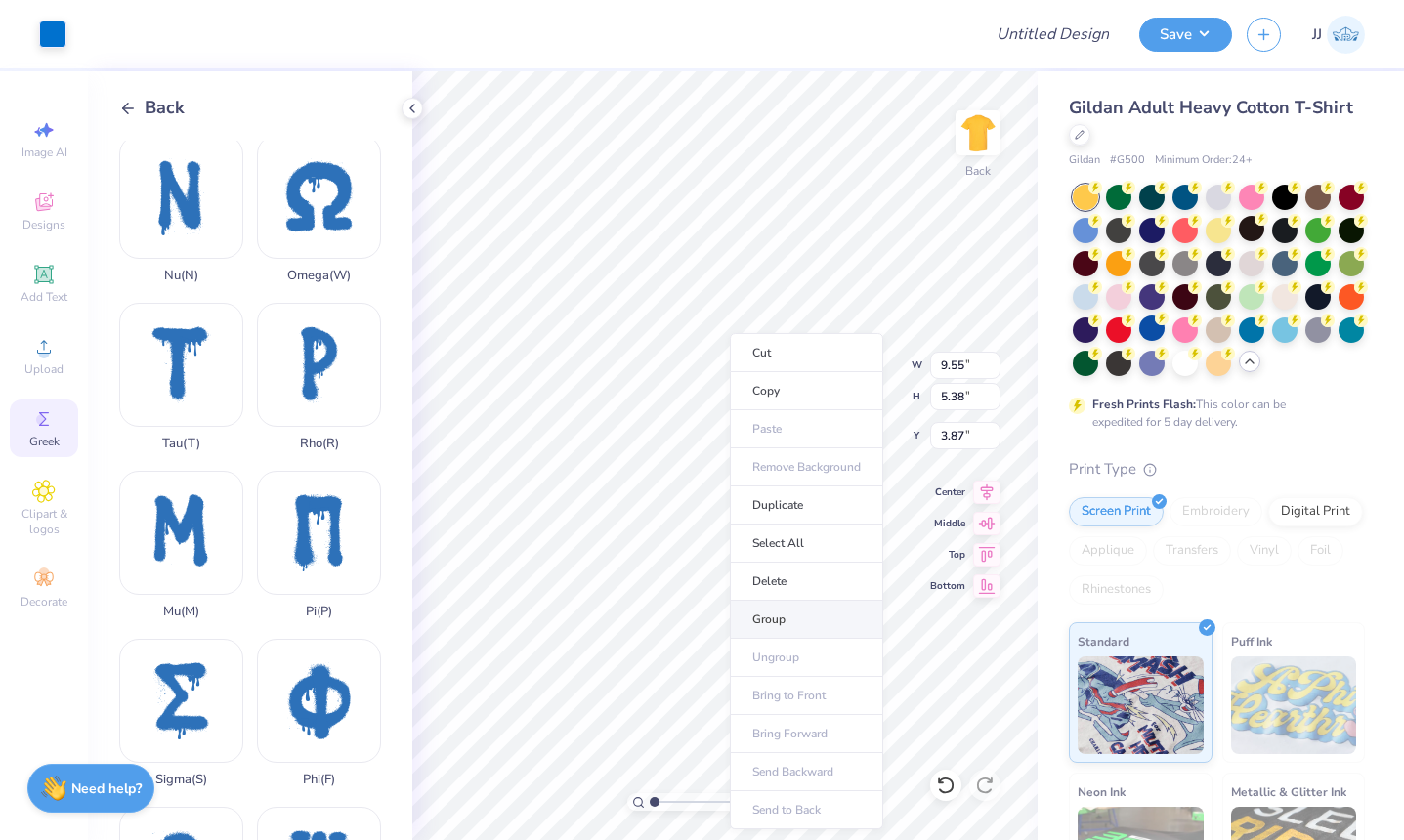 click on "Group" at bounding box center (806, 619) 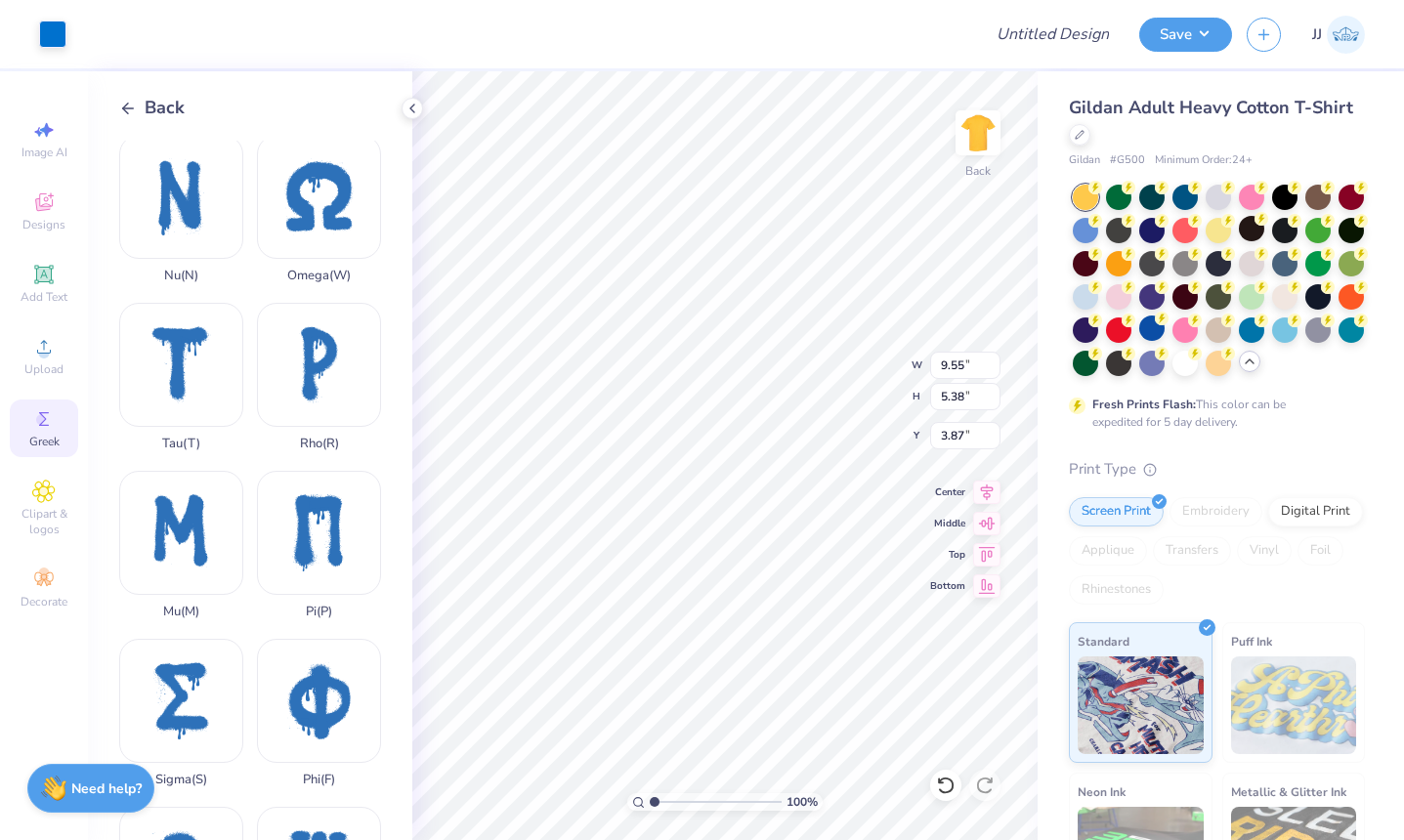 type on "9.54" 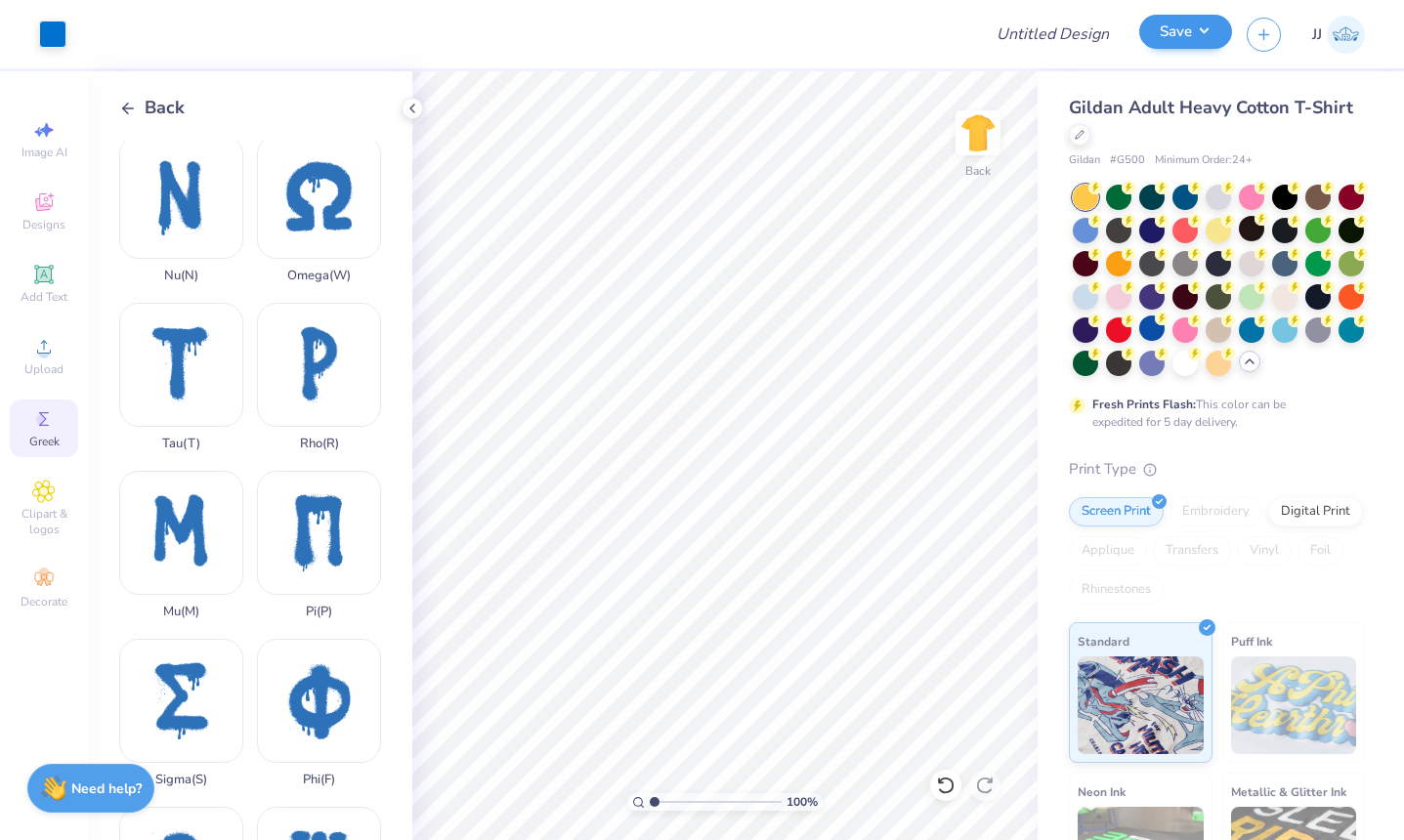 click on "Save" at bounding box center [1185, 31] 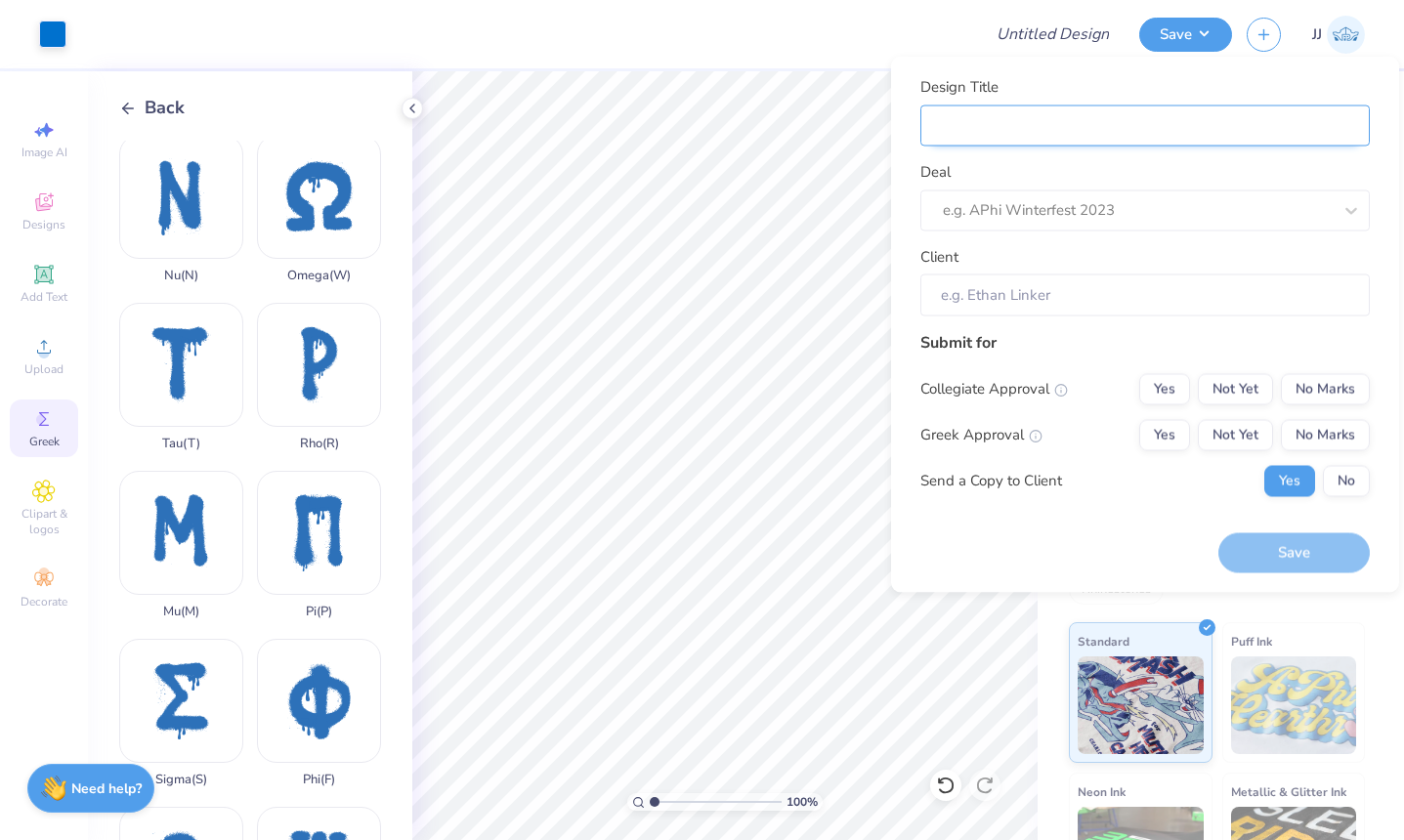 click on "Design Title" at bounding box center [1145, 125] 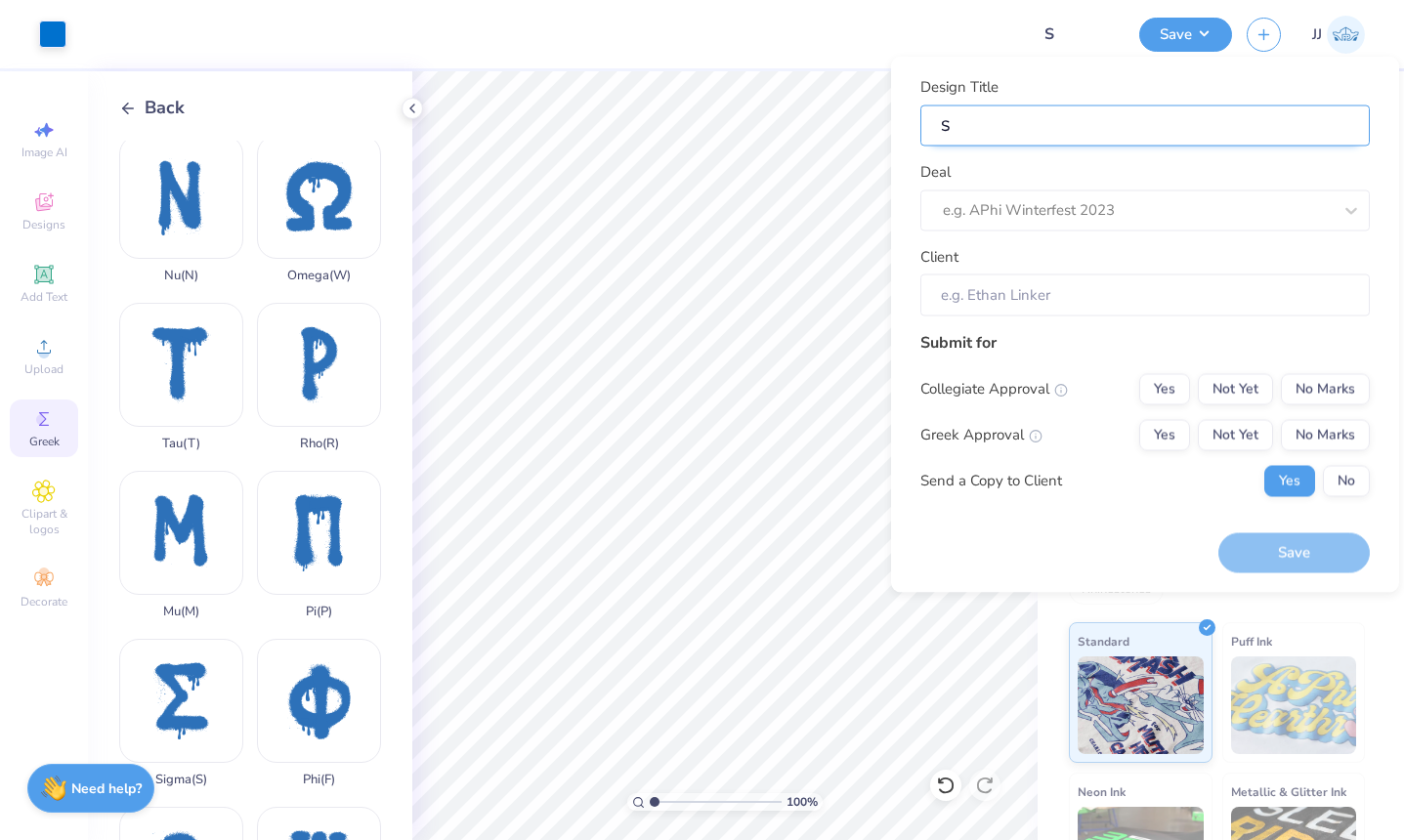 type on "Si" 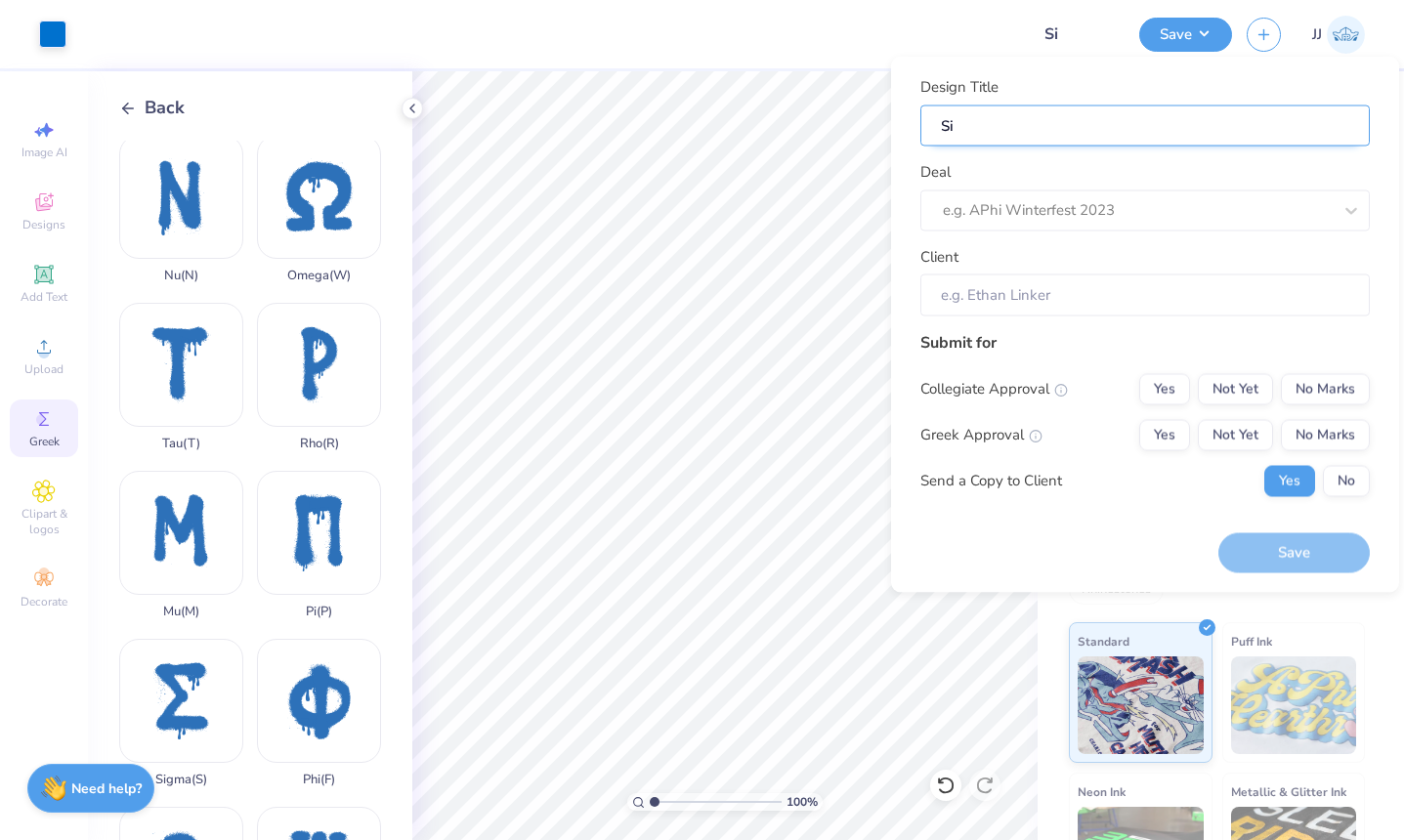 type on "Sig" 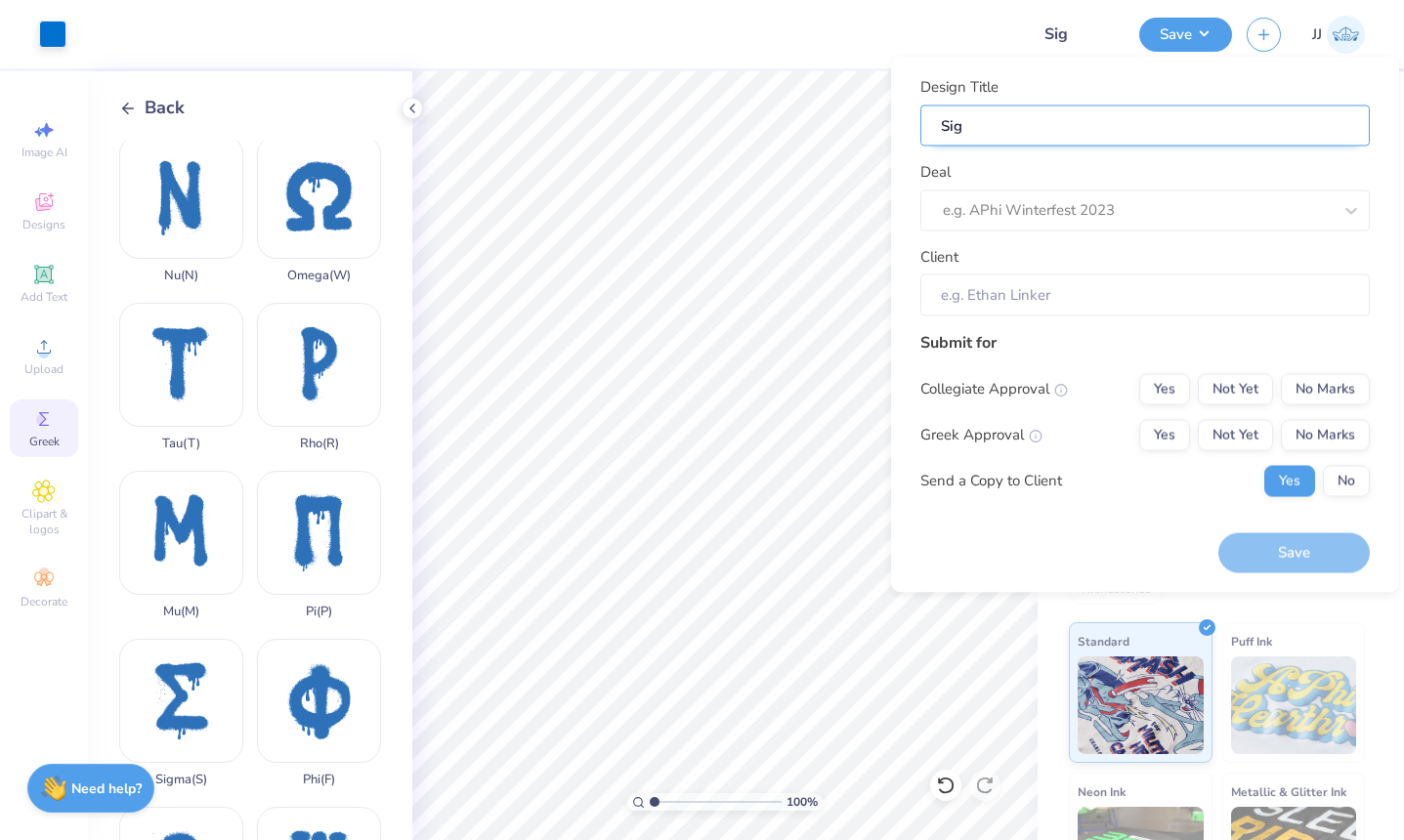 type on "Sigm" 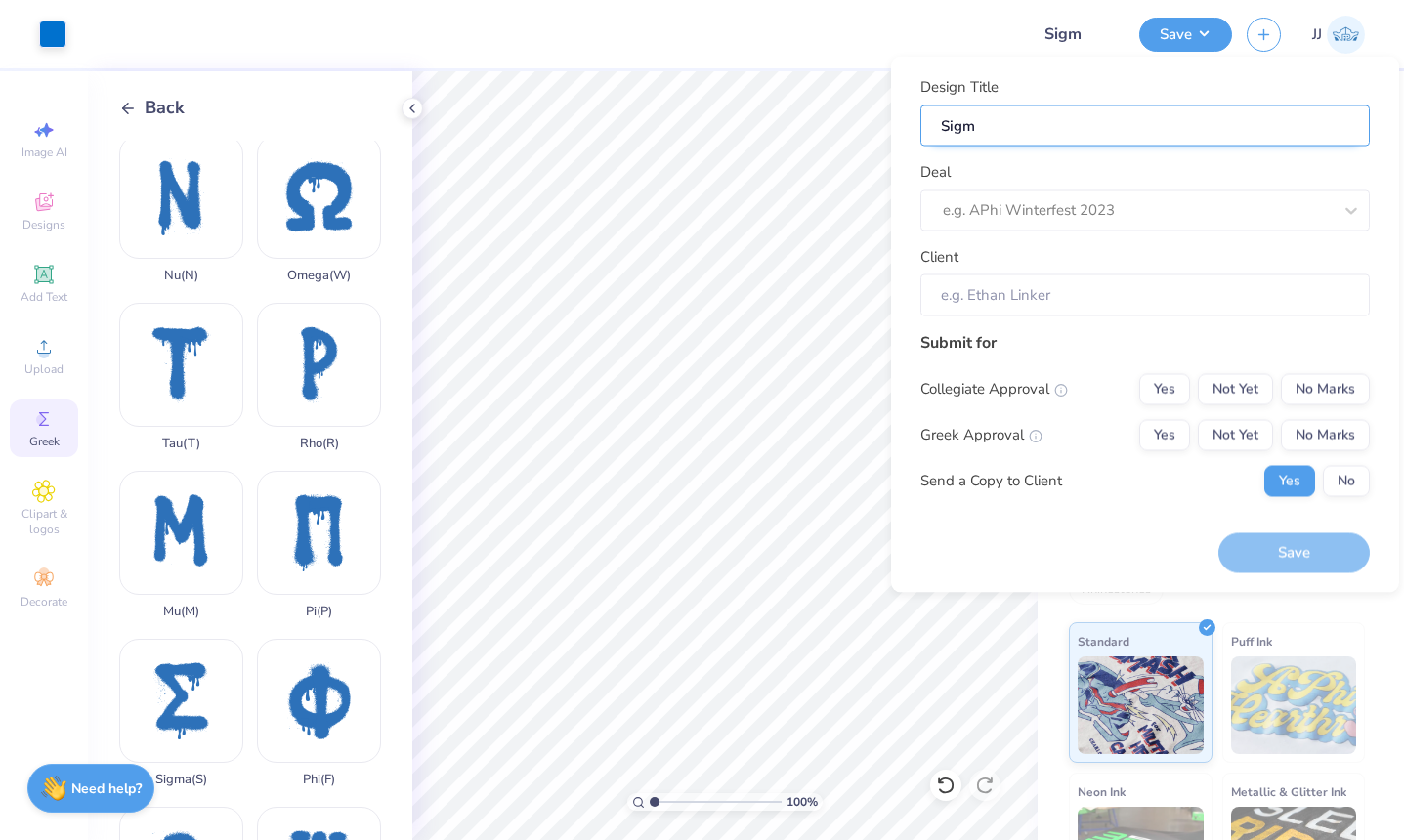 type on "Sigma" 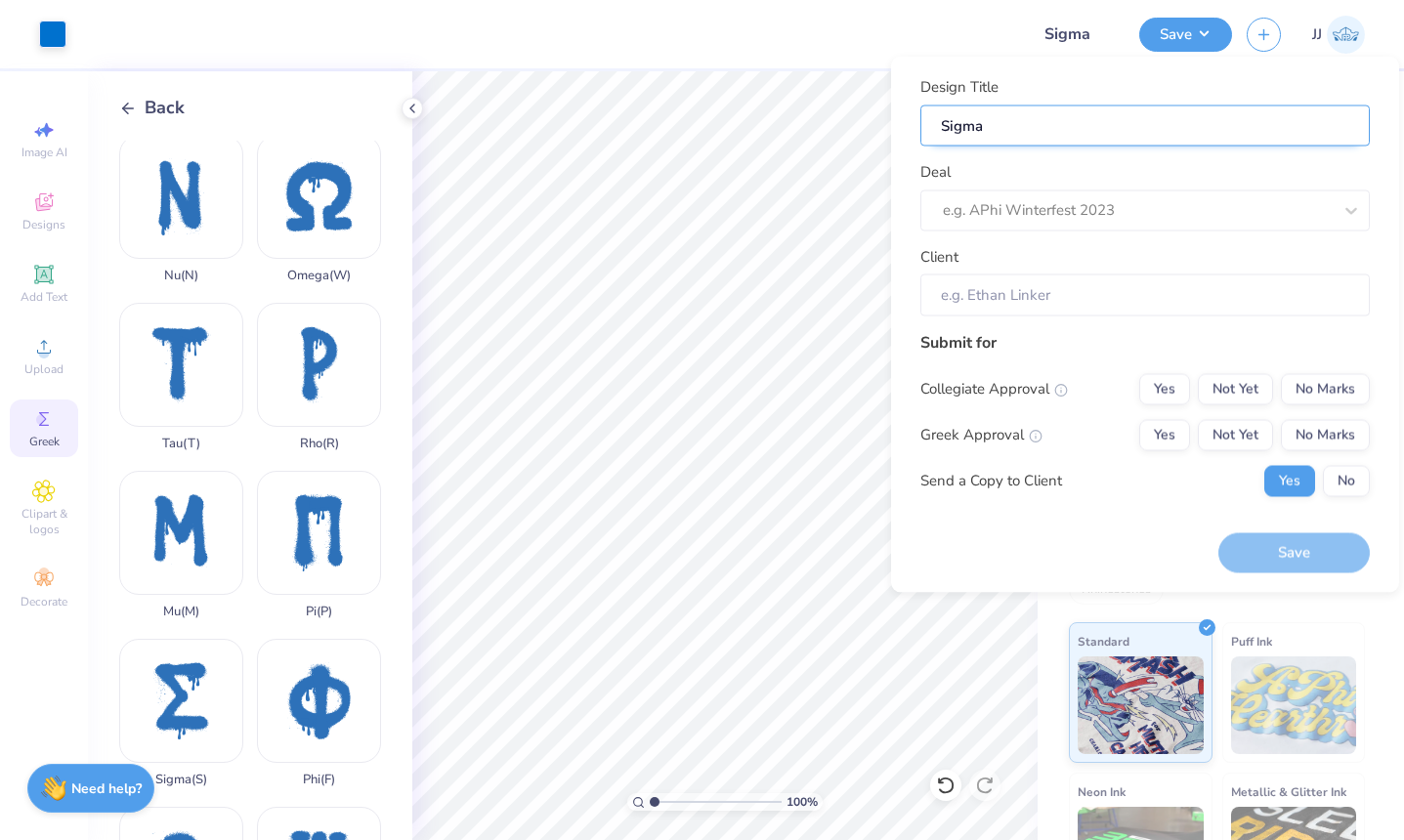 type on "Sigma" 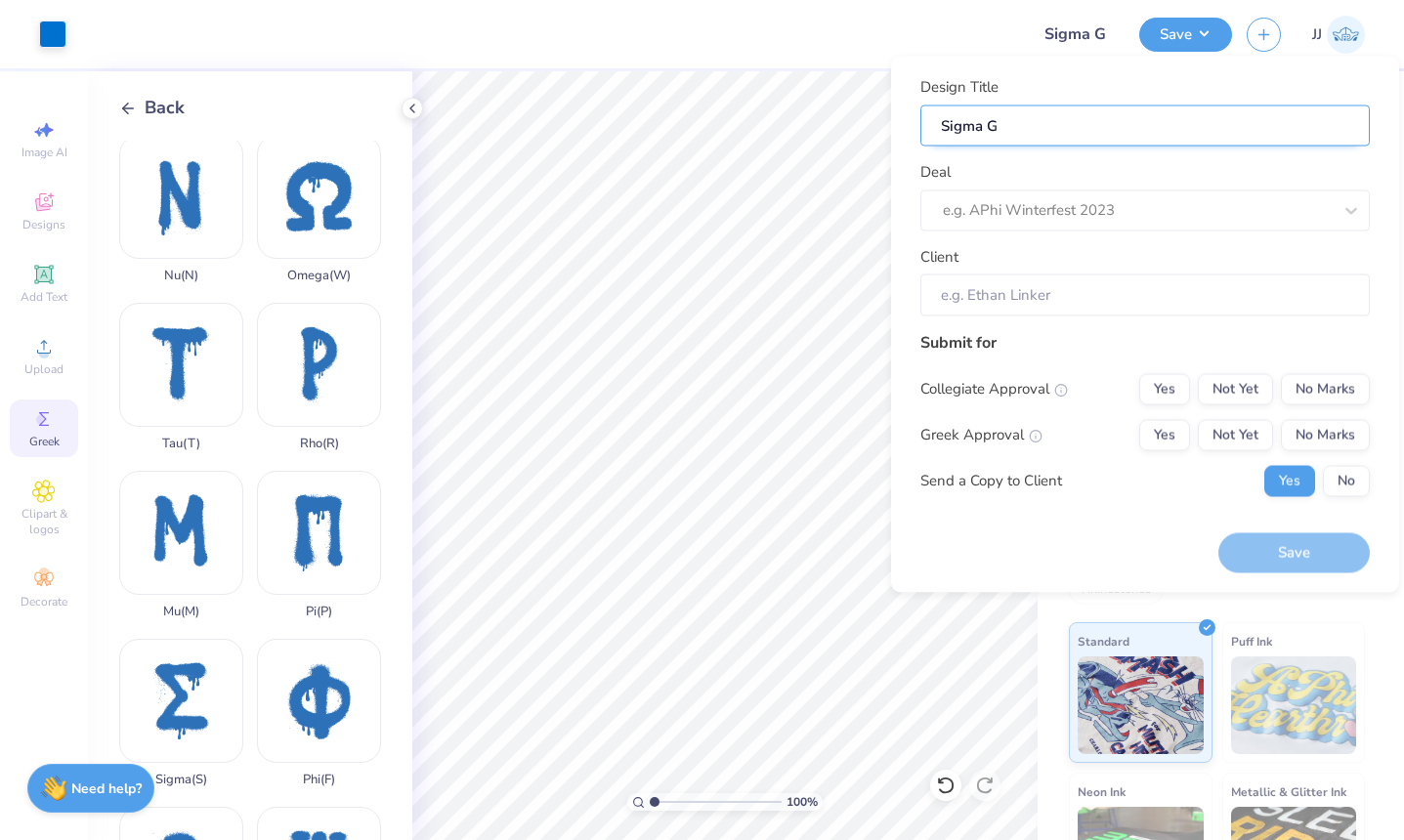 type on "Sigma Ga" 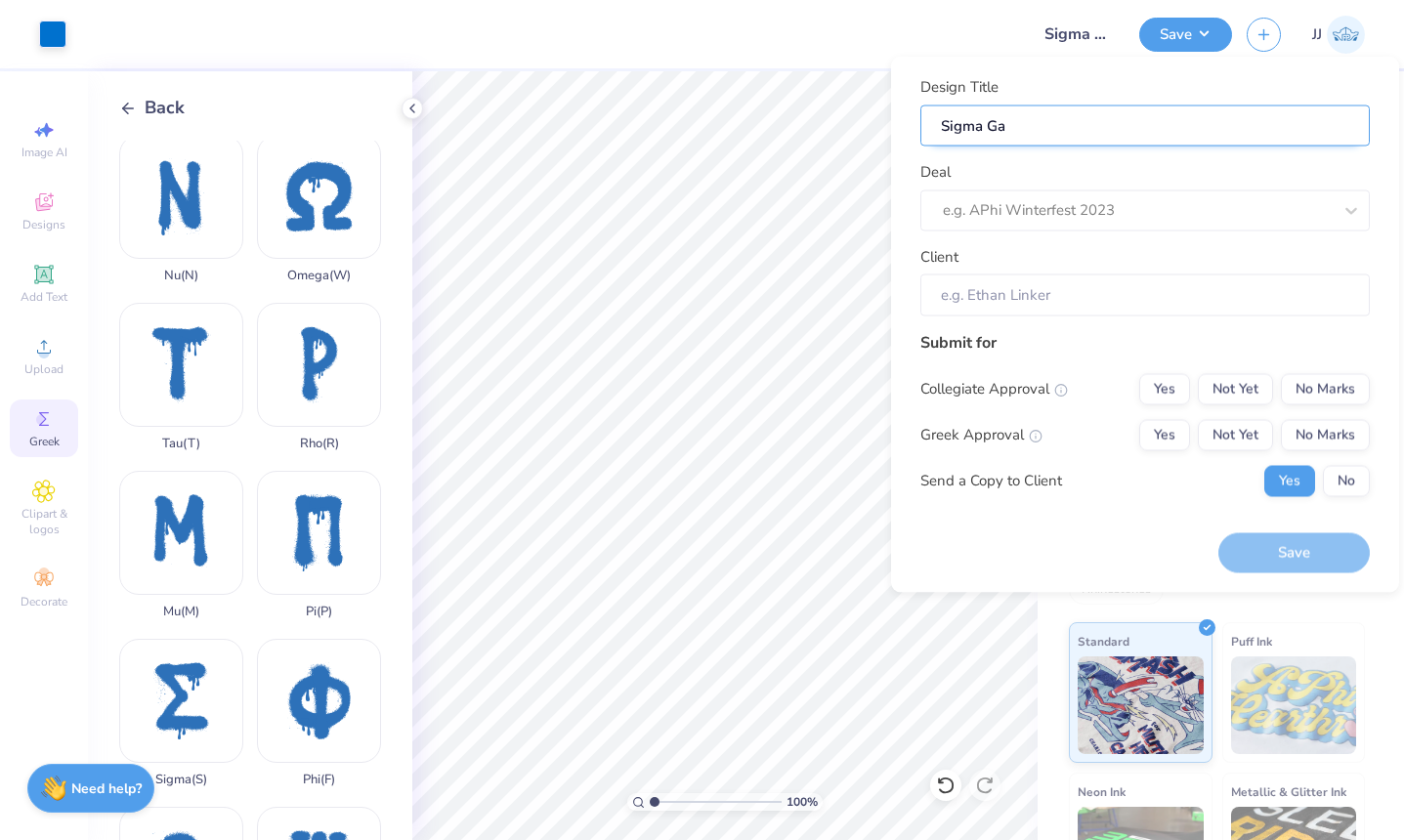 type on "Sigma Gam" 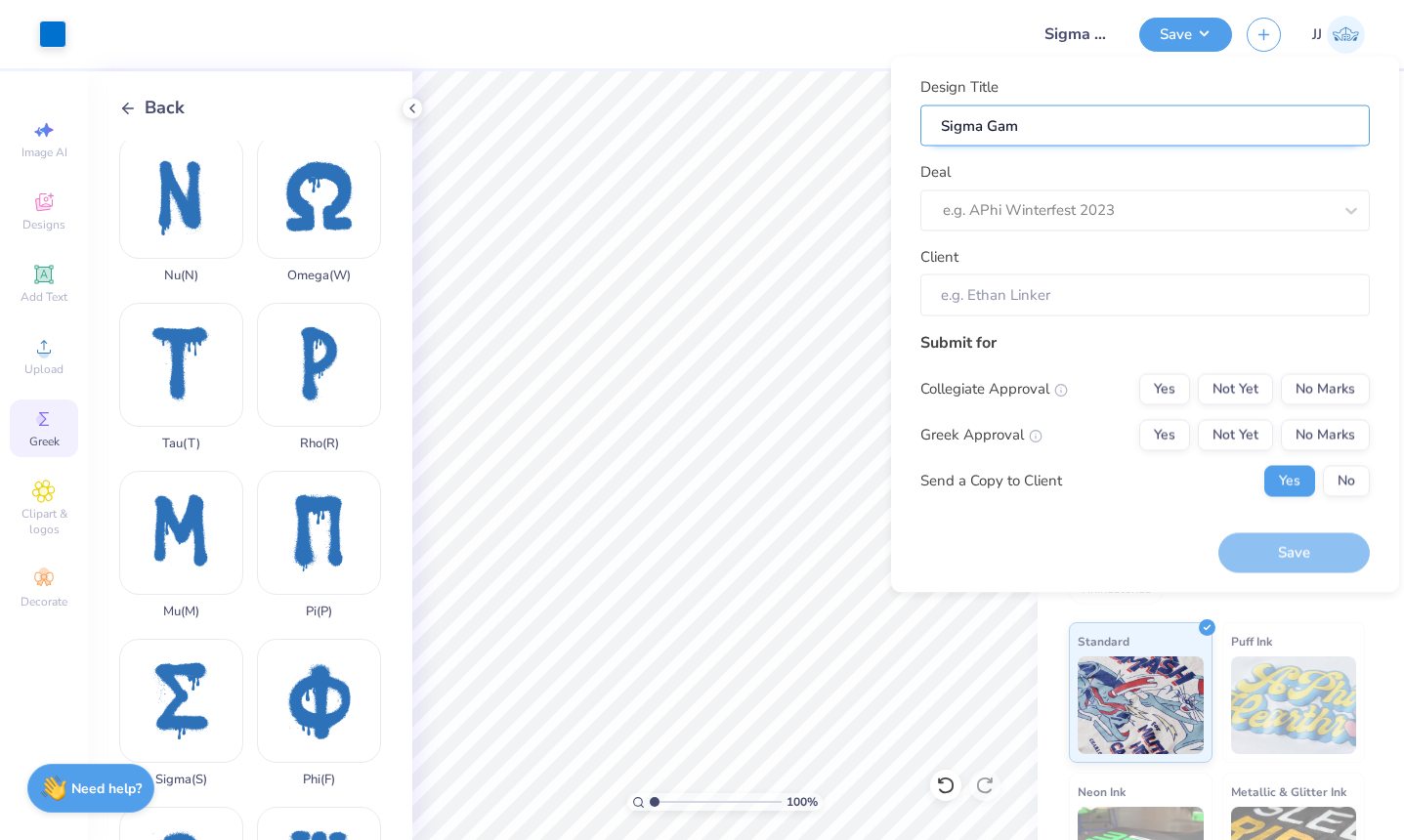 type on "Sigma Gamm" 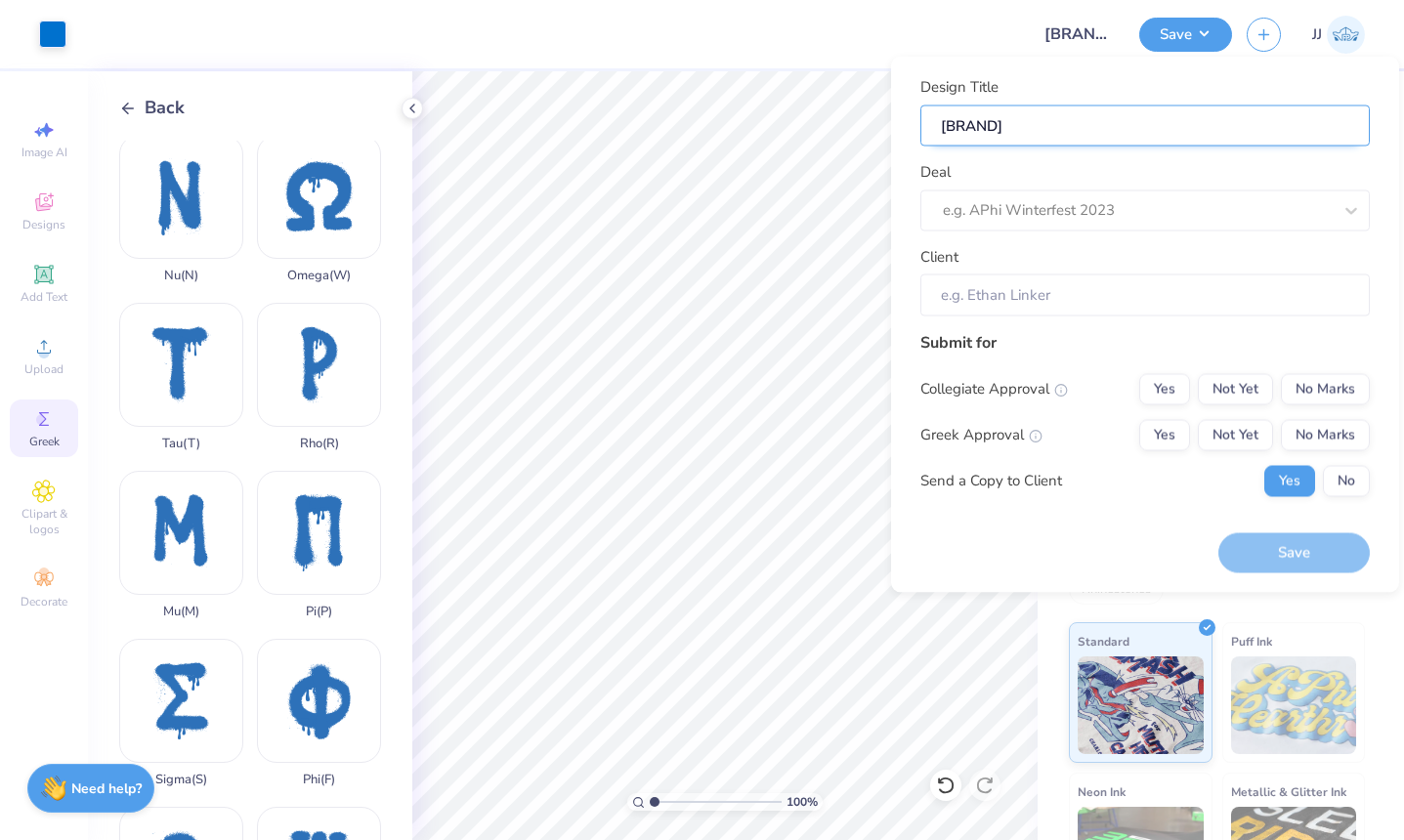 type on "Sigma Gamma" 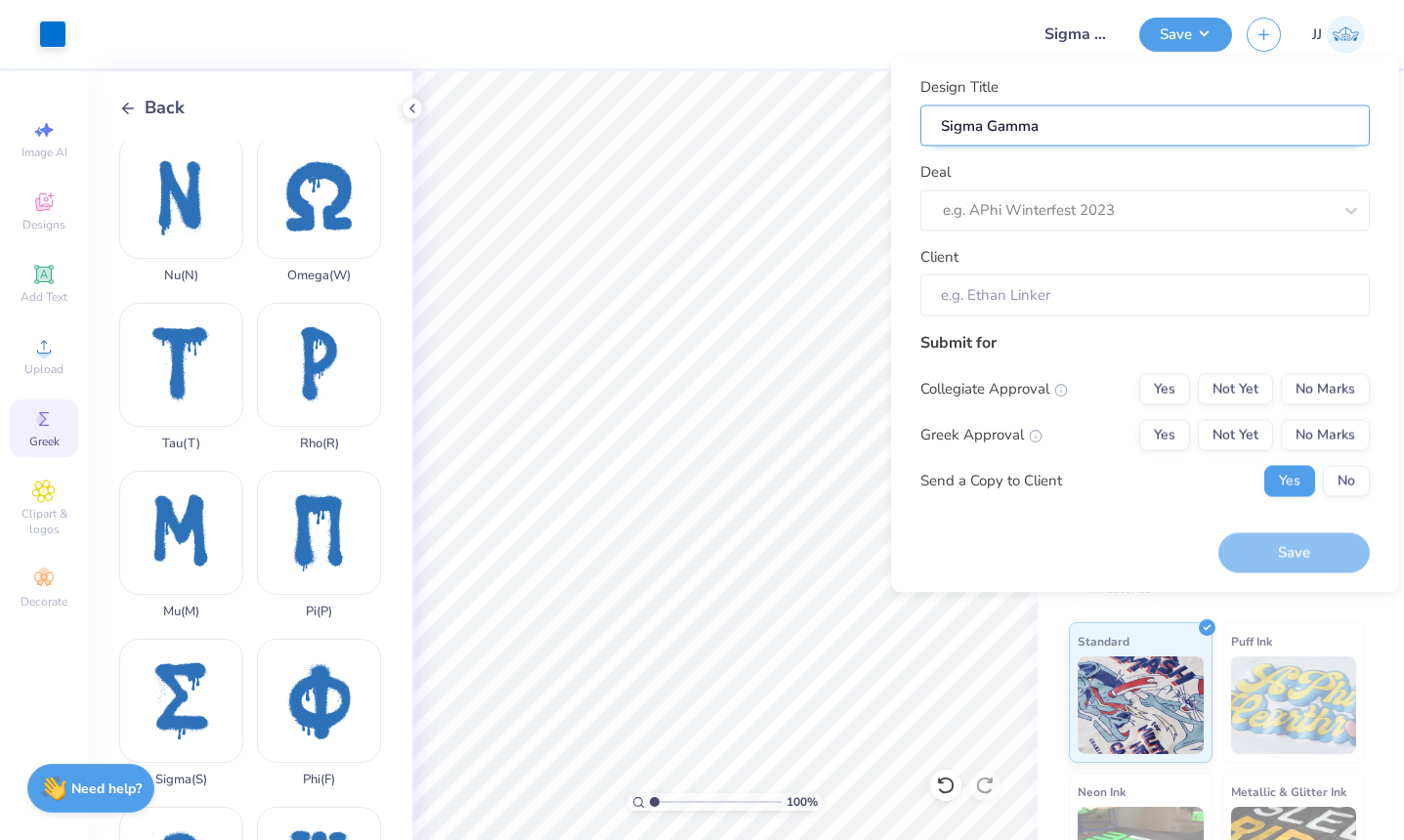 type on "Sigma Gamma" 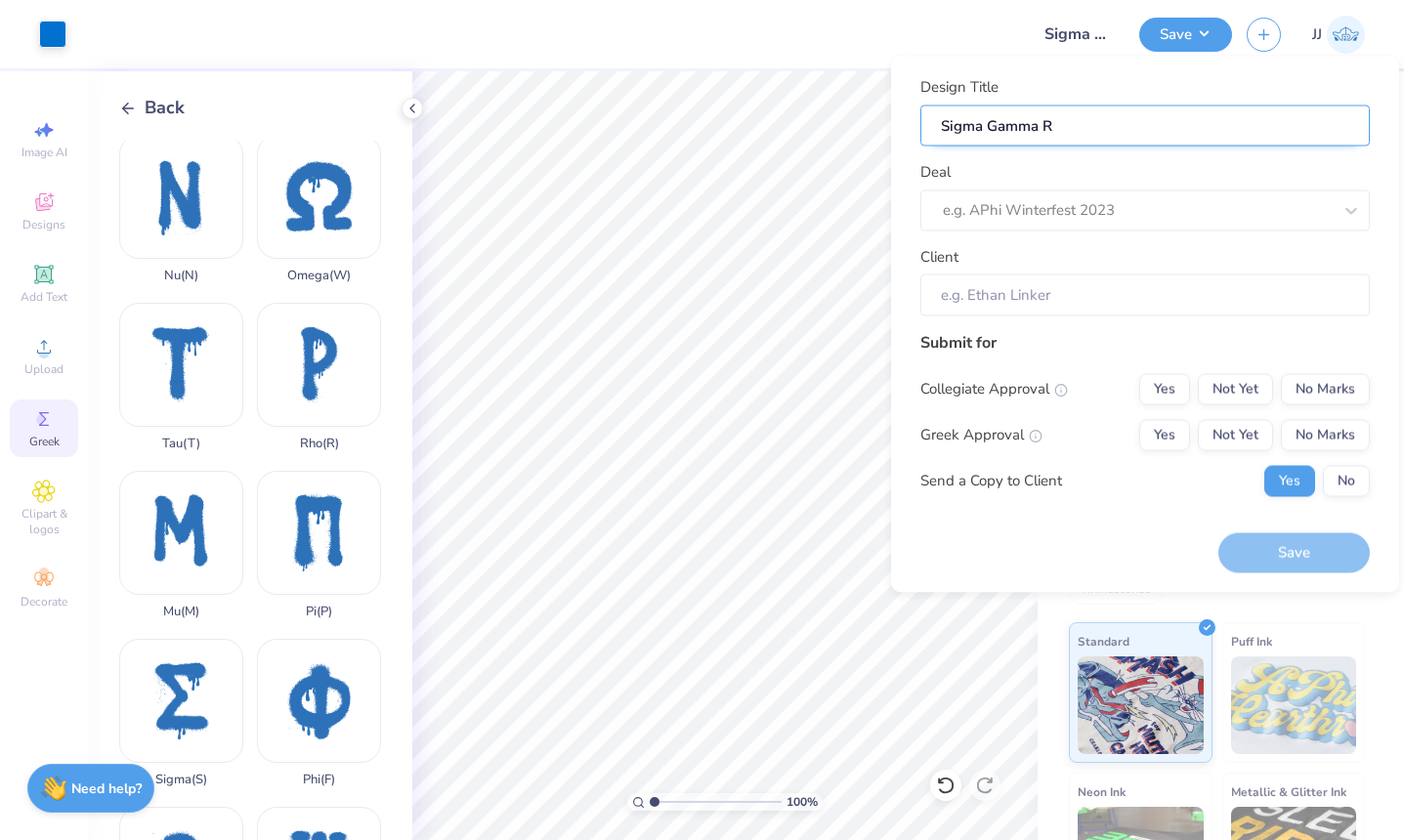 type on "Sigma Gamma Rh" 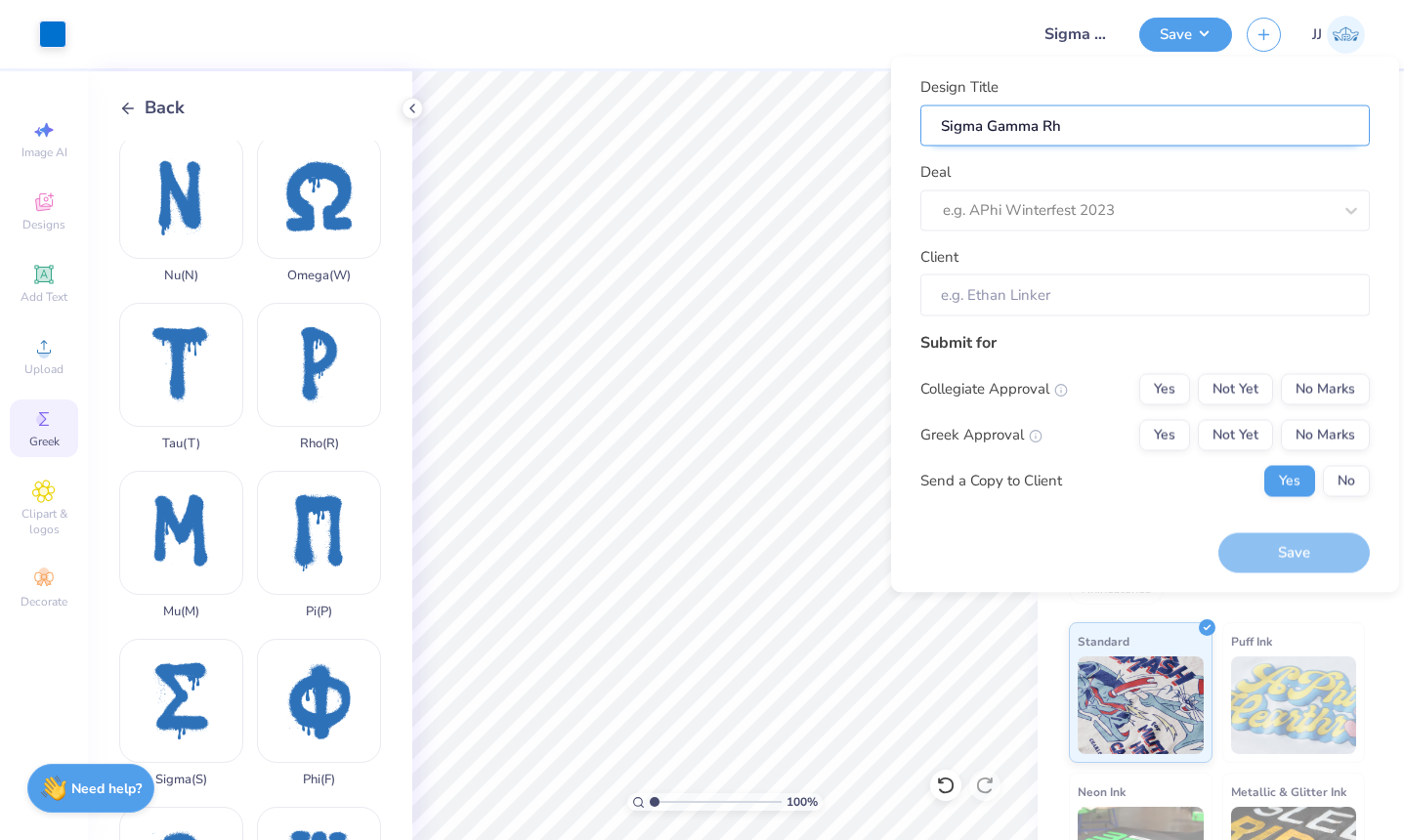 type on "Sigma Gamma Rho" 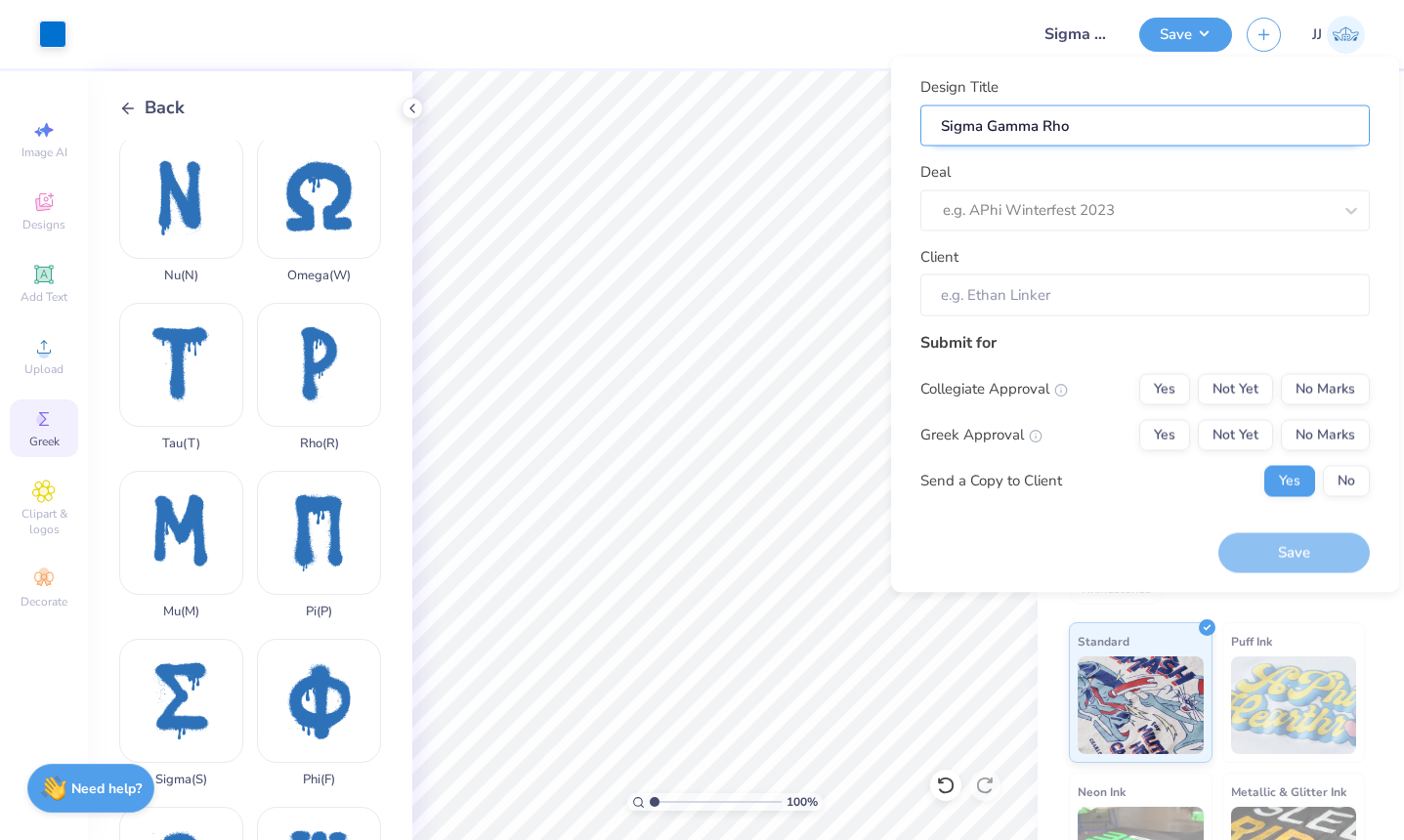 type on "Sigma Gamma Rho" 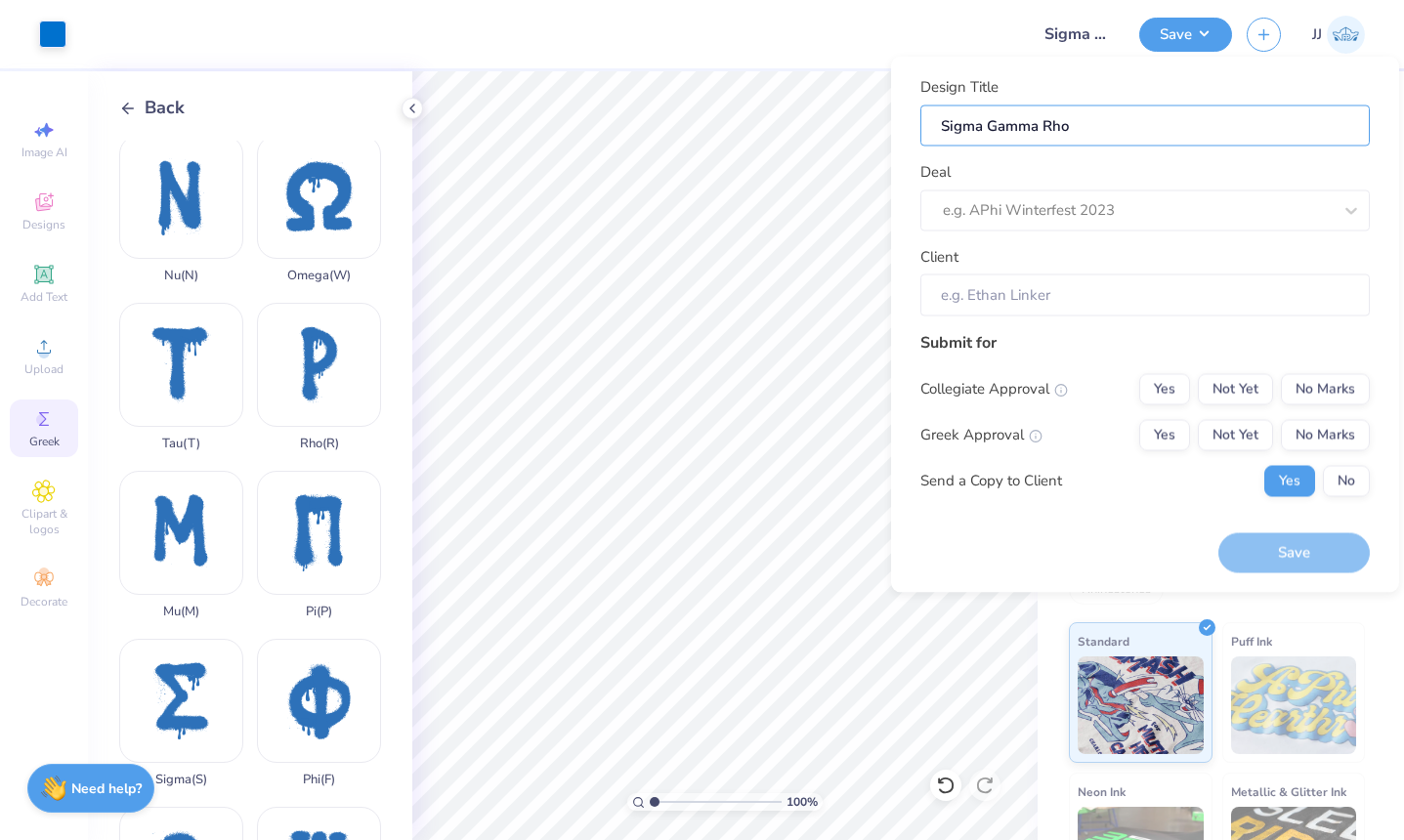 type on "Sigma Gamma Rho" 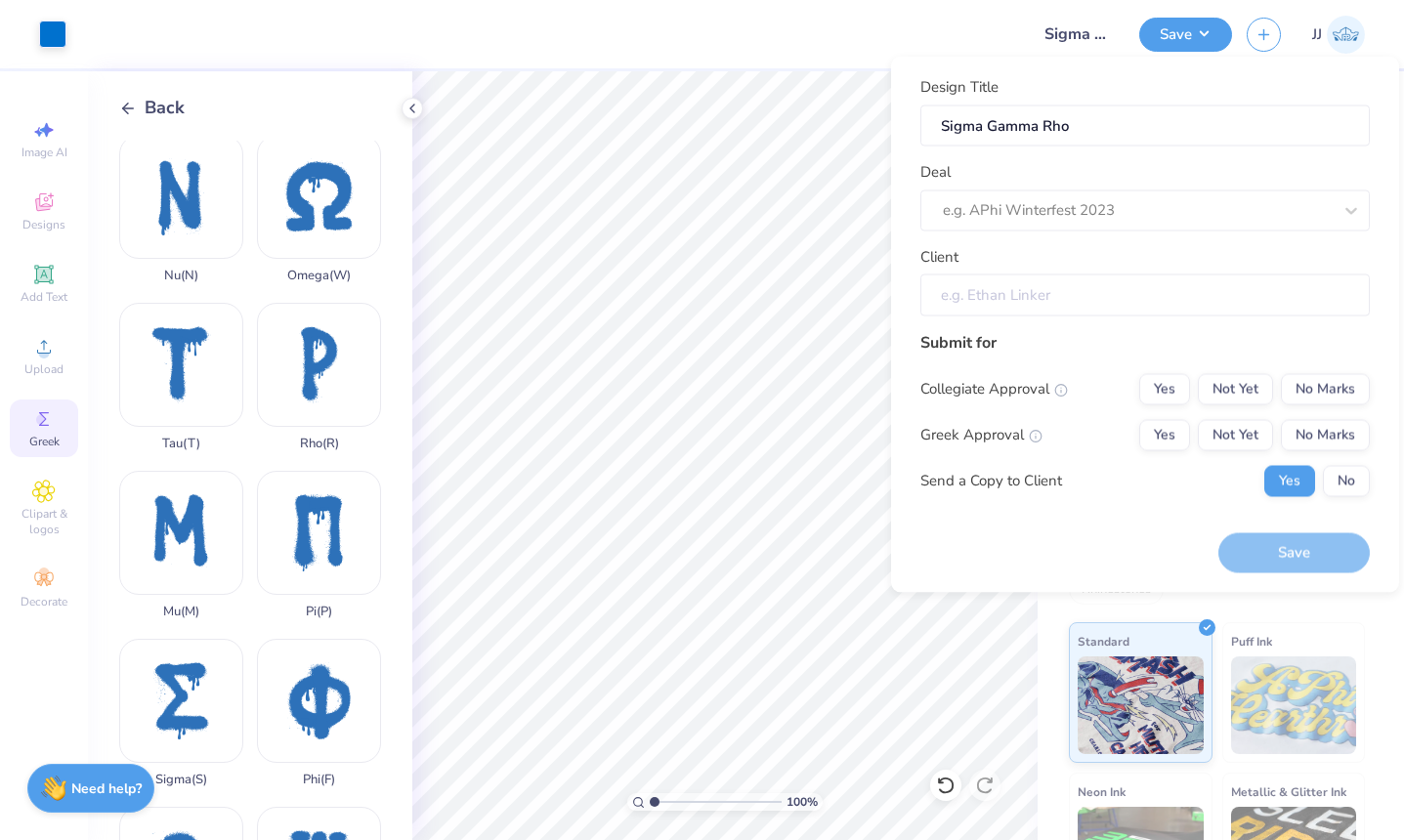 click on "Client" at bounding box center (1145, 295) 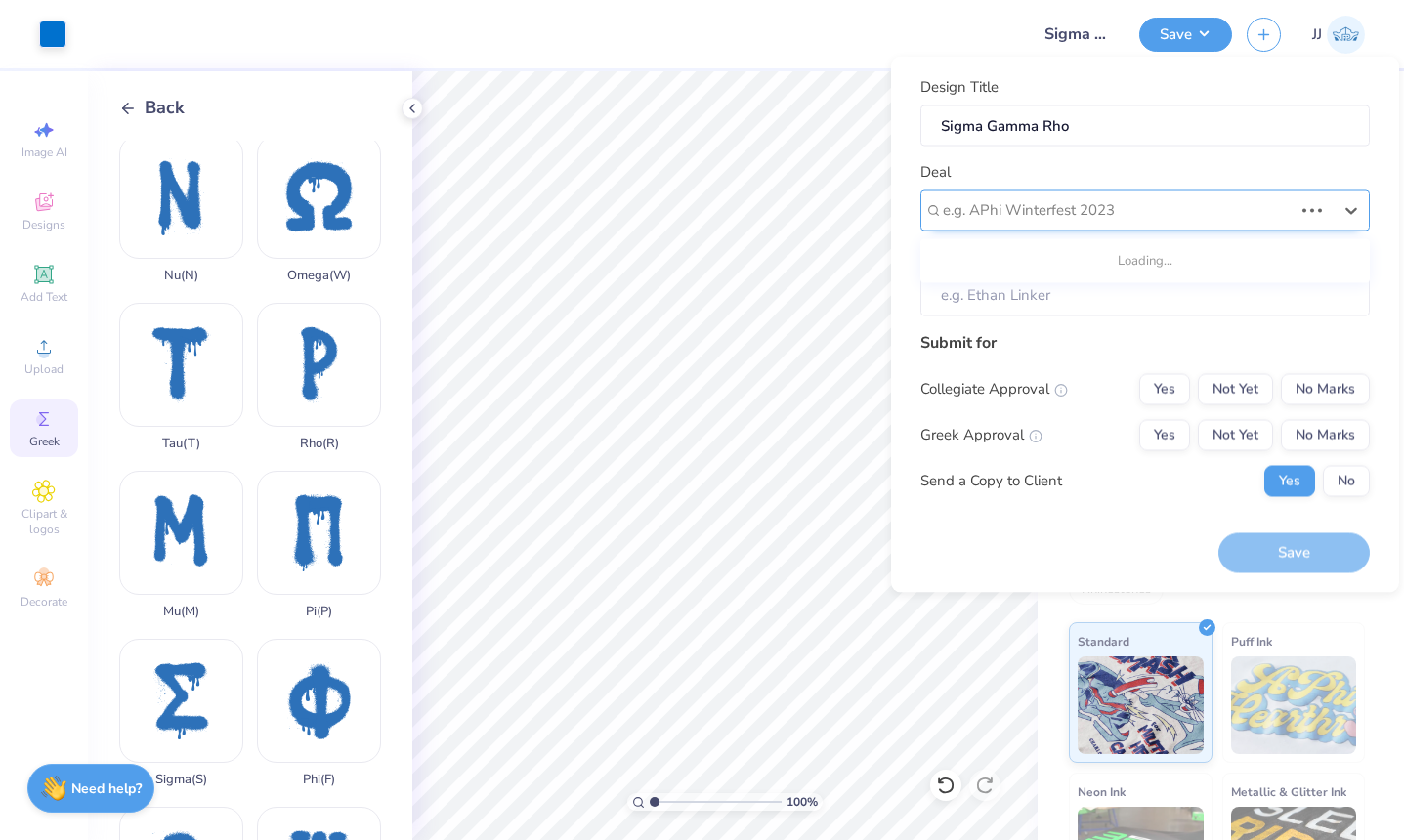 click on "e.g. APhi Winterfest 2023" at bounding box center [1118, 210] 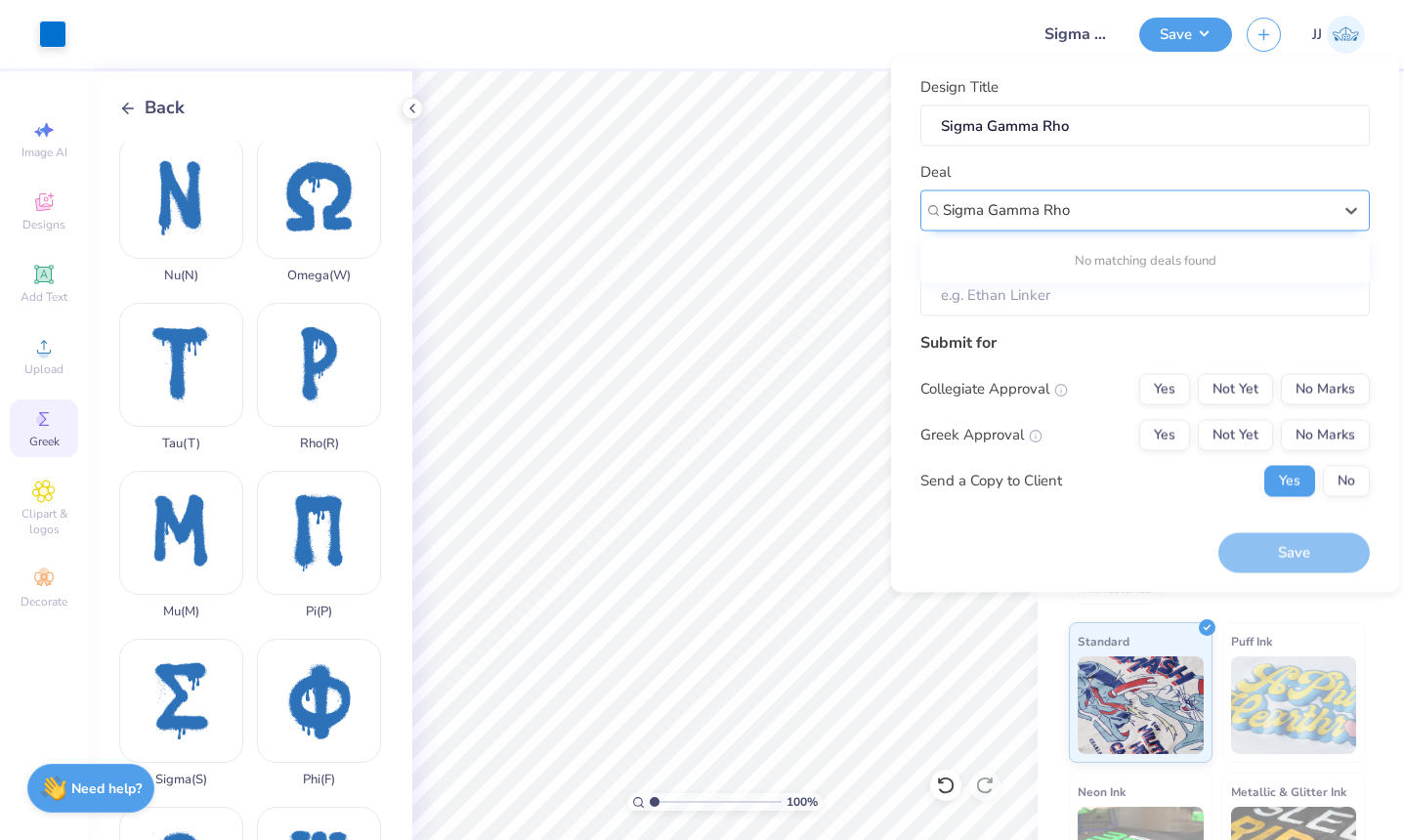 type on "Sigma Gamma Rho" 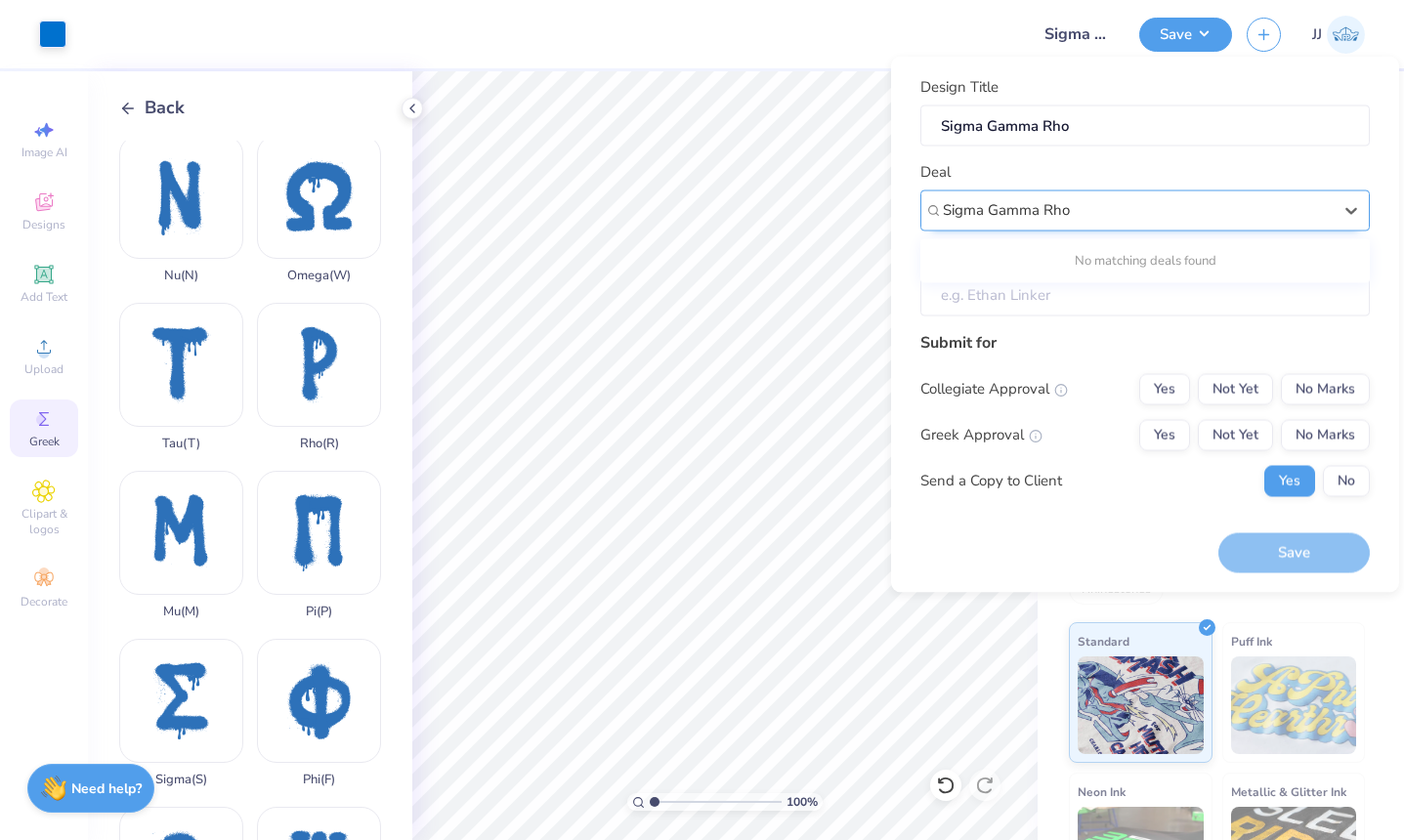 type 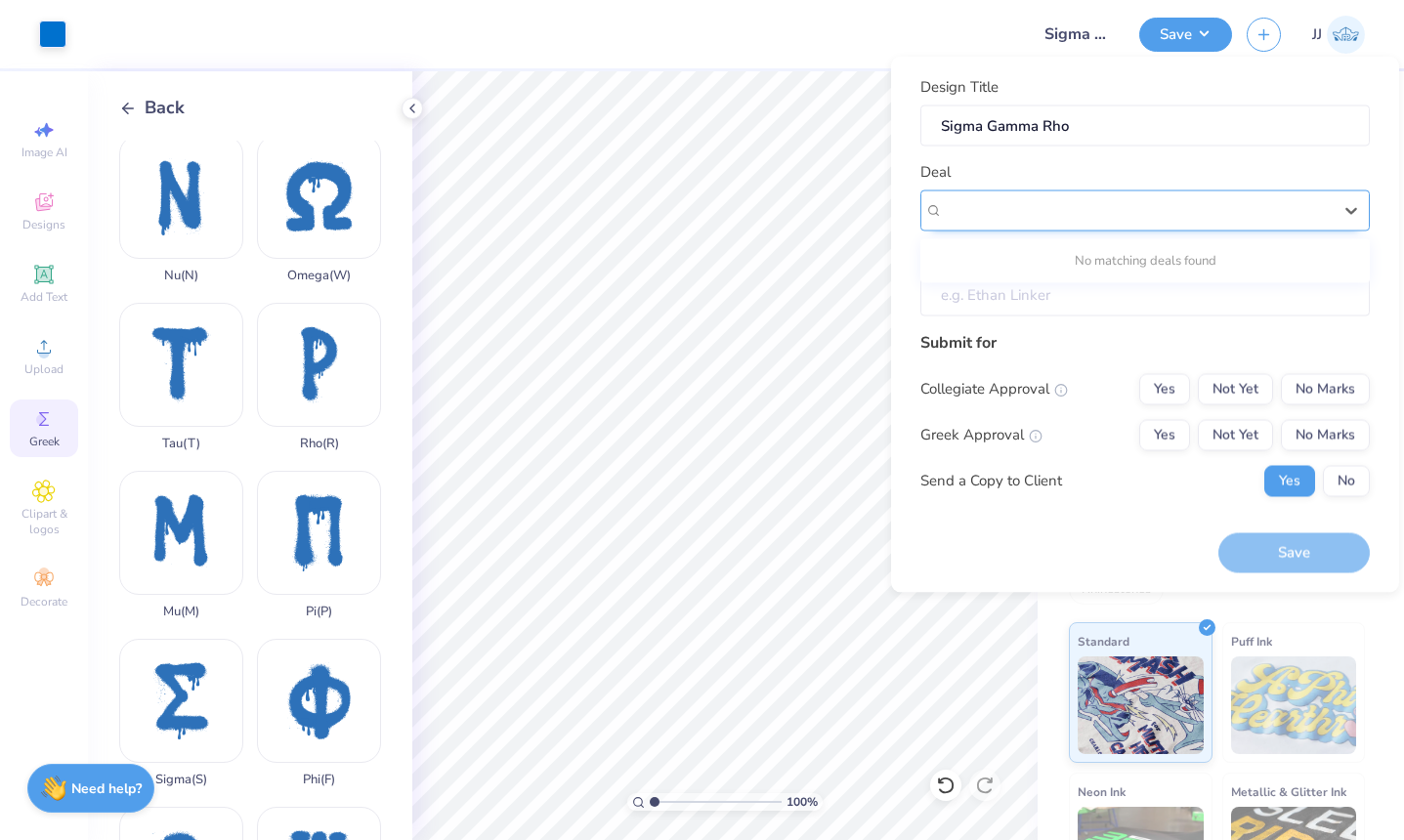 click on "Client" at bounding box center (1145, 295) 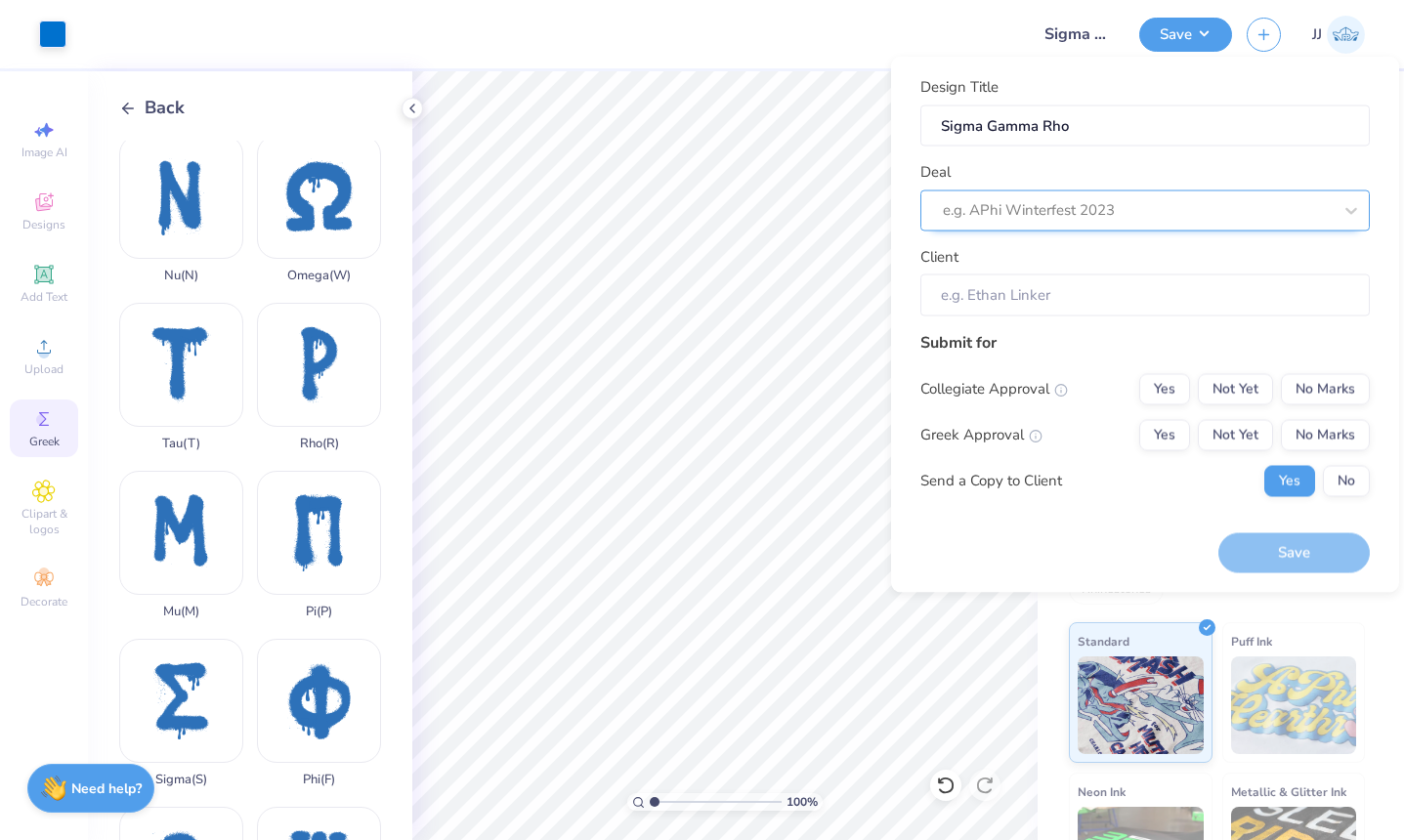 click on "Deal e.g. APhi Winterfest 2023" at bounding box center (1145, 196) 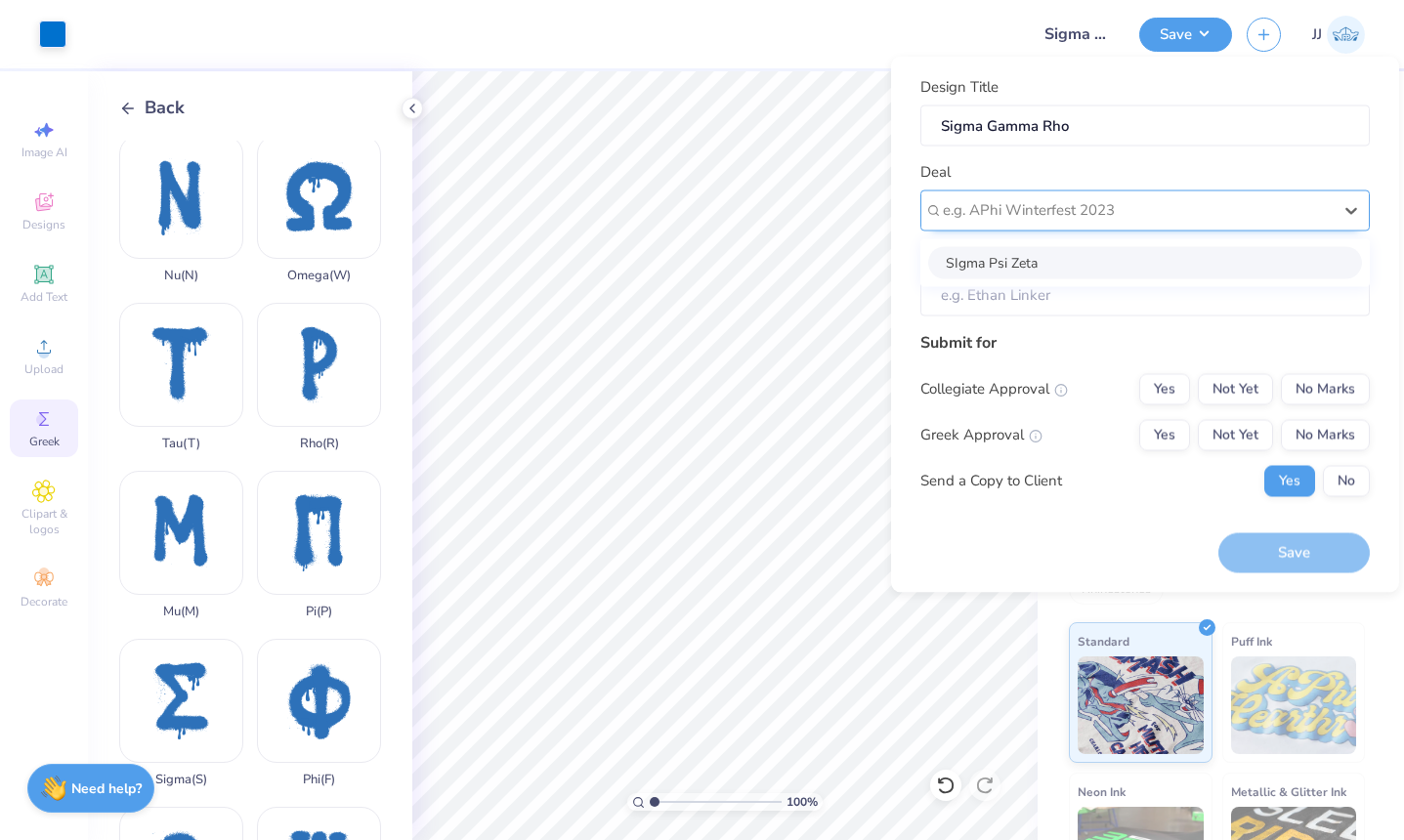 click on "e.g. APhi Winterfest 2023" at bounding box center [1137, 210] 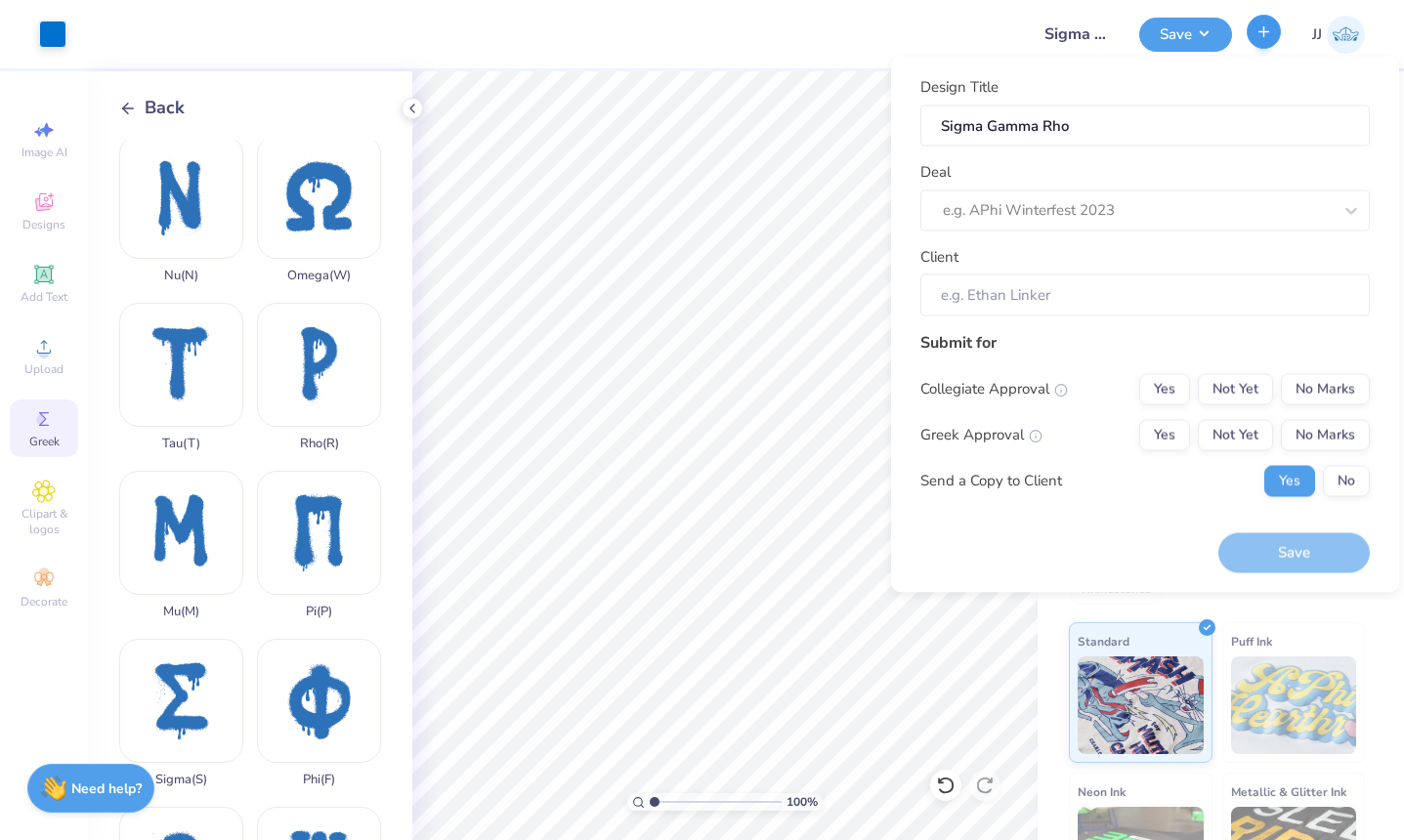 click at bounding box center [1263, 31] 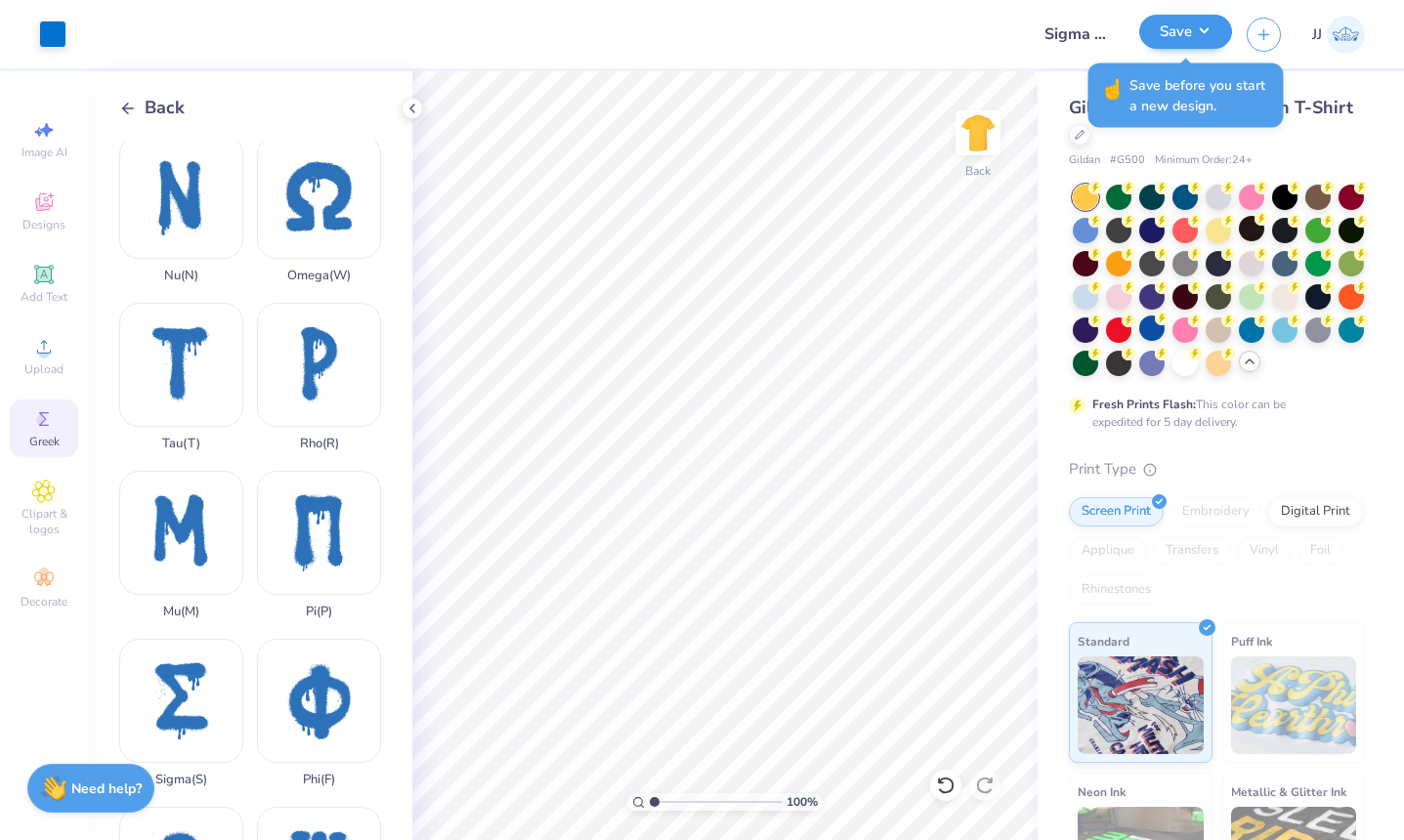 click on "Save" at bounding box center (1185, 31) 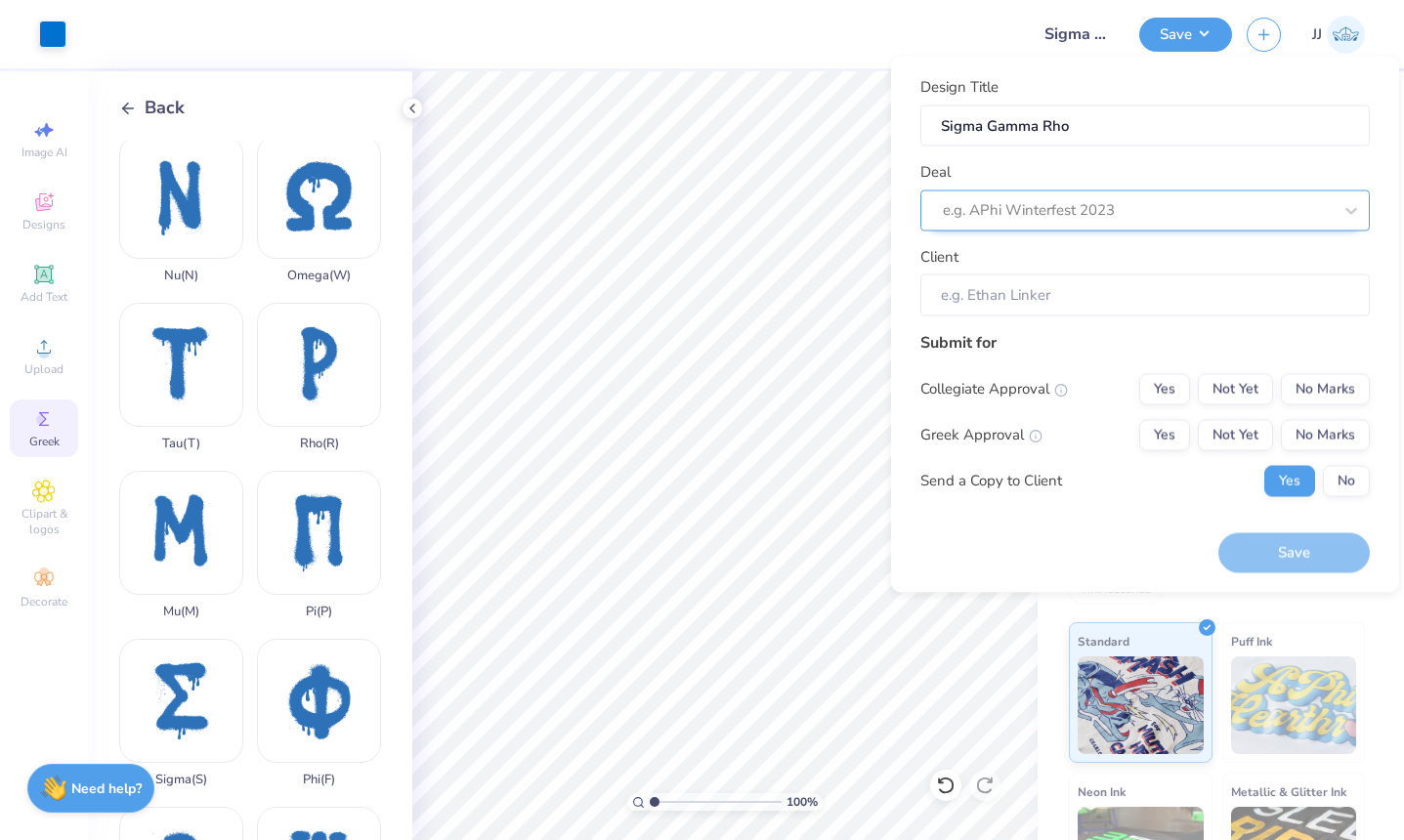 click on "e.g. APhi Winterfest 2023" at bounding box center [1145, 210] 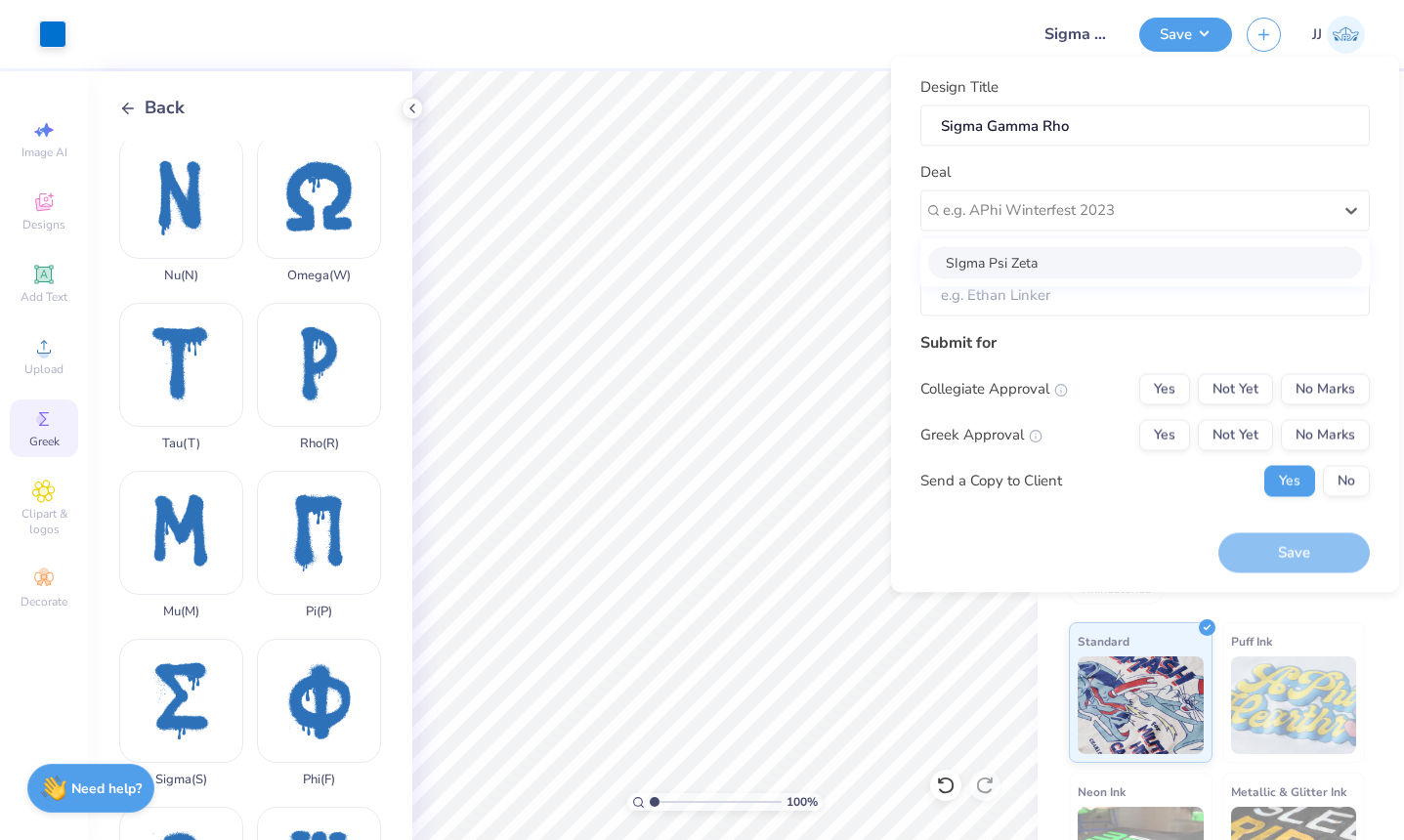 click on "Submit for" at bounding box center (1145, 342) 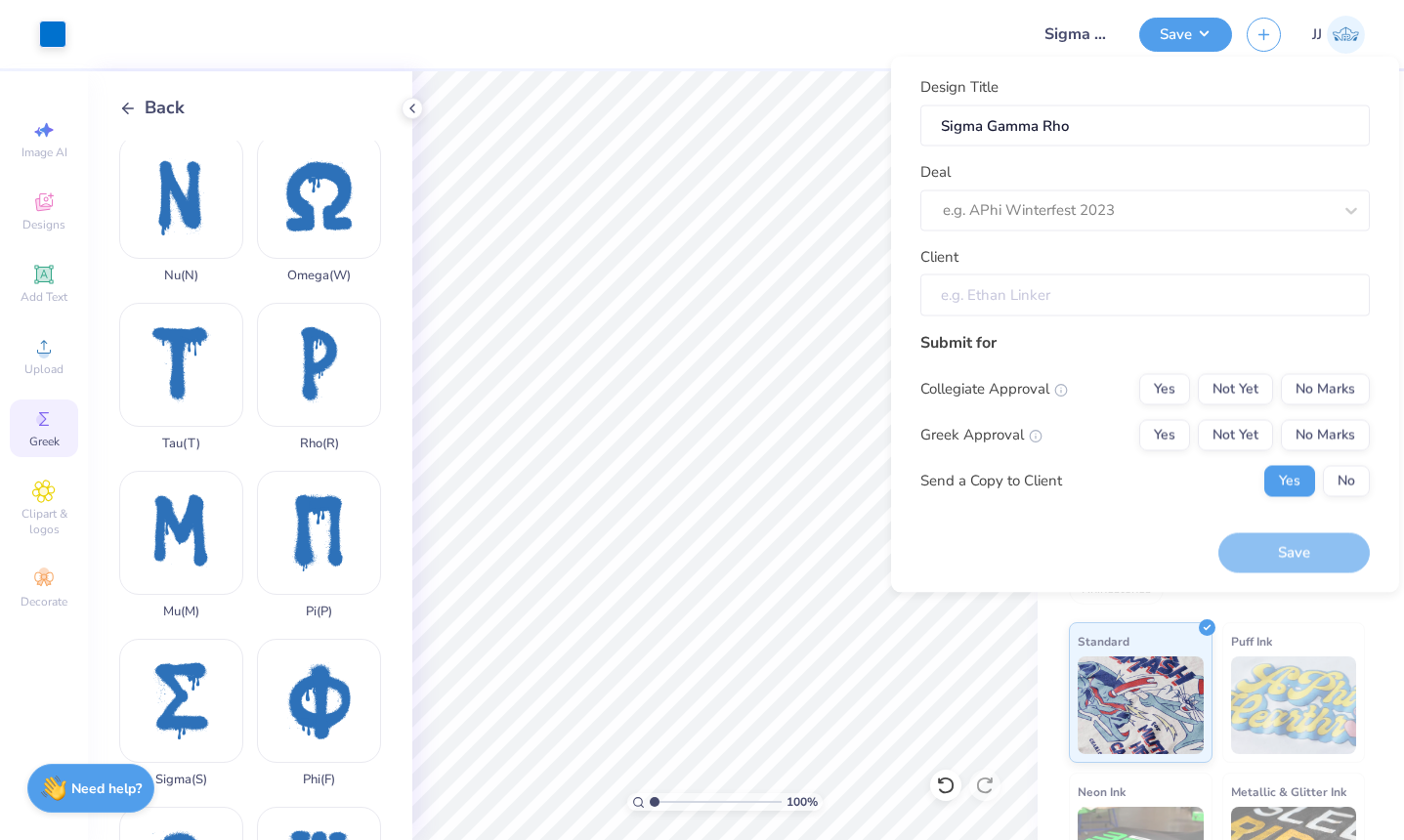 click on "Client" at bounding box center (1145, 295) 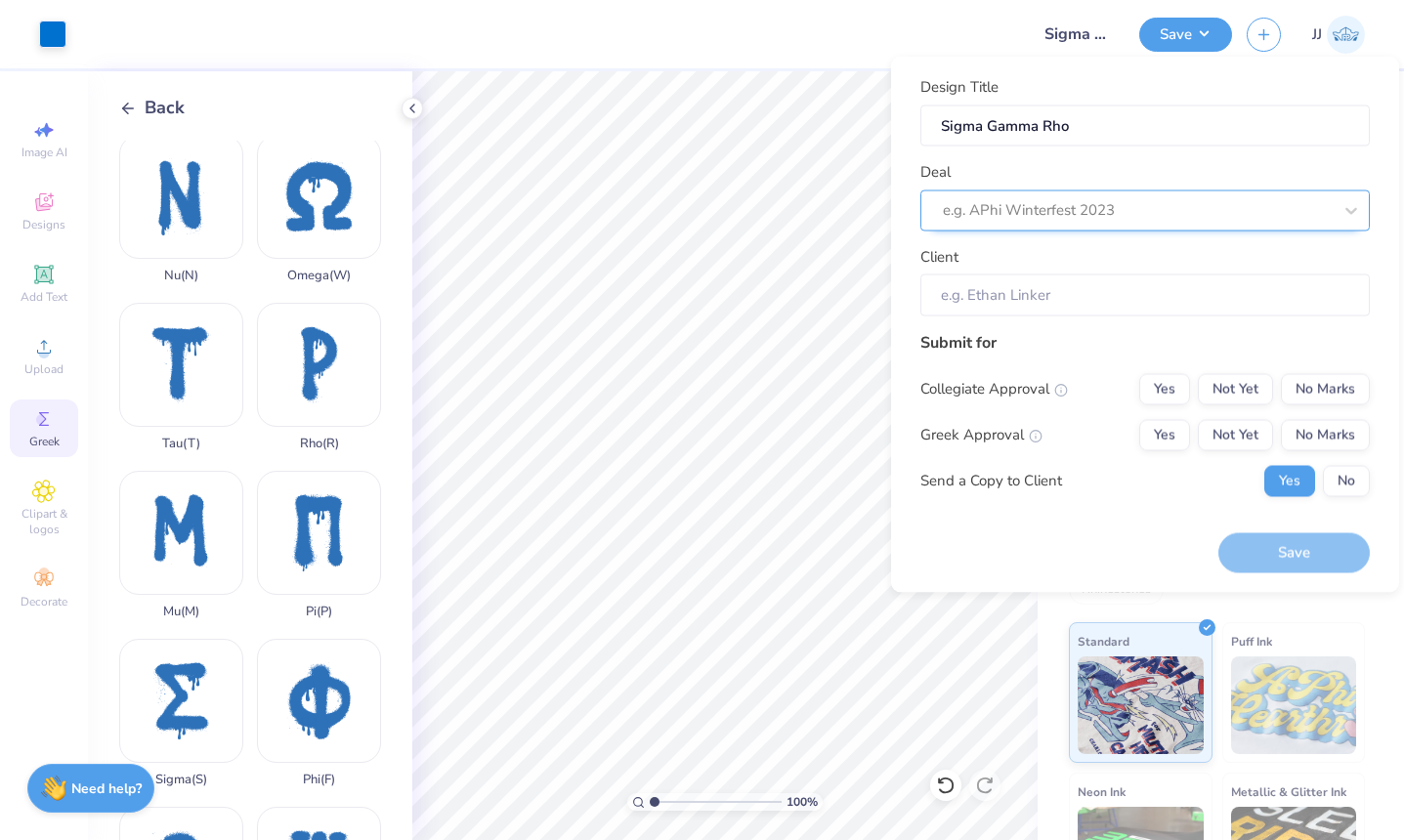 click on "e.g. APhi Winterfest 2023" at bounding box center (1145, 210) 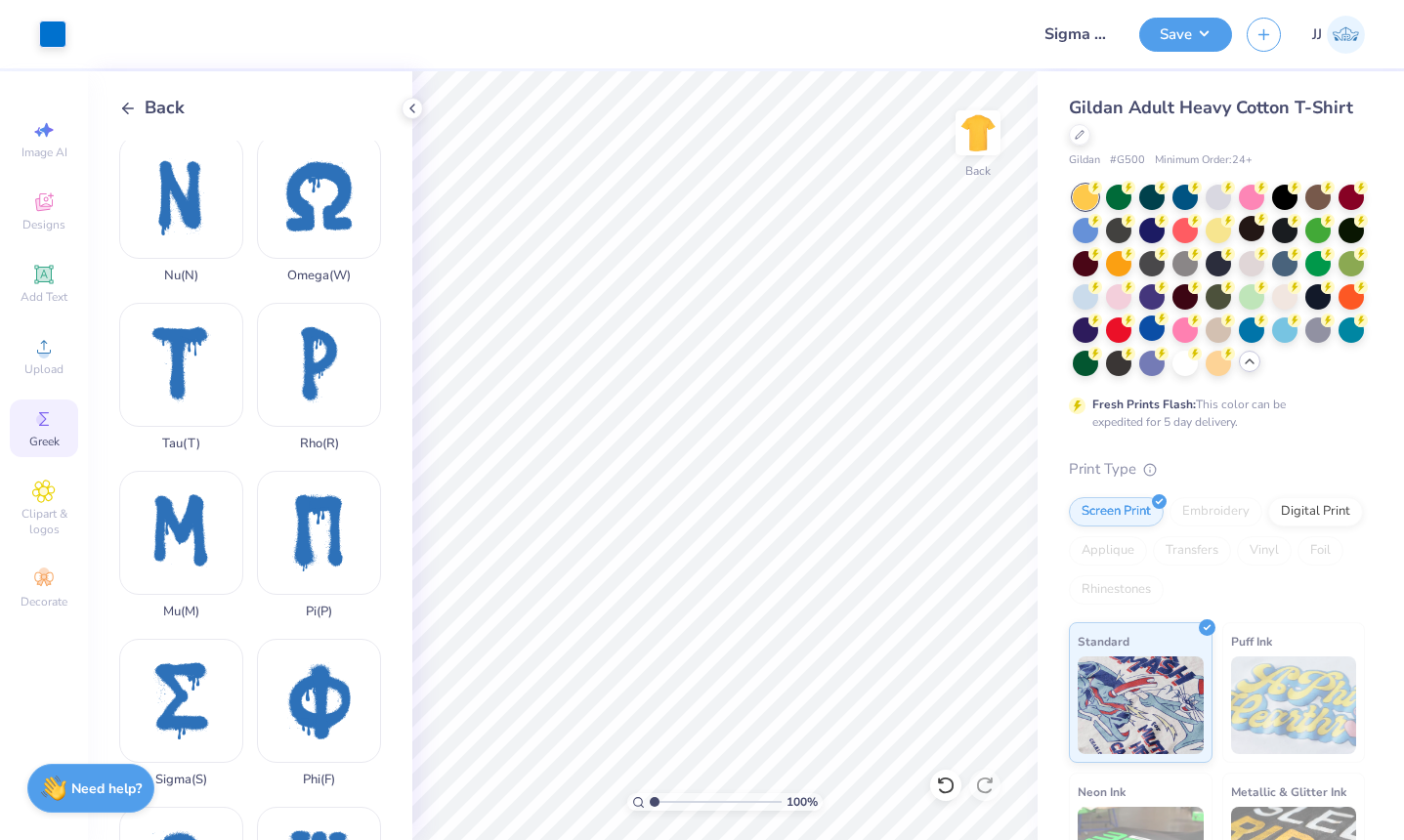 click on "Minimum Order:  24 +" at bounding box center [1204, 160] 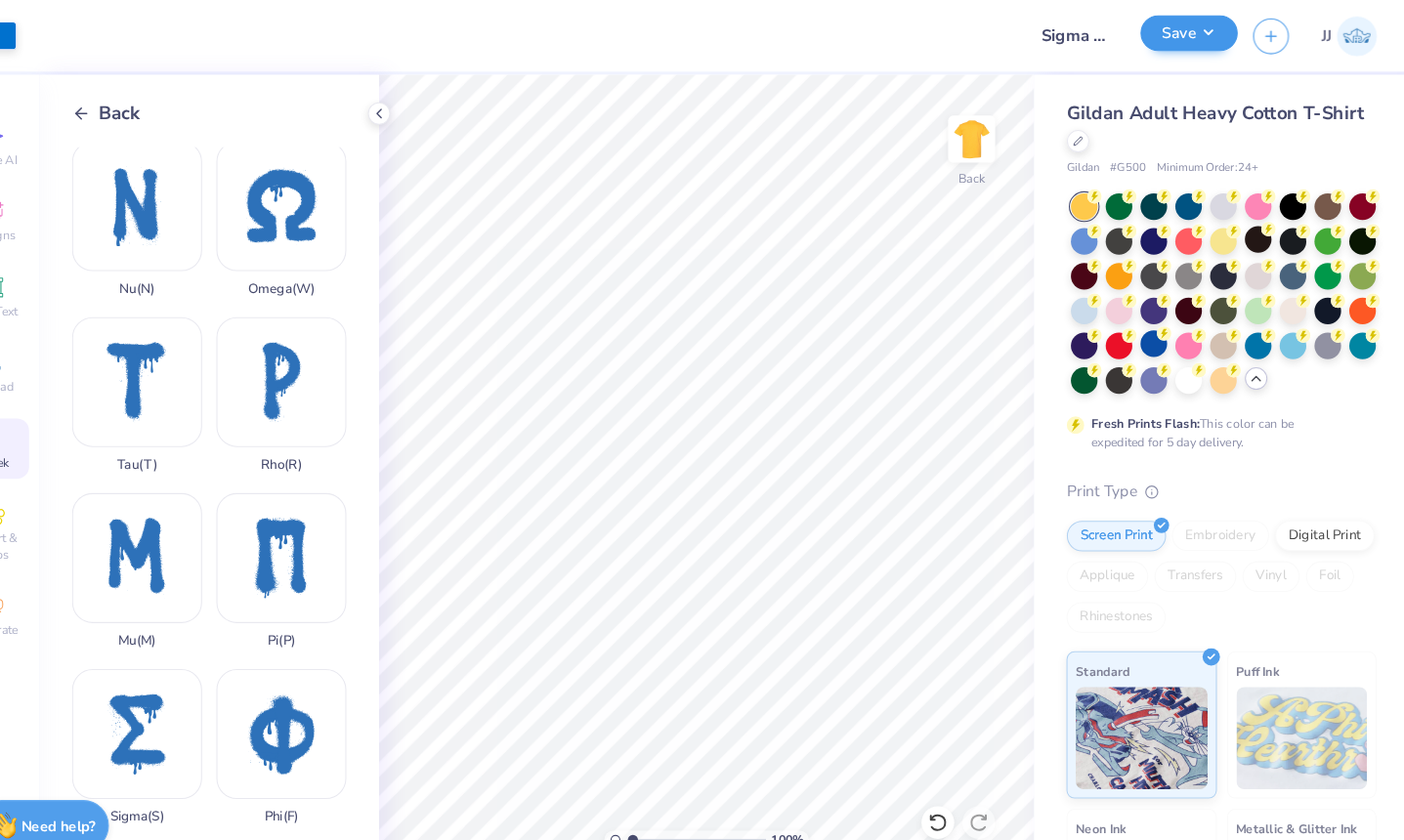 click on "Save" at bounding box center (1185, 31) 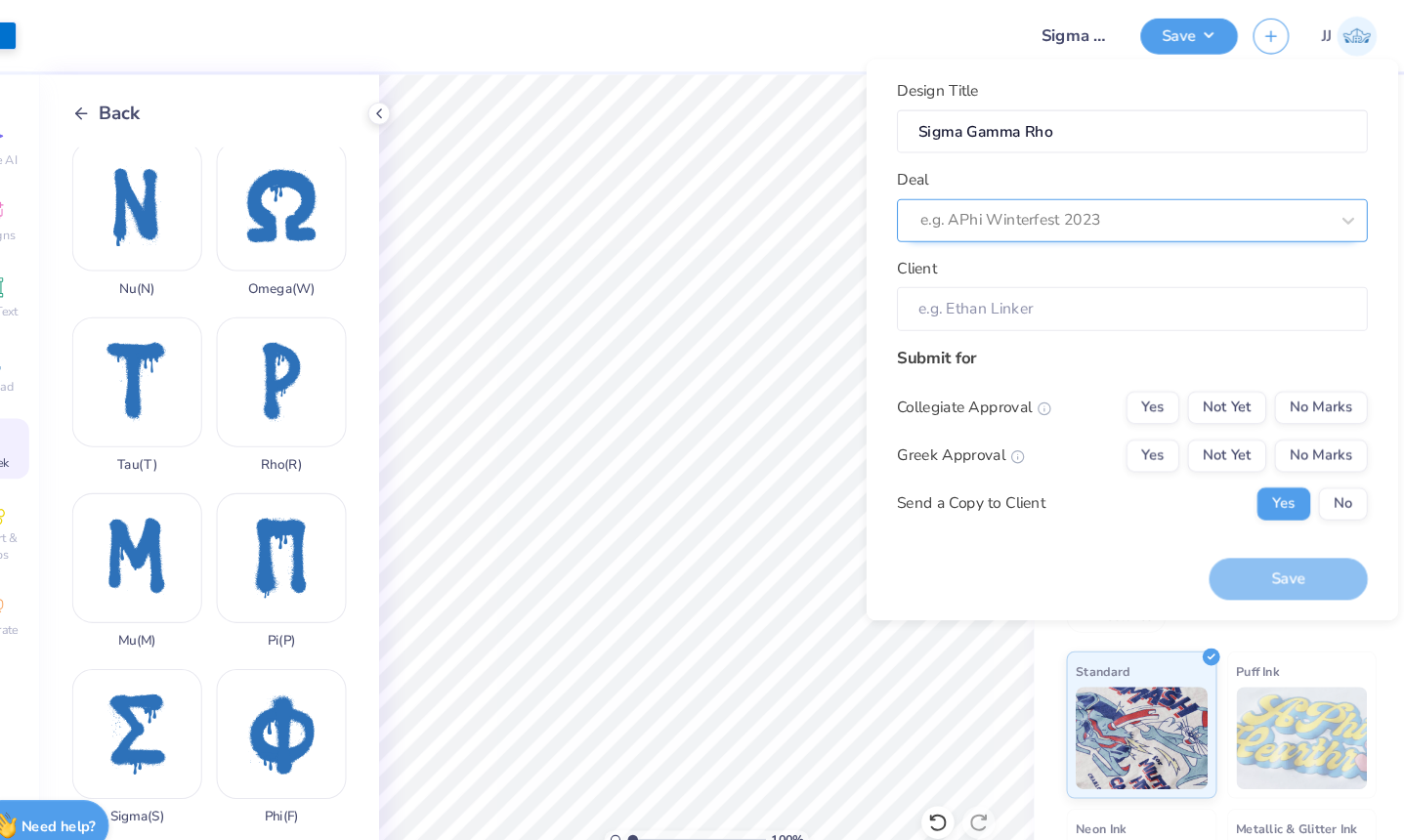 click on "e.g. APhi Winterfest 2023" at bounding box center [1124, 210] 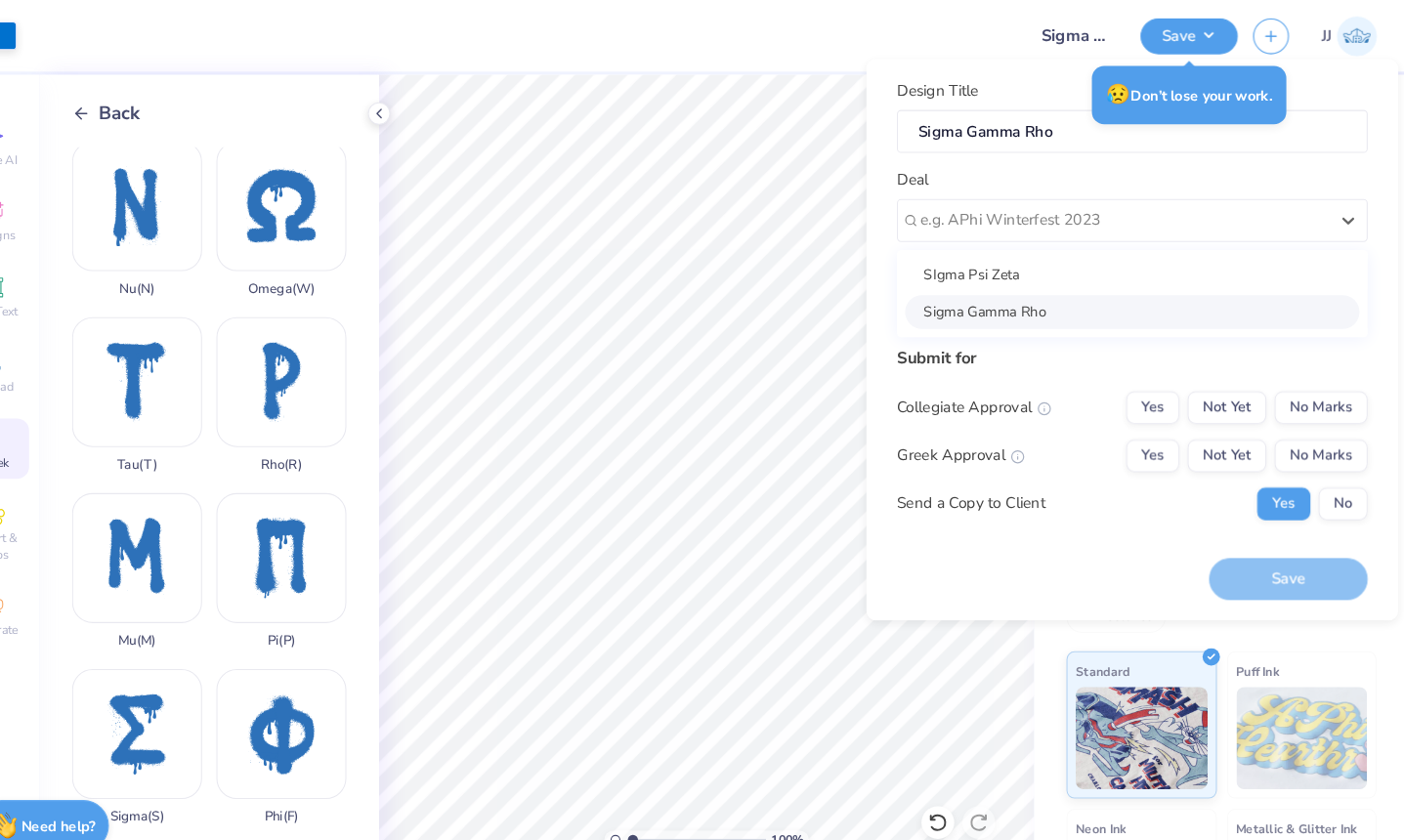 click on "Sigma Gamma Rho" at bounding box center [1131, 297] 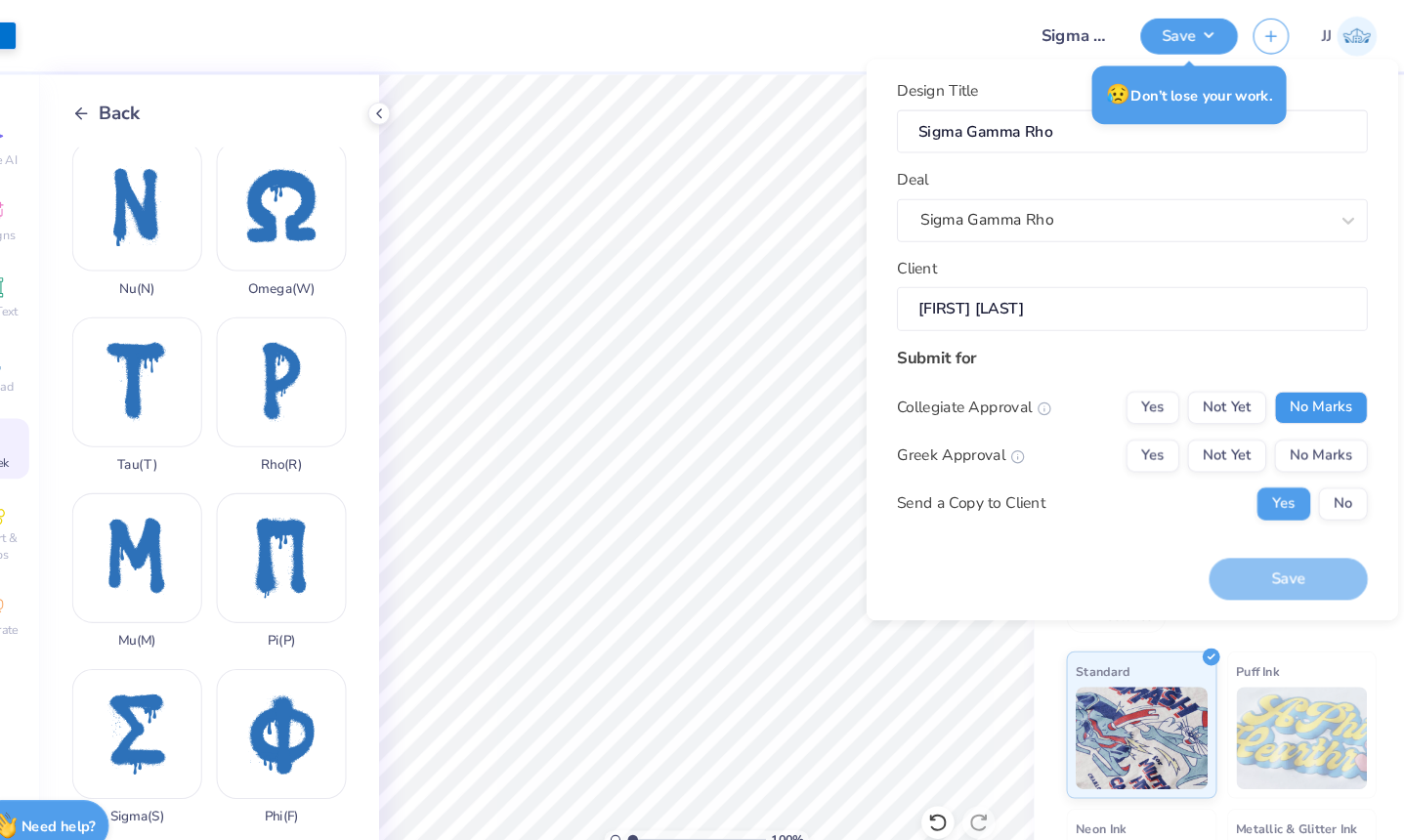 click on "No Marks" at bounding box center (1311, 389) 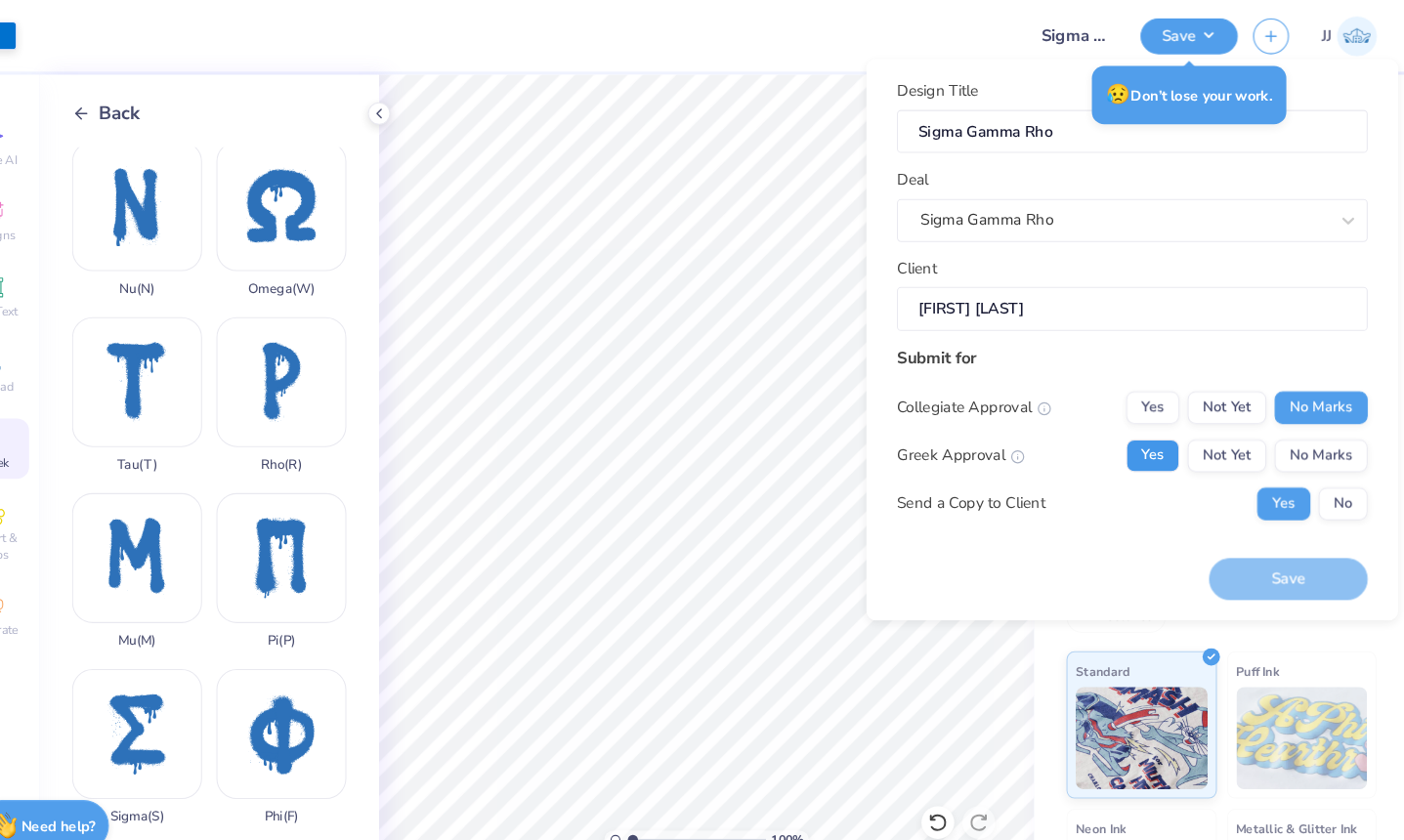 click on "Yes" at bounding box center [1151, 435] 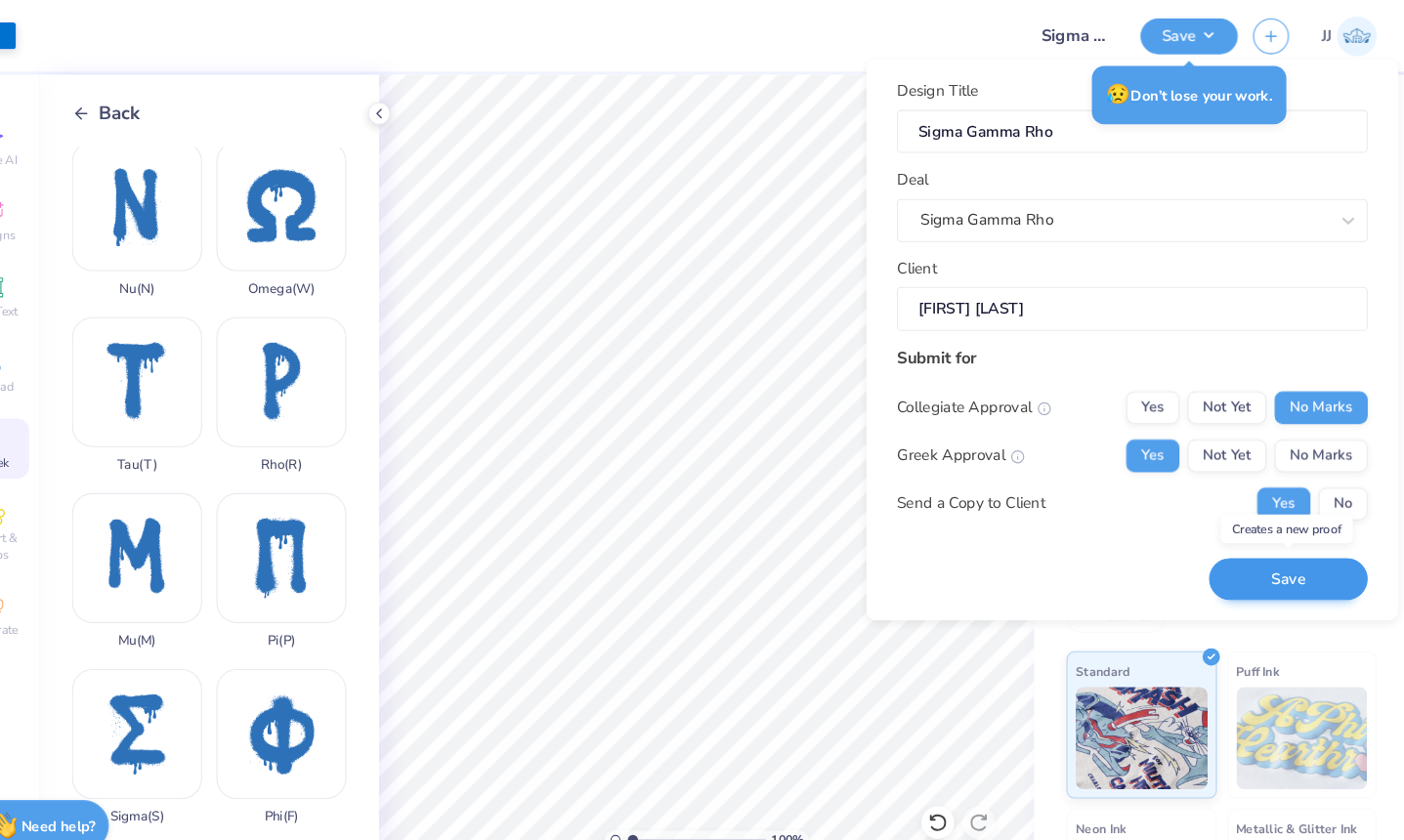 click on "Save" at bounding box center [1280, 553] 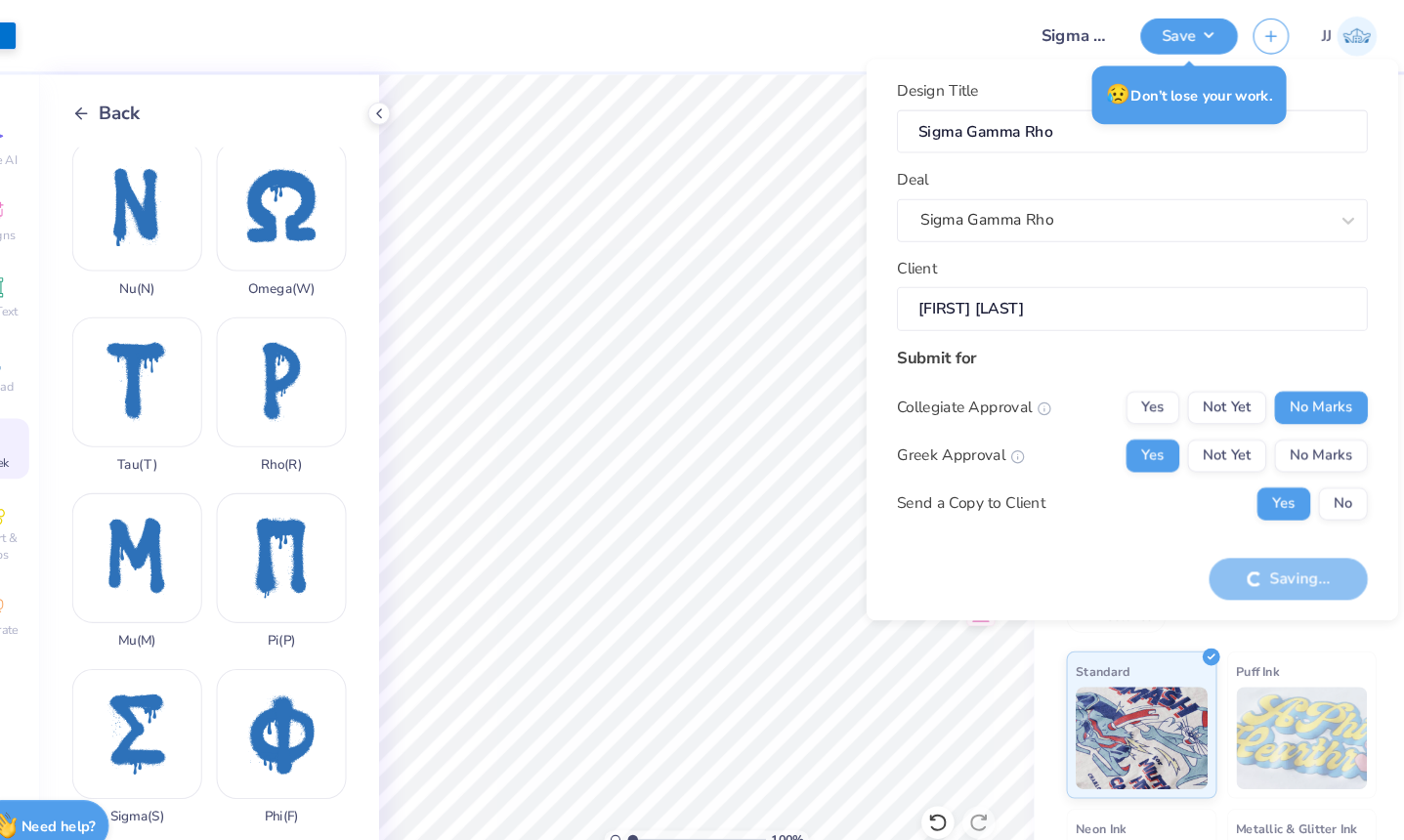 type on "3.42" 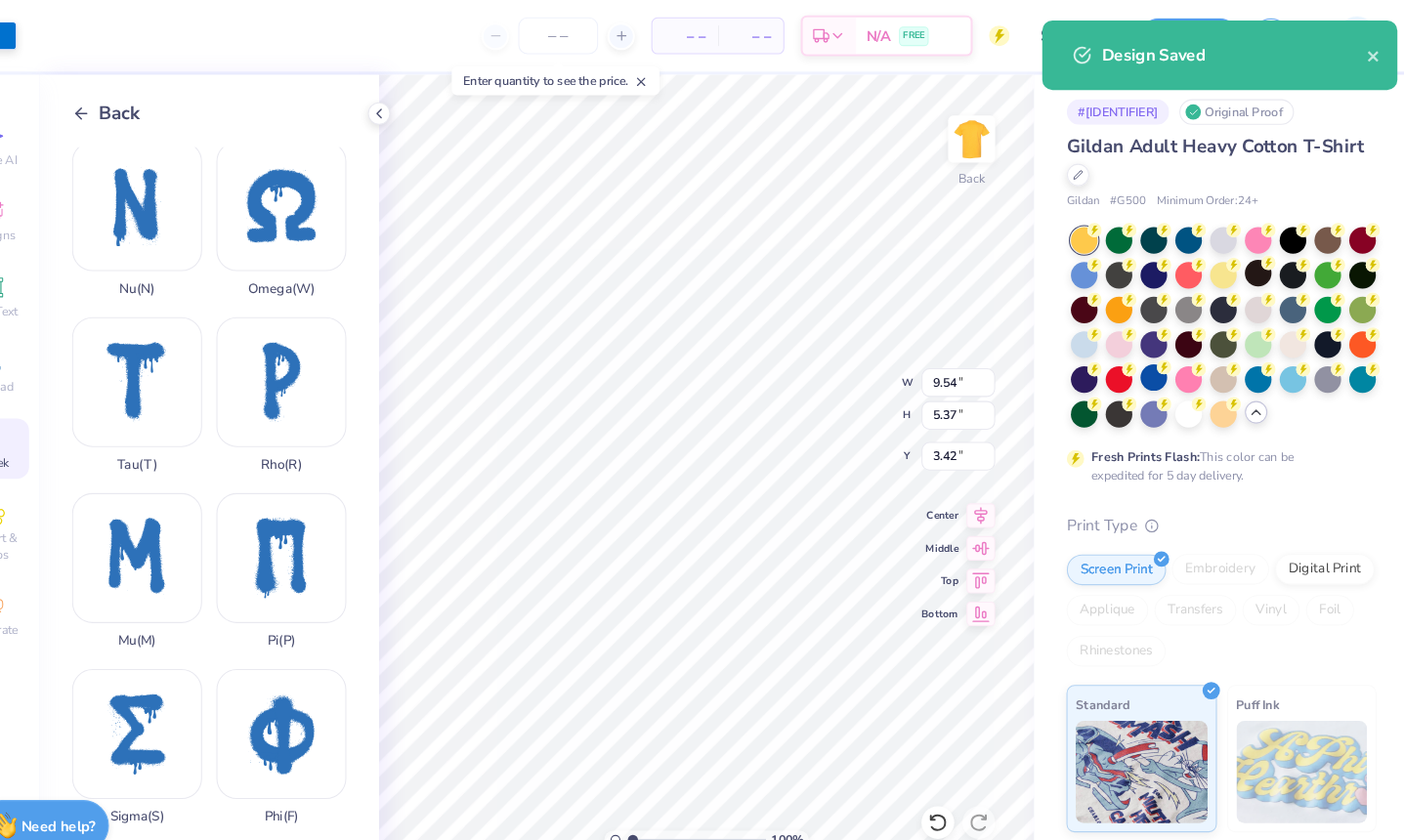 click on "Design Saved" at bounding box center [1228, 53] 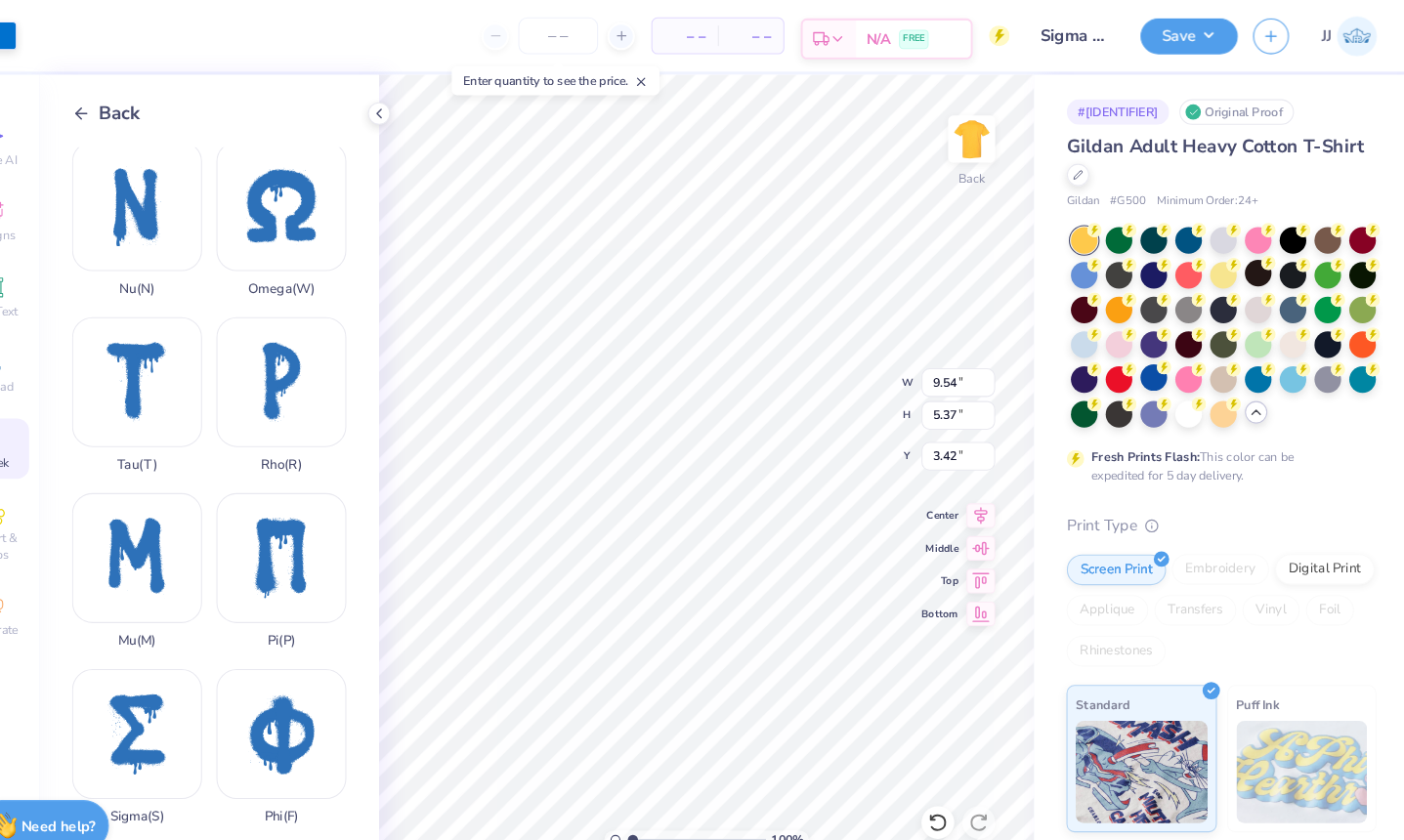 click on "N/A FREE" at bounding box center (922, 37) 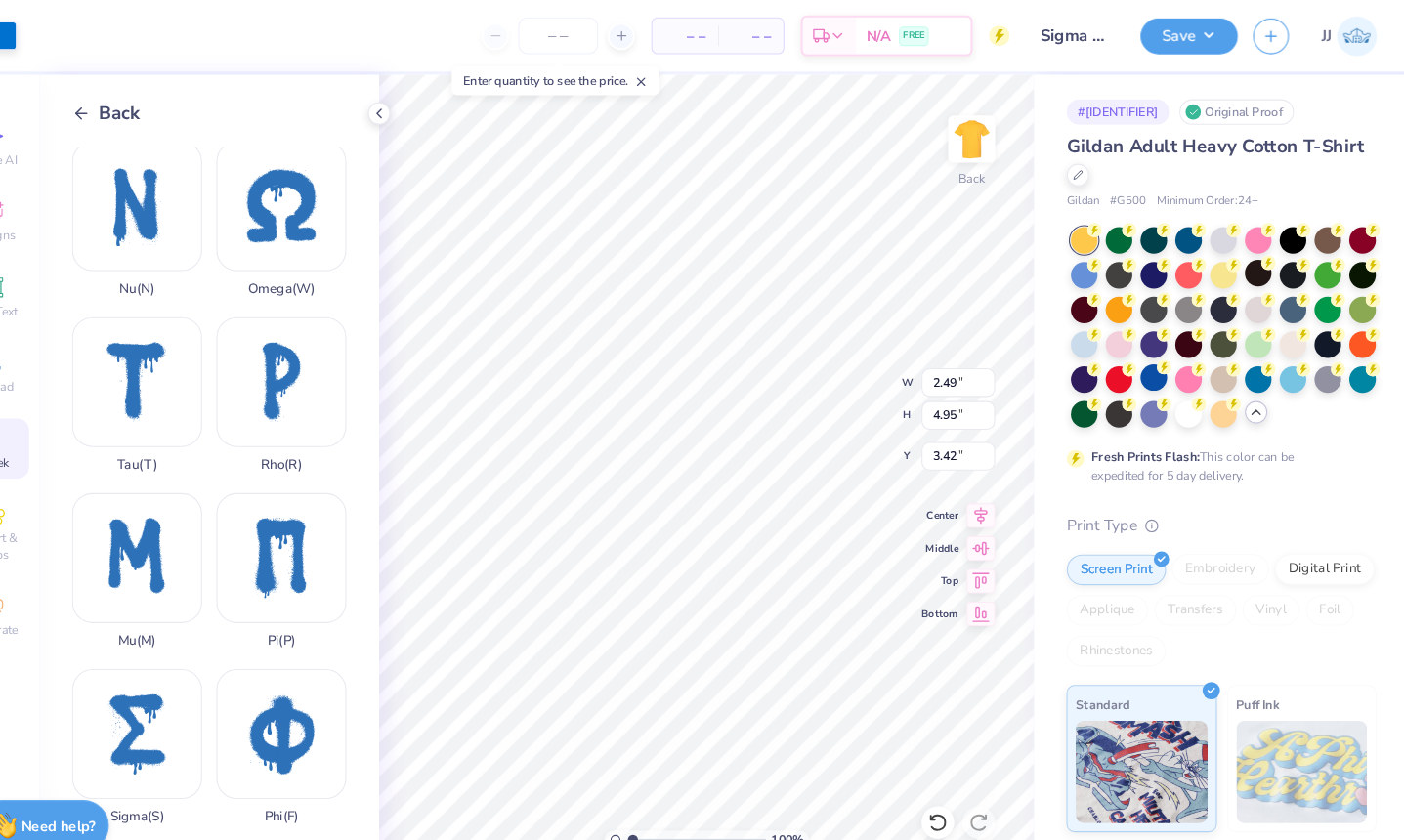 type on "2.67" 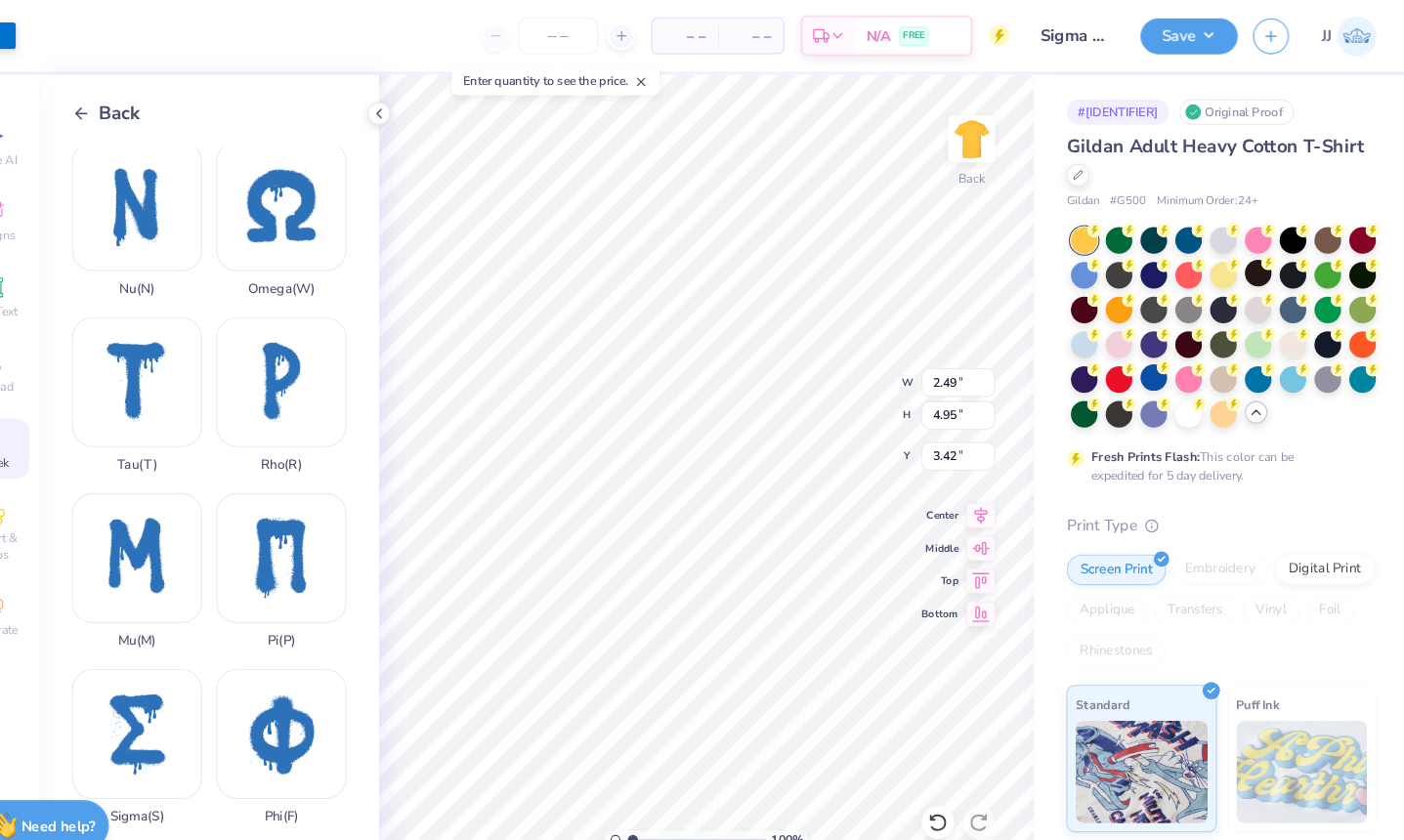 type on "5.31" 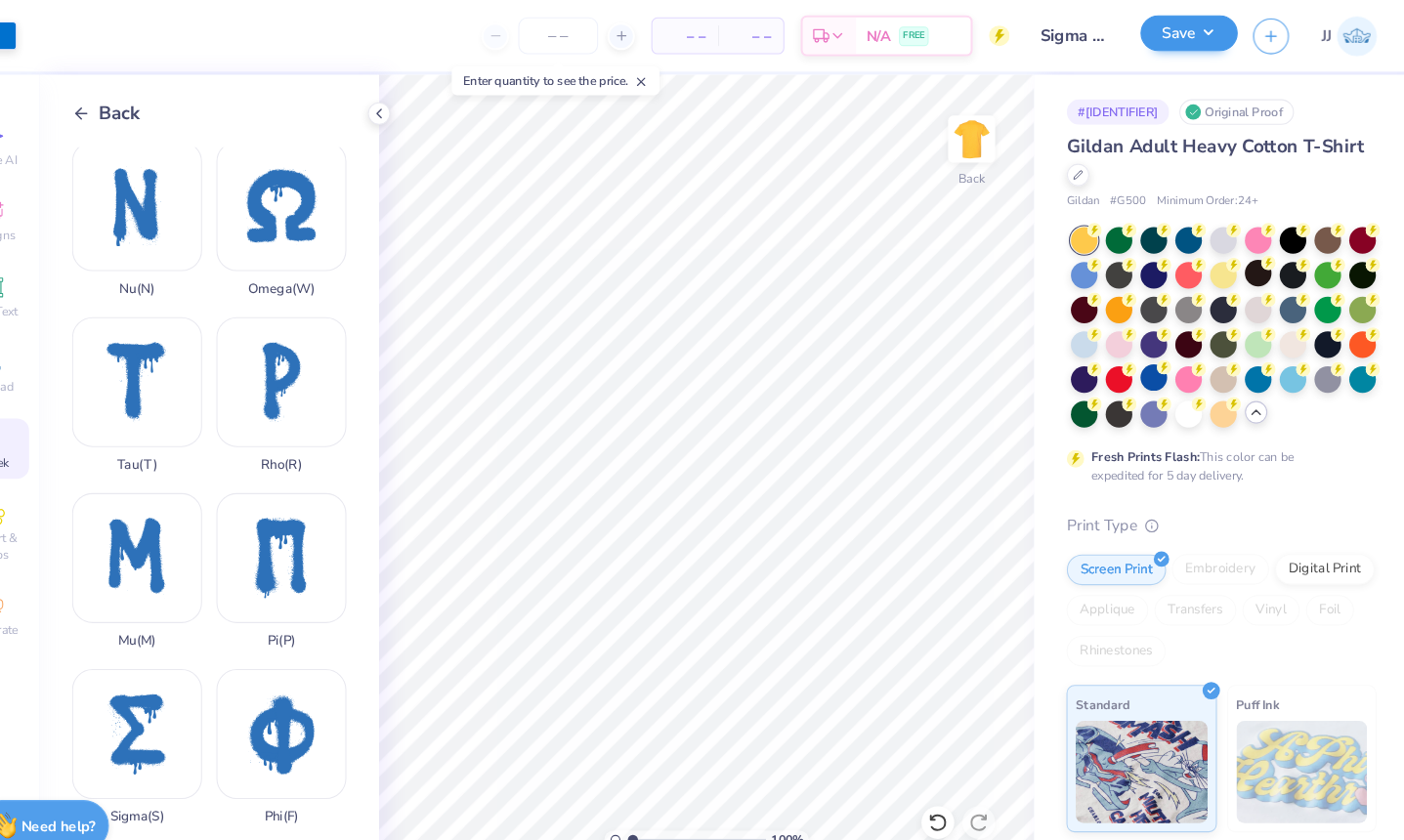 click on "Save" at bounding box center (1185, 31) 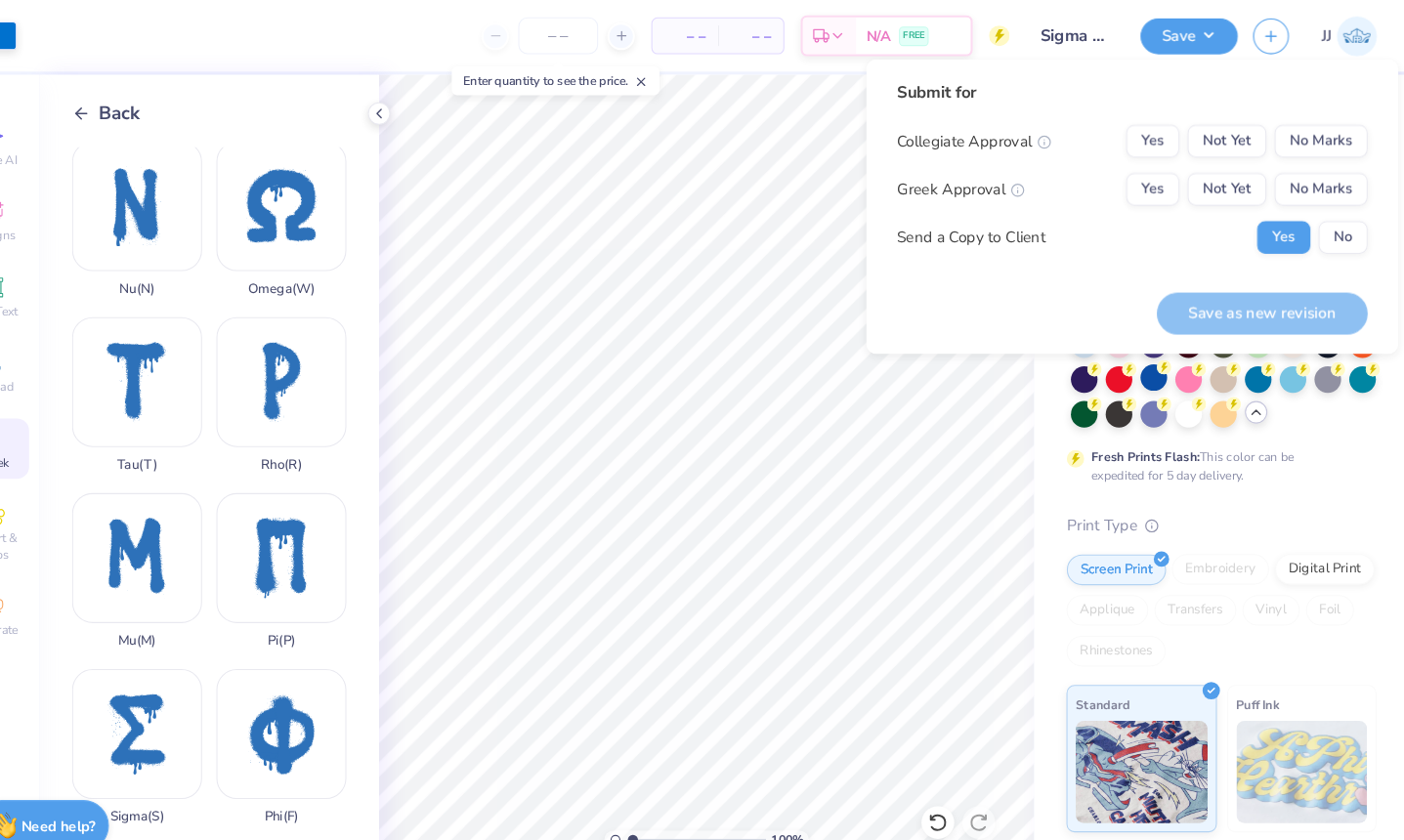 click on "Submit for Collegiate Approval Yes Not Yet No Marks Greek Approval Yes Not Yet No Marks Send a Copy to Client Yes No Save as new revision" at bounding box center [1131, 197] 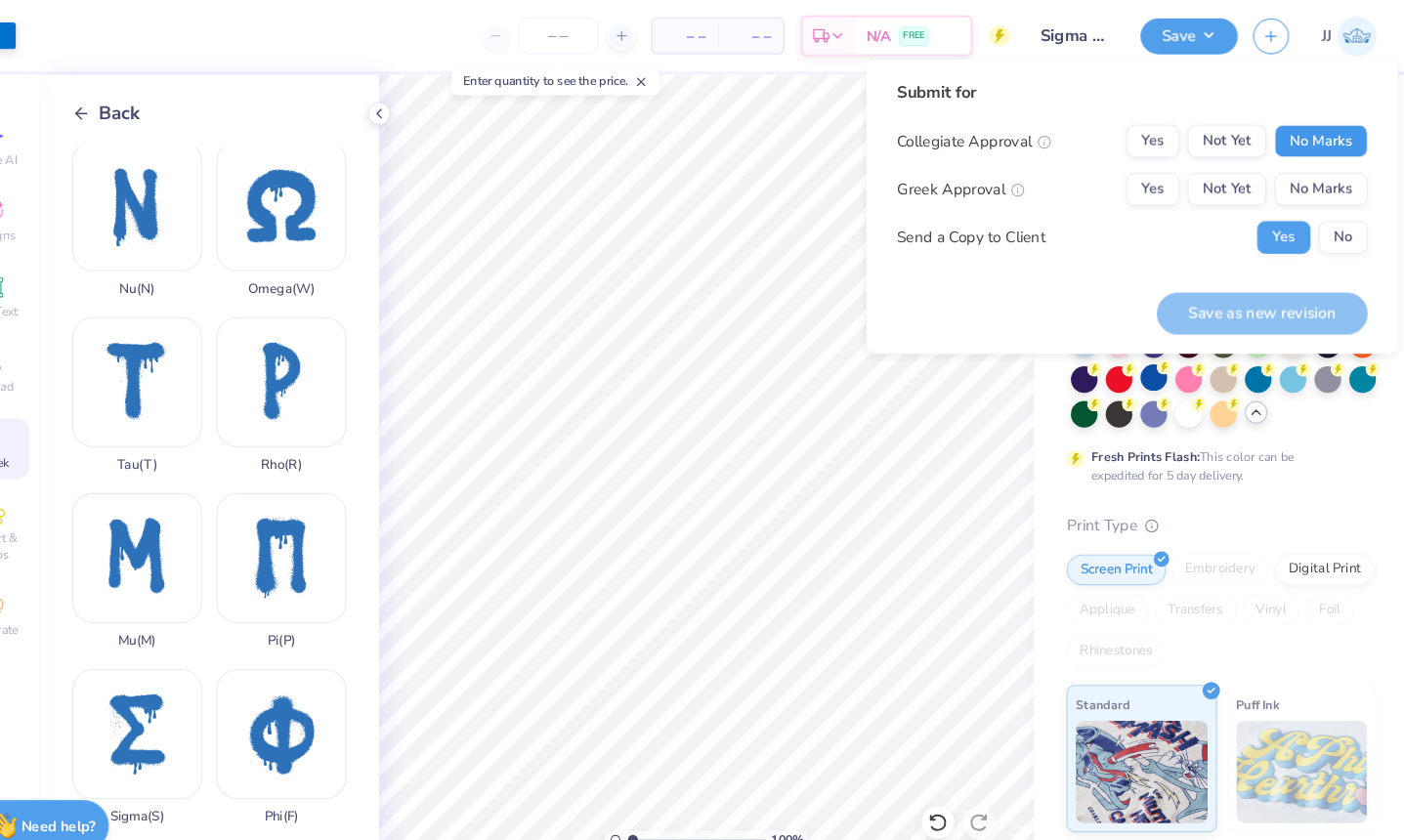 click on "No Marks" at bounding box center [1311, 135] 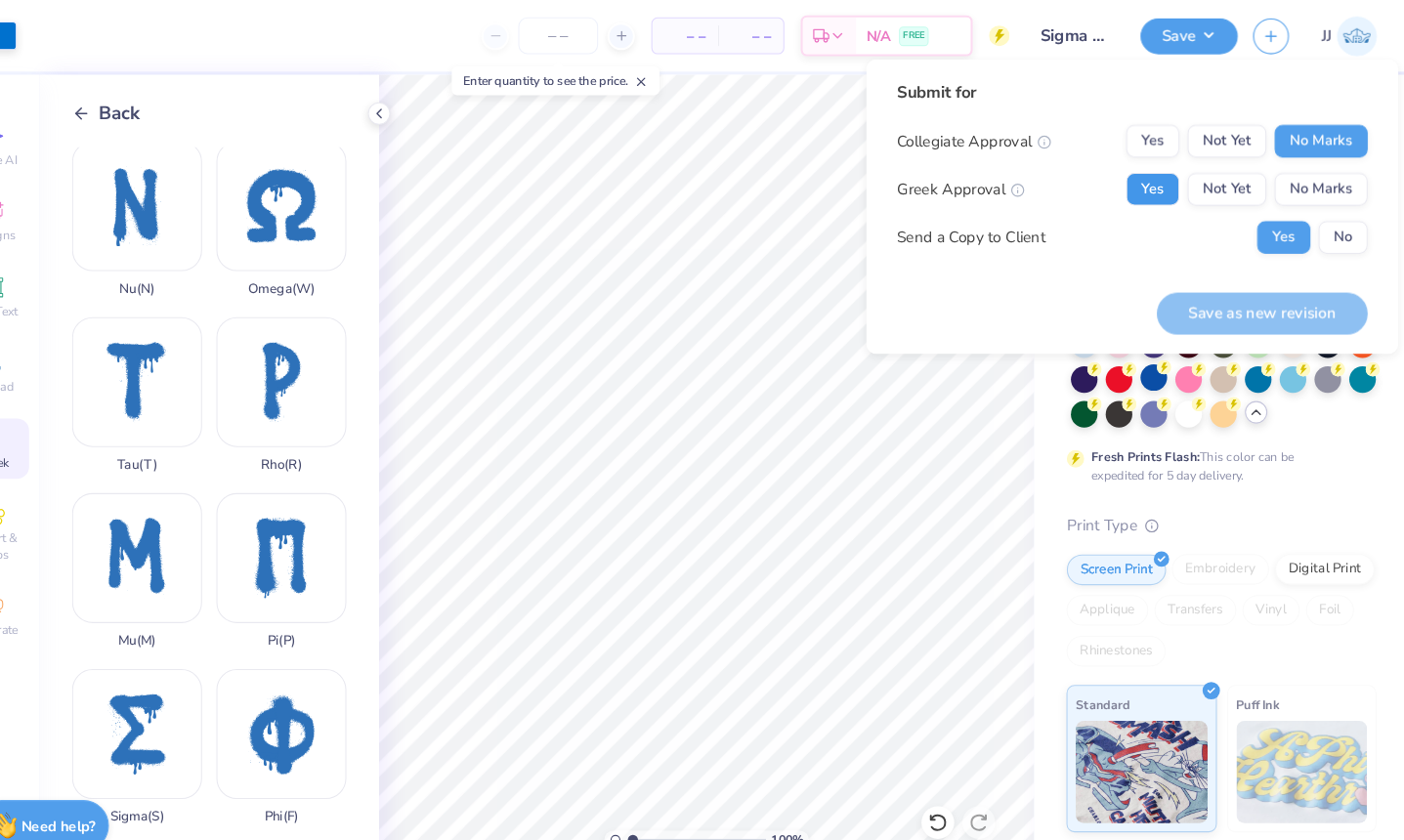 click on "Yes" at bounding box center [1151, 181] 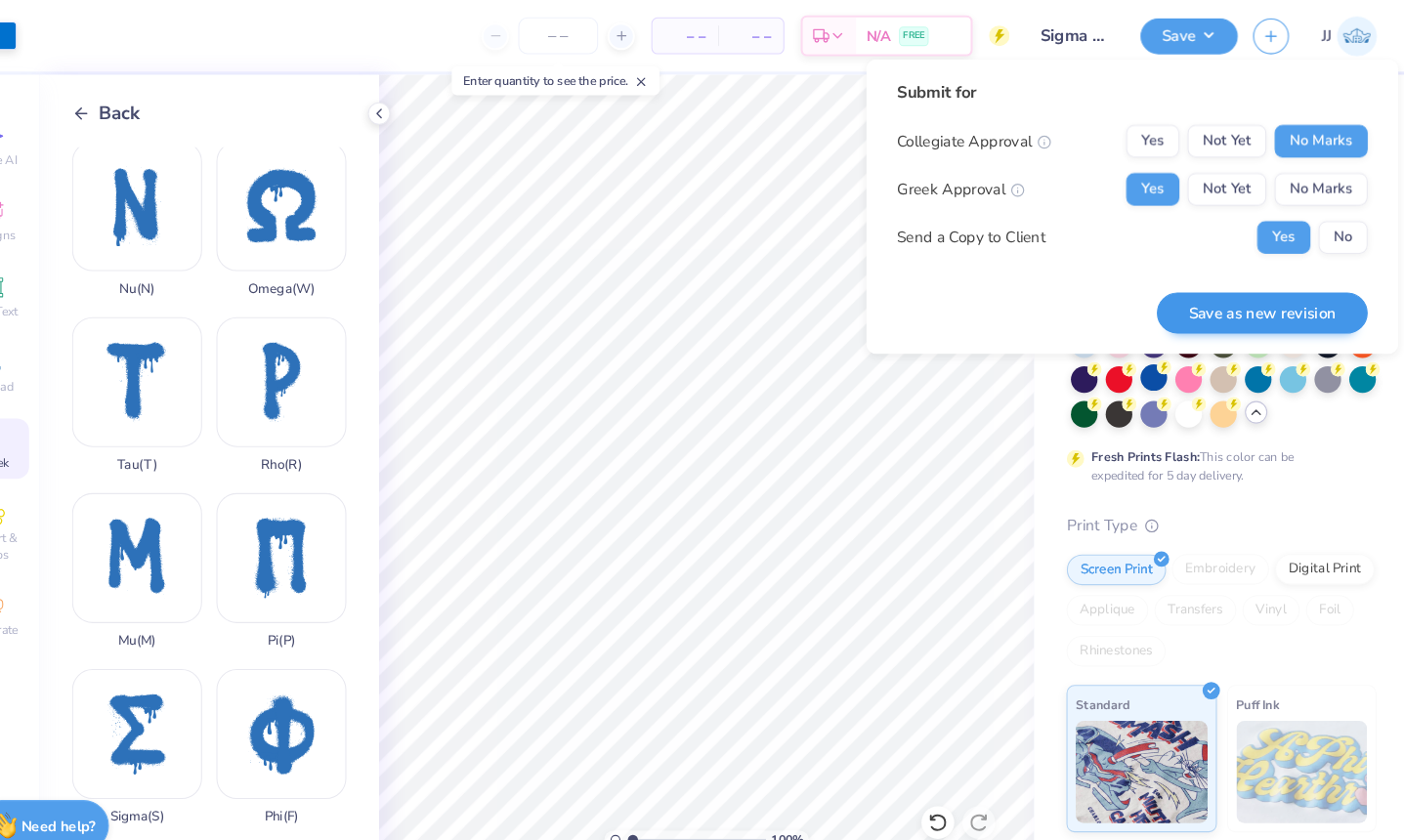 click on "Save as new revision" at bounding box center [1255, 299] 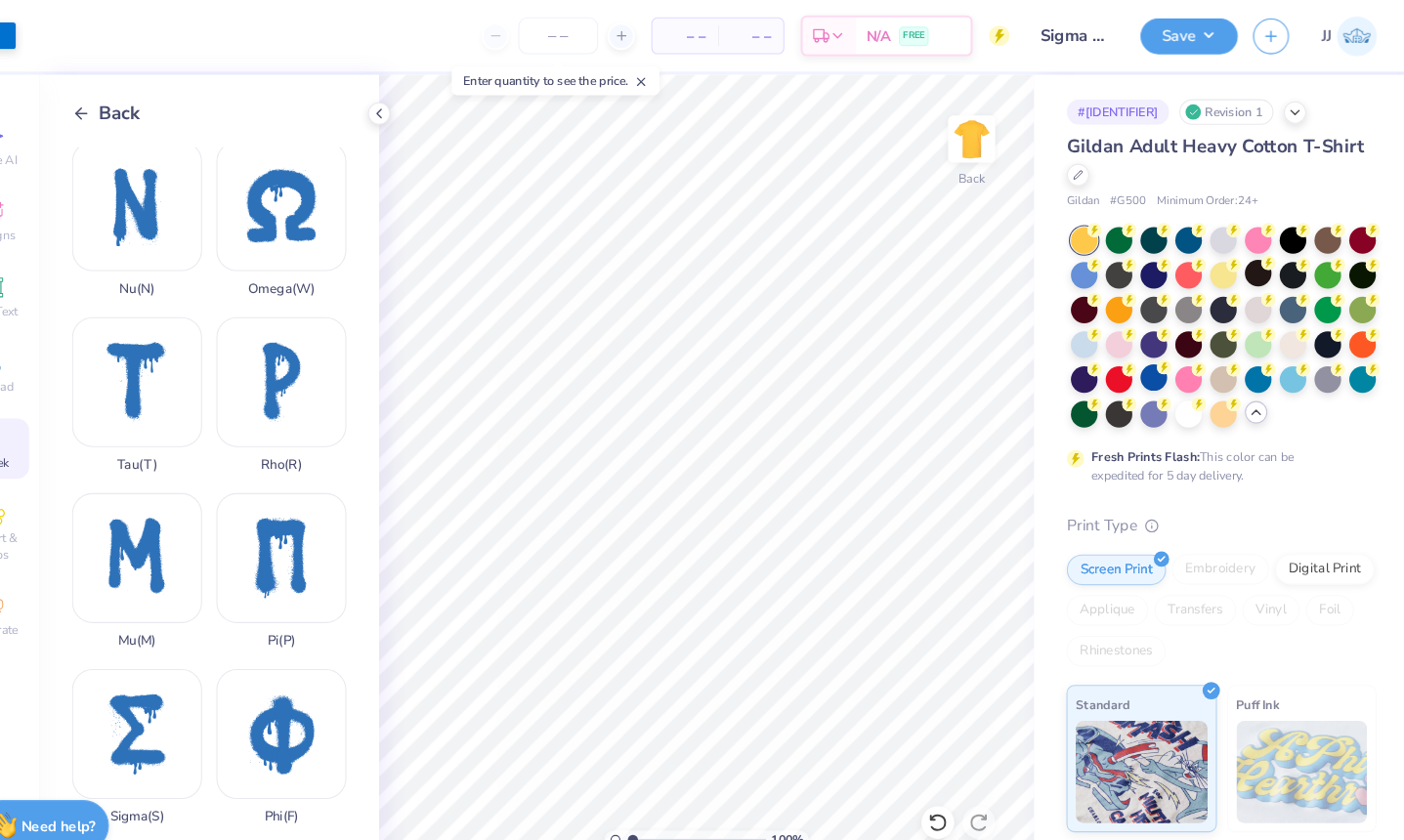 click on "Back" at bounding box center [151, 107] 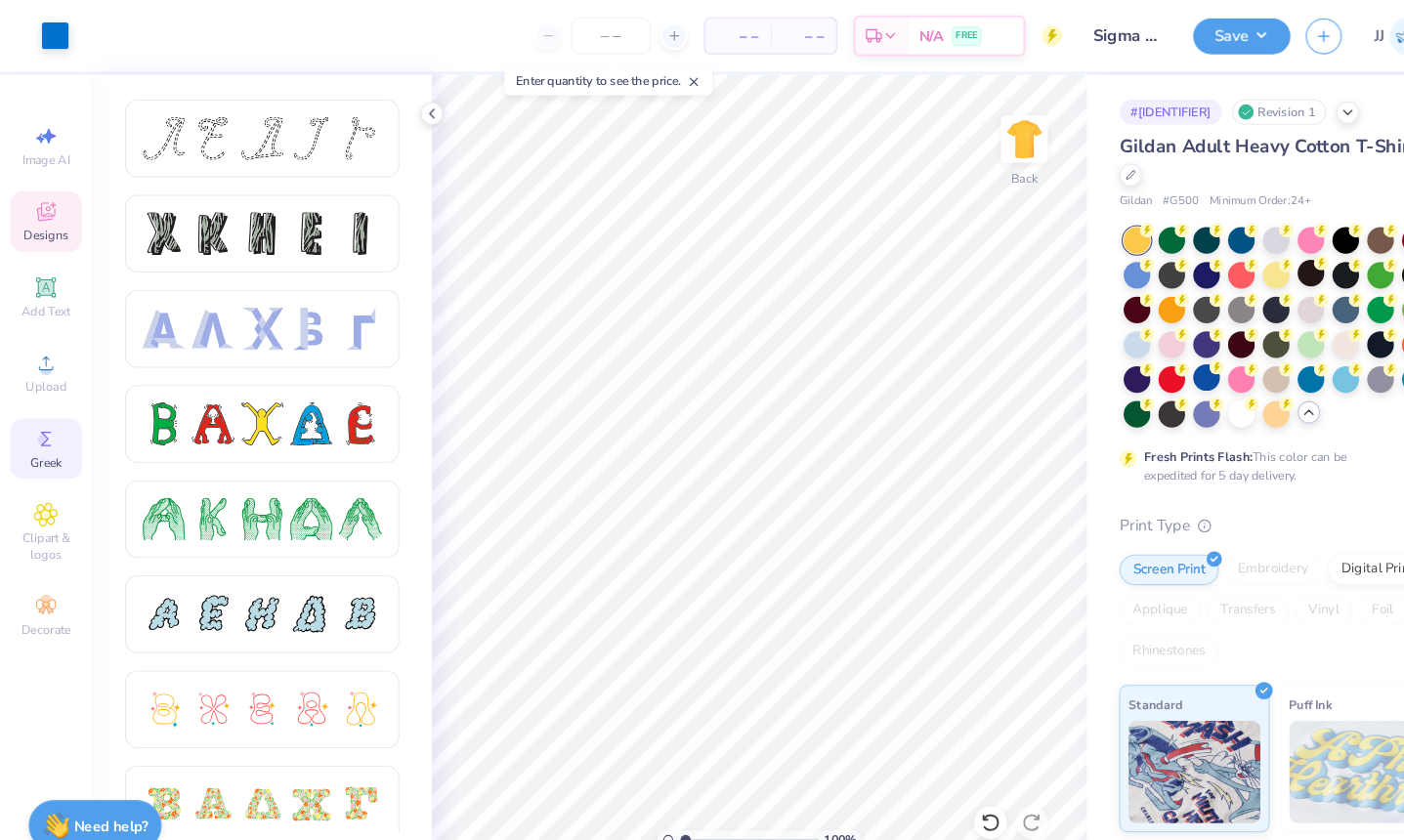 click 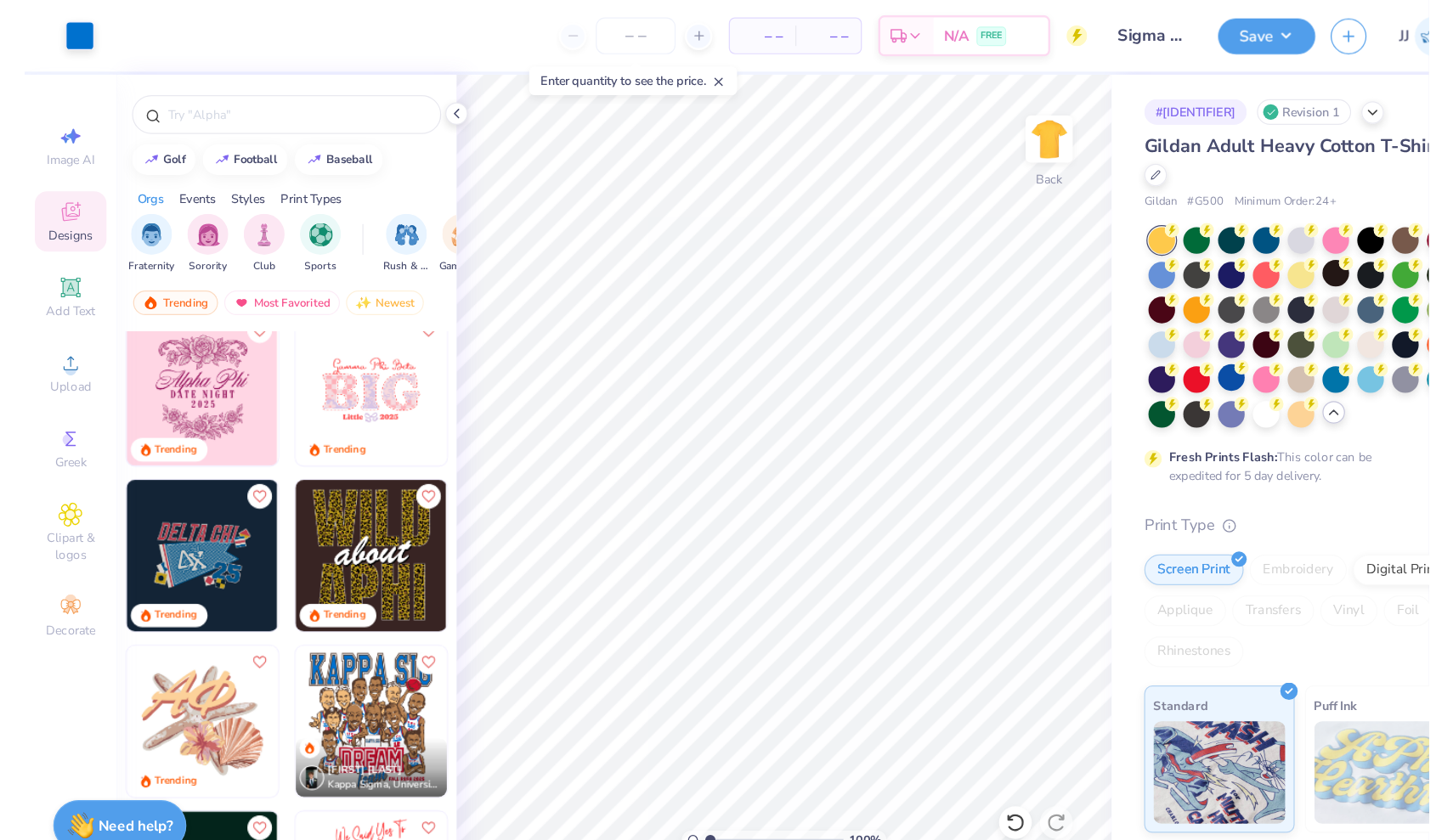 scroll, scrollTop: 4750, scrollLeft: 0, axis: vertical 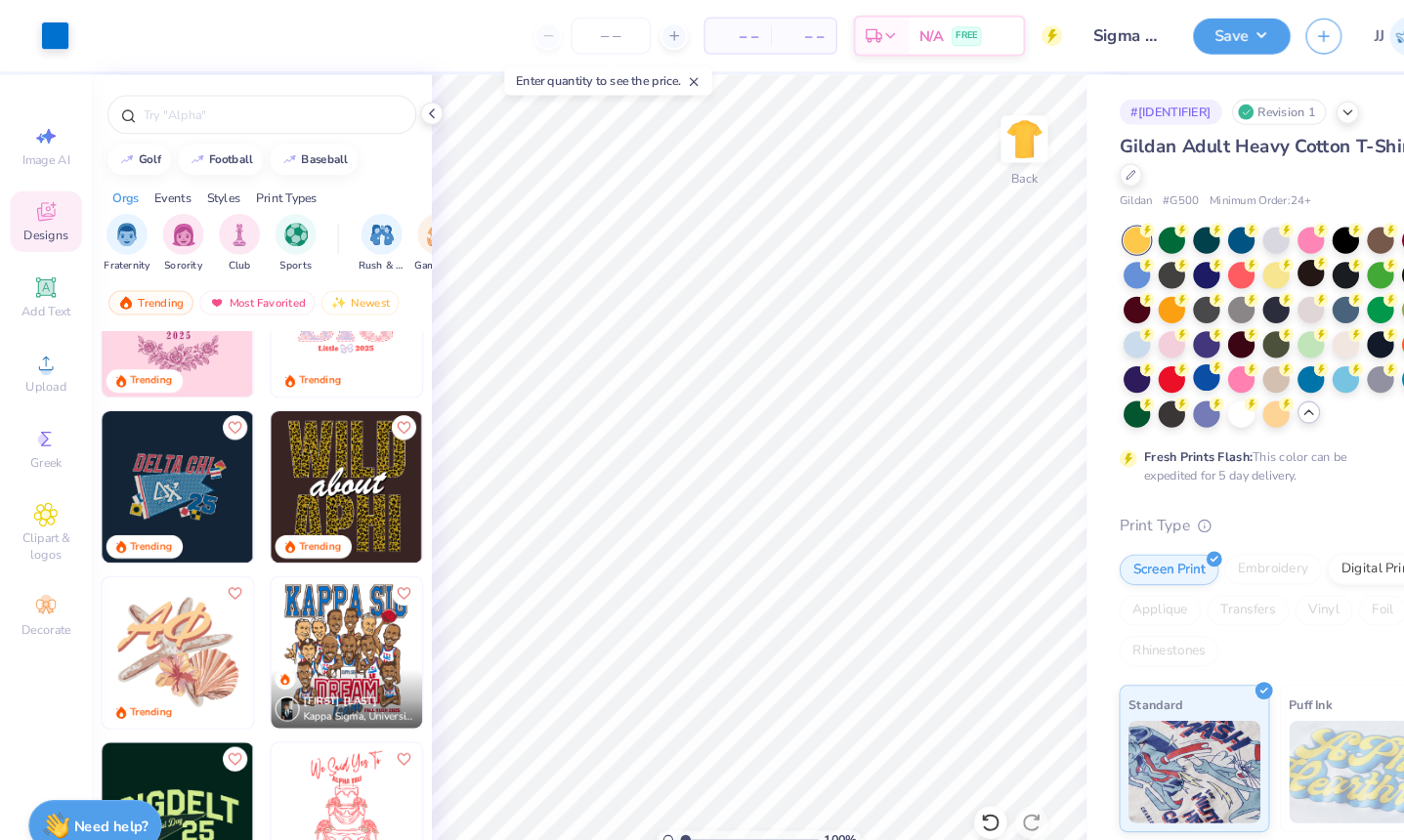 click at bounding box center [331, 465] 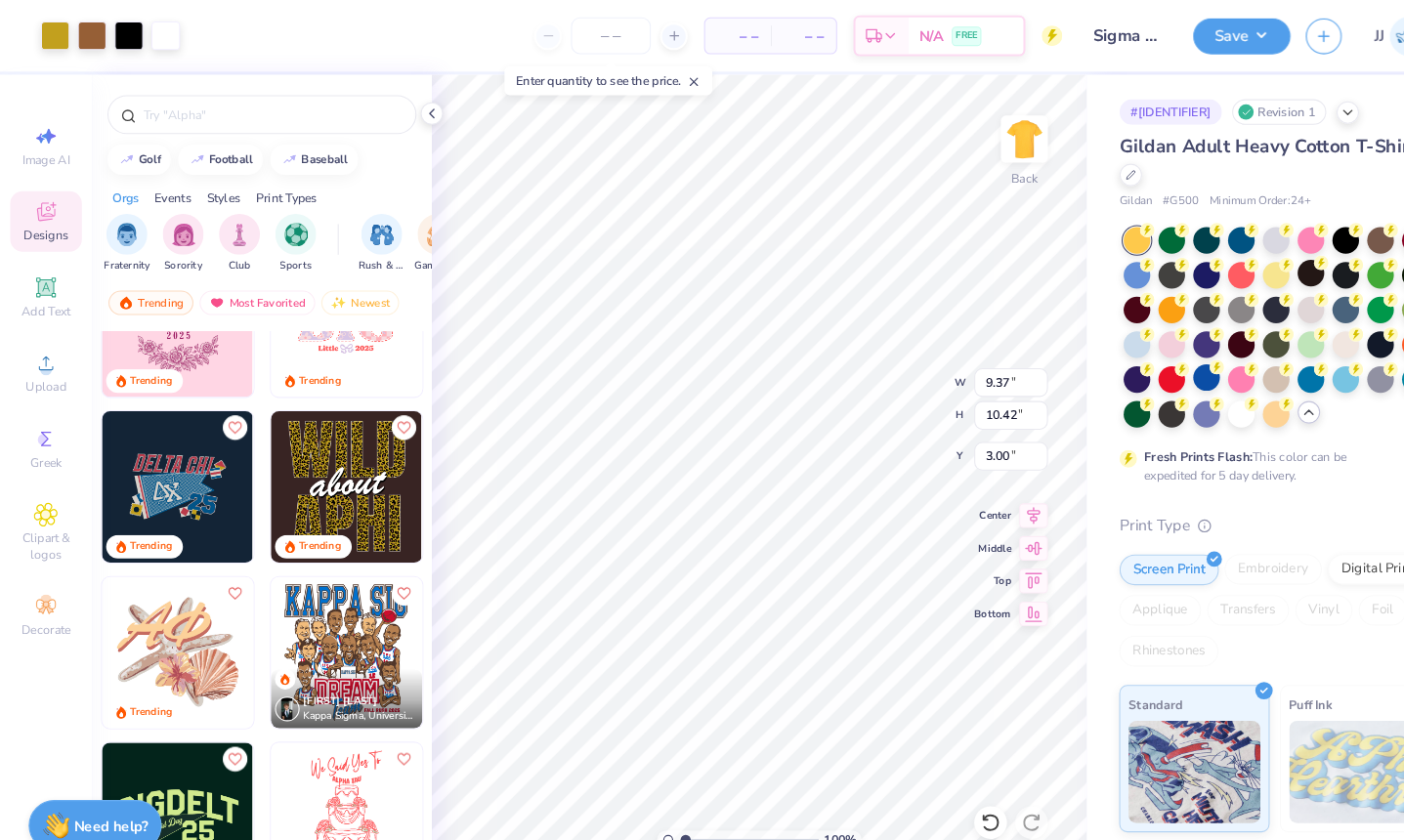 type on "9.89" 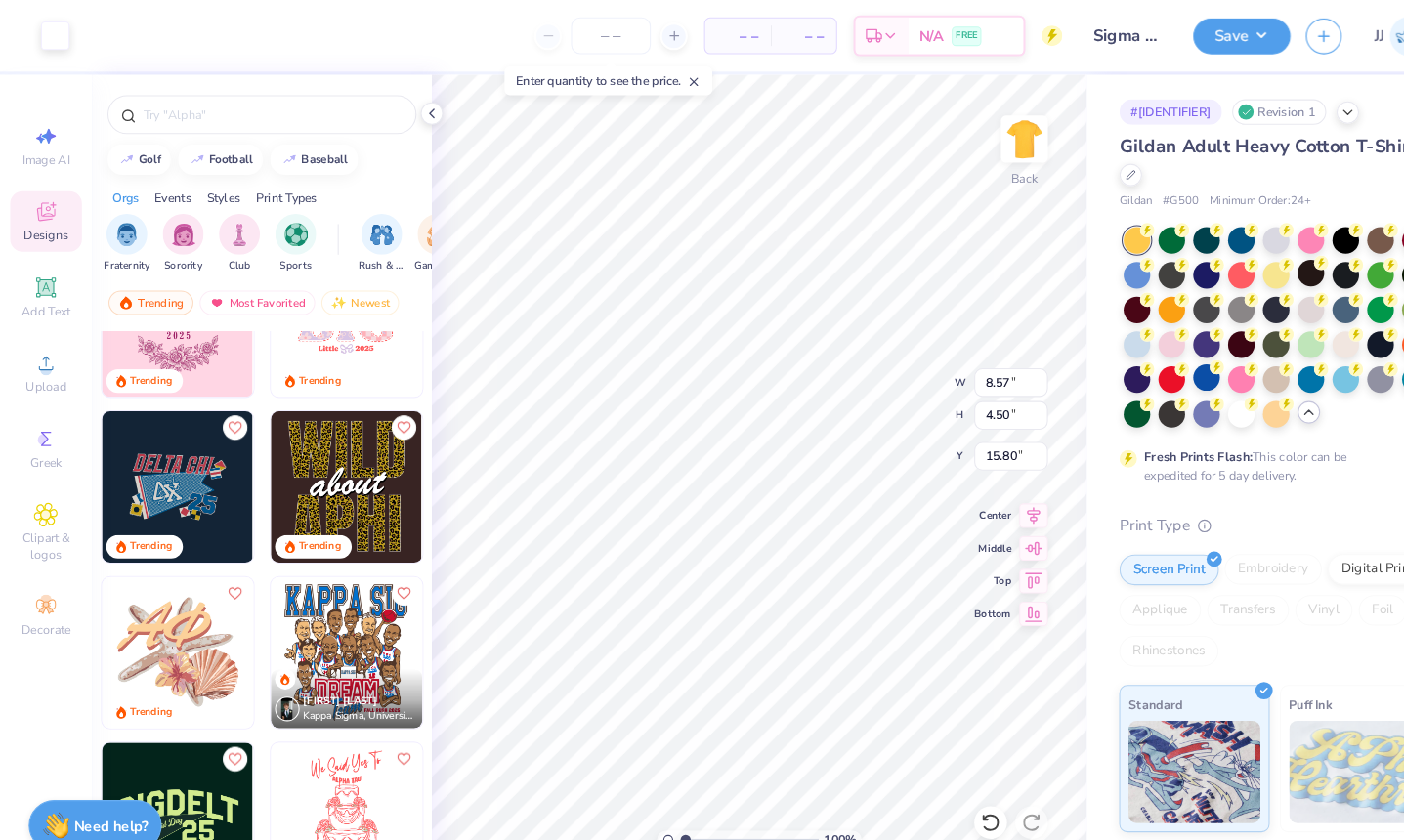 type on "9.37" 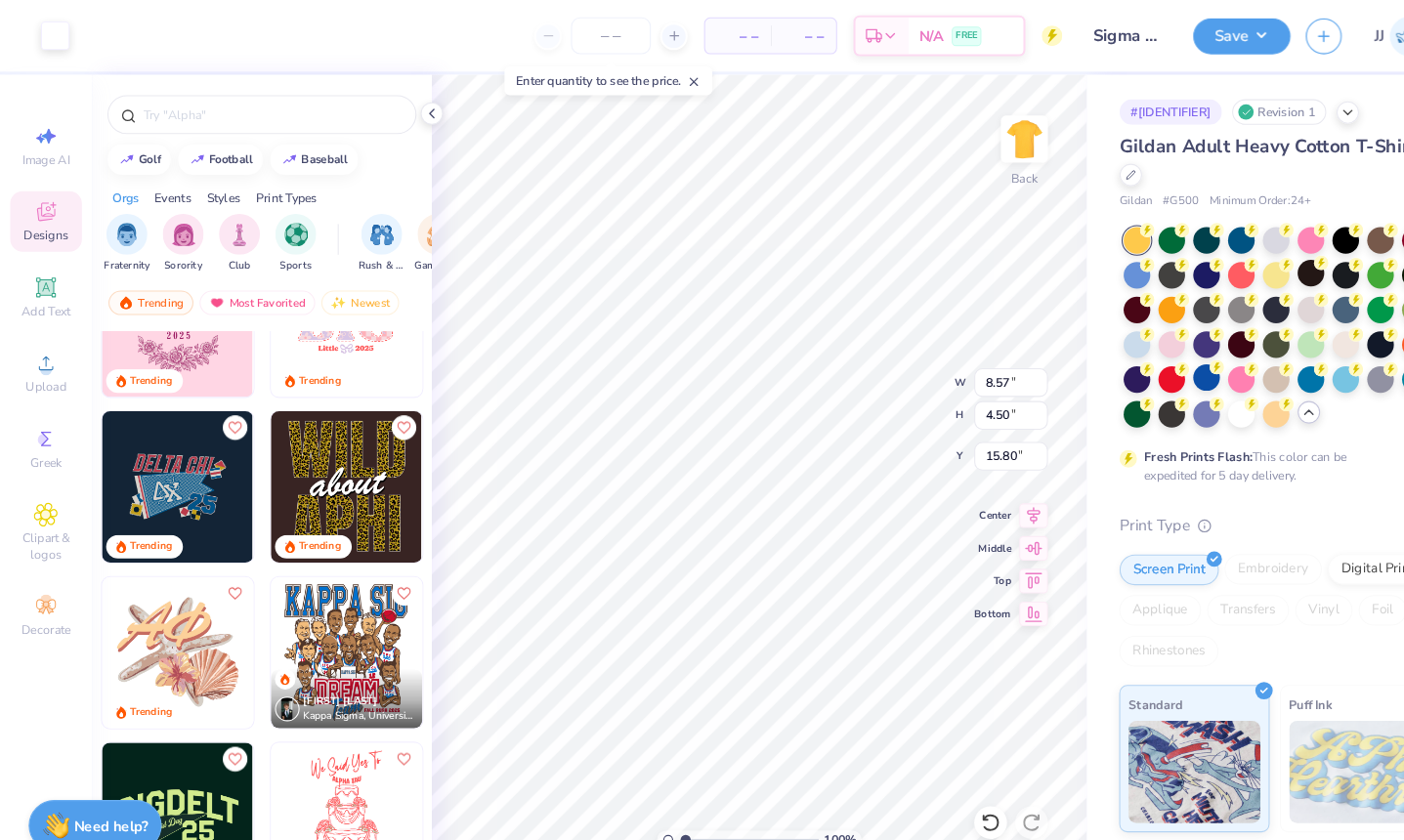 type on "4.52" 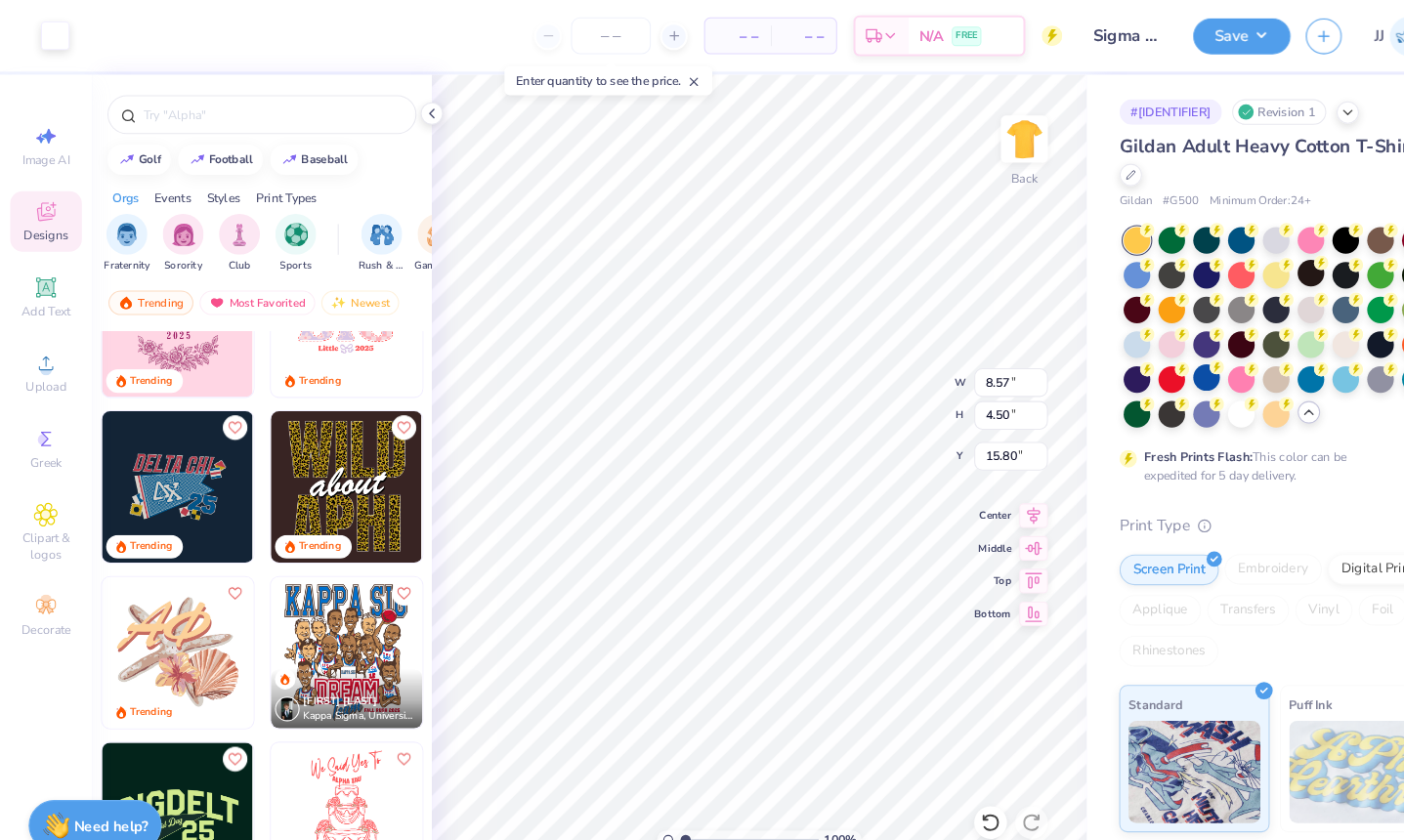 type on "9.89" 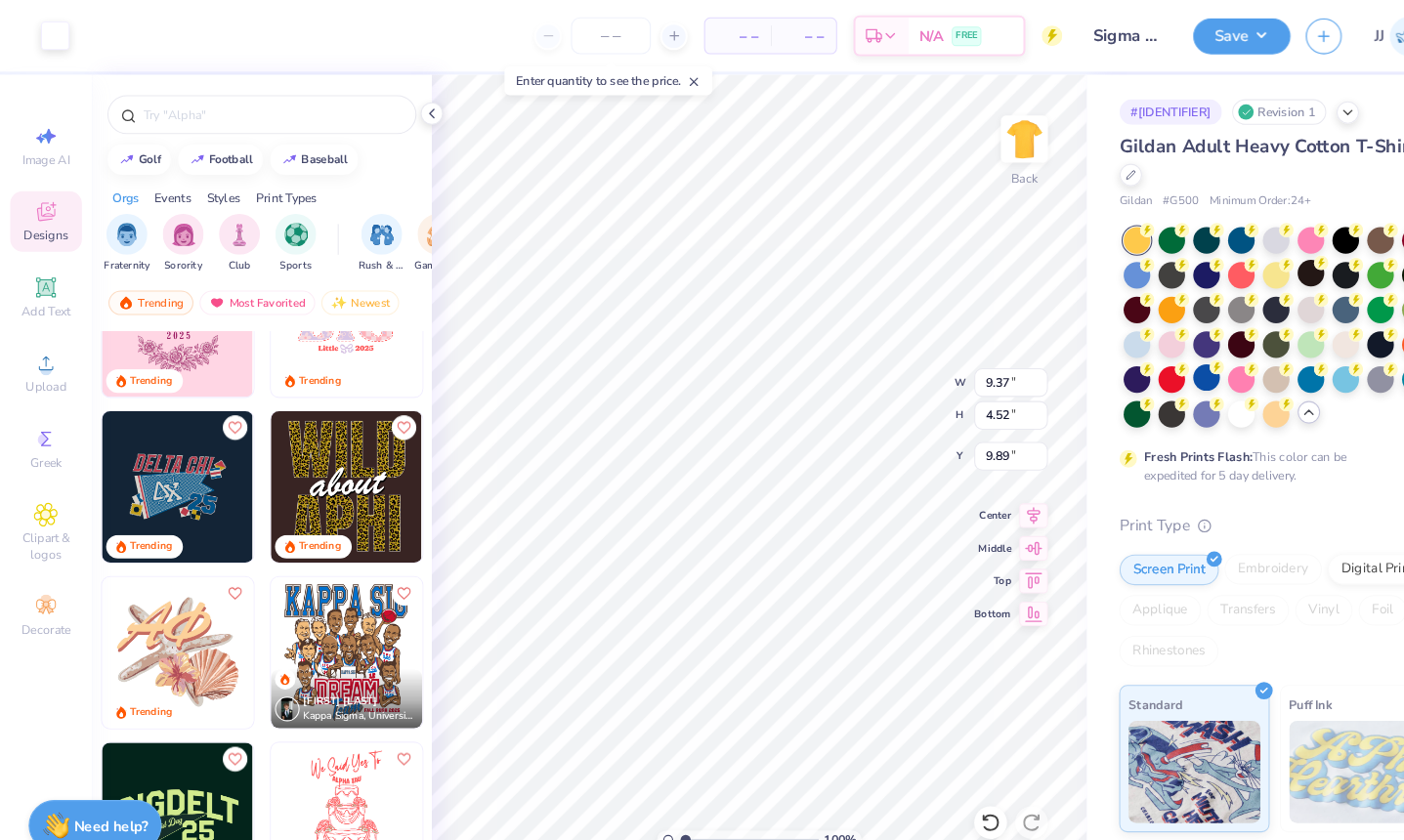 type on "9.35" 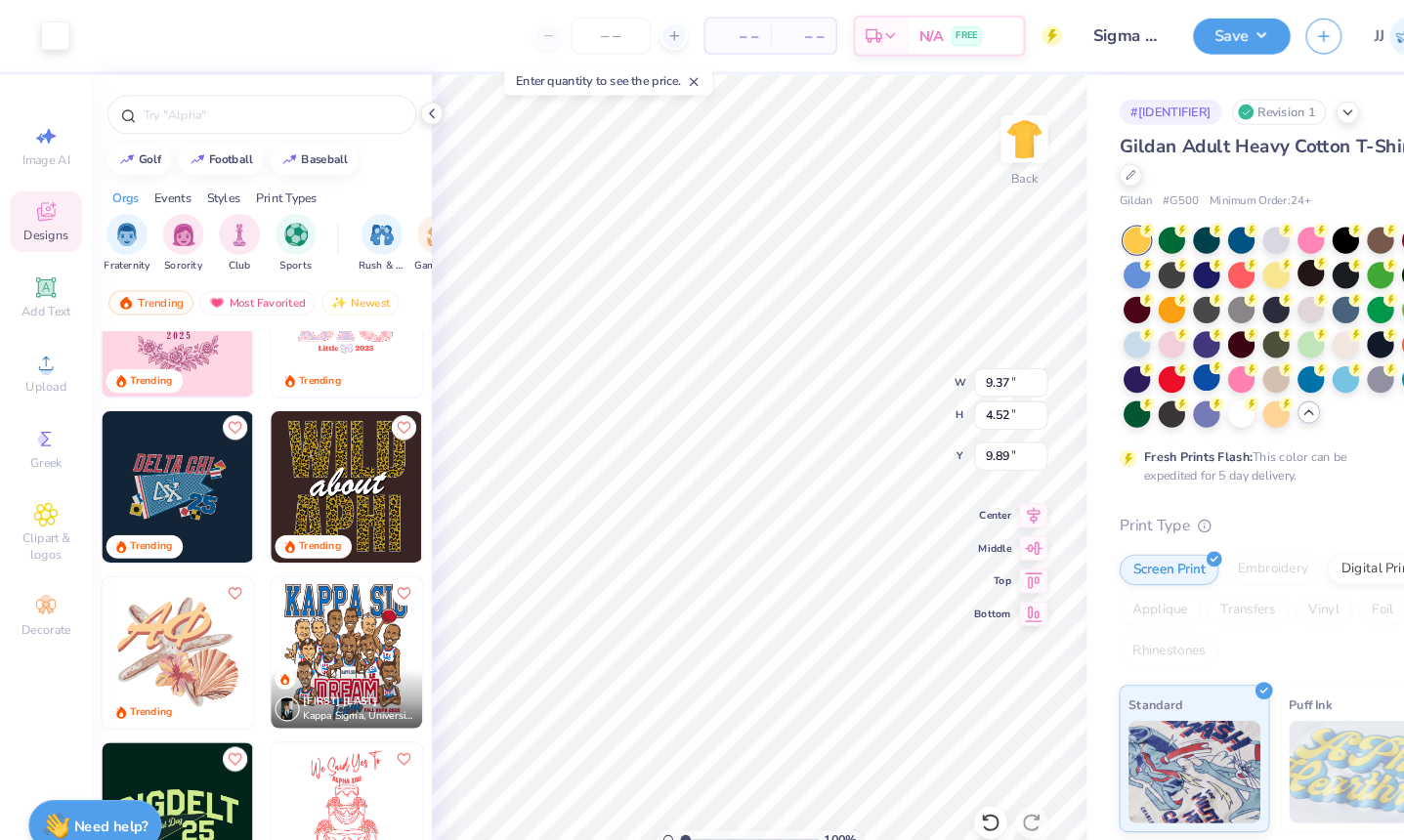 type on "4.50" 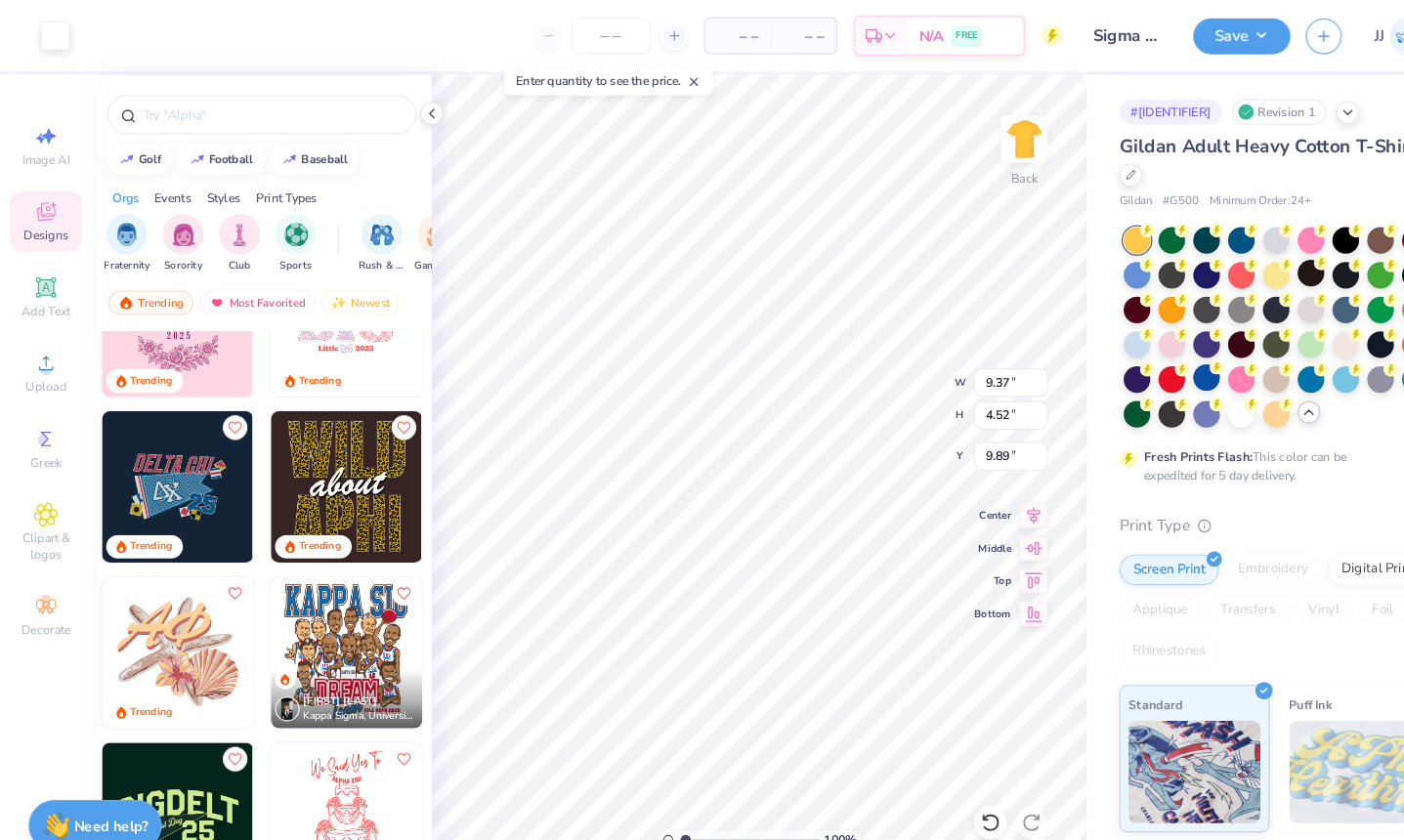 type on "9.90" 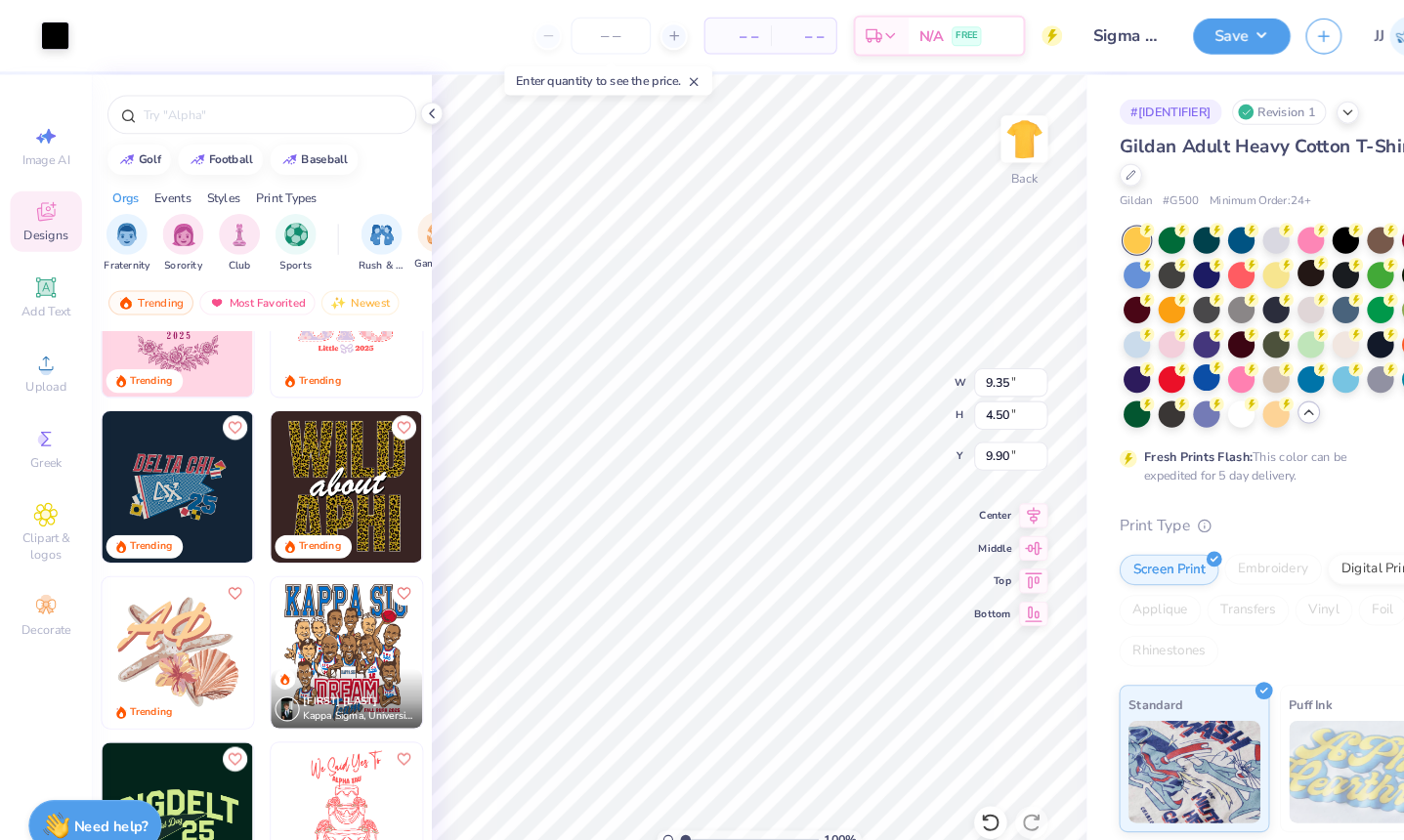 type on "8.57" 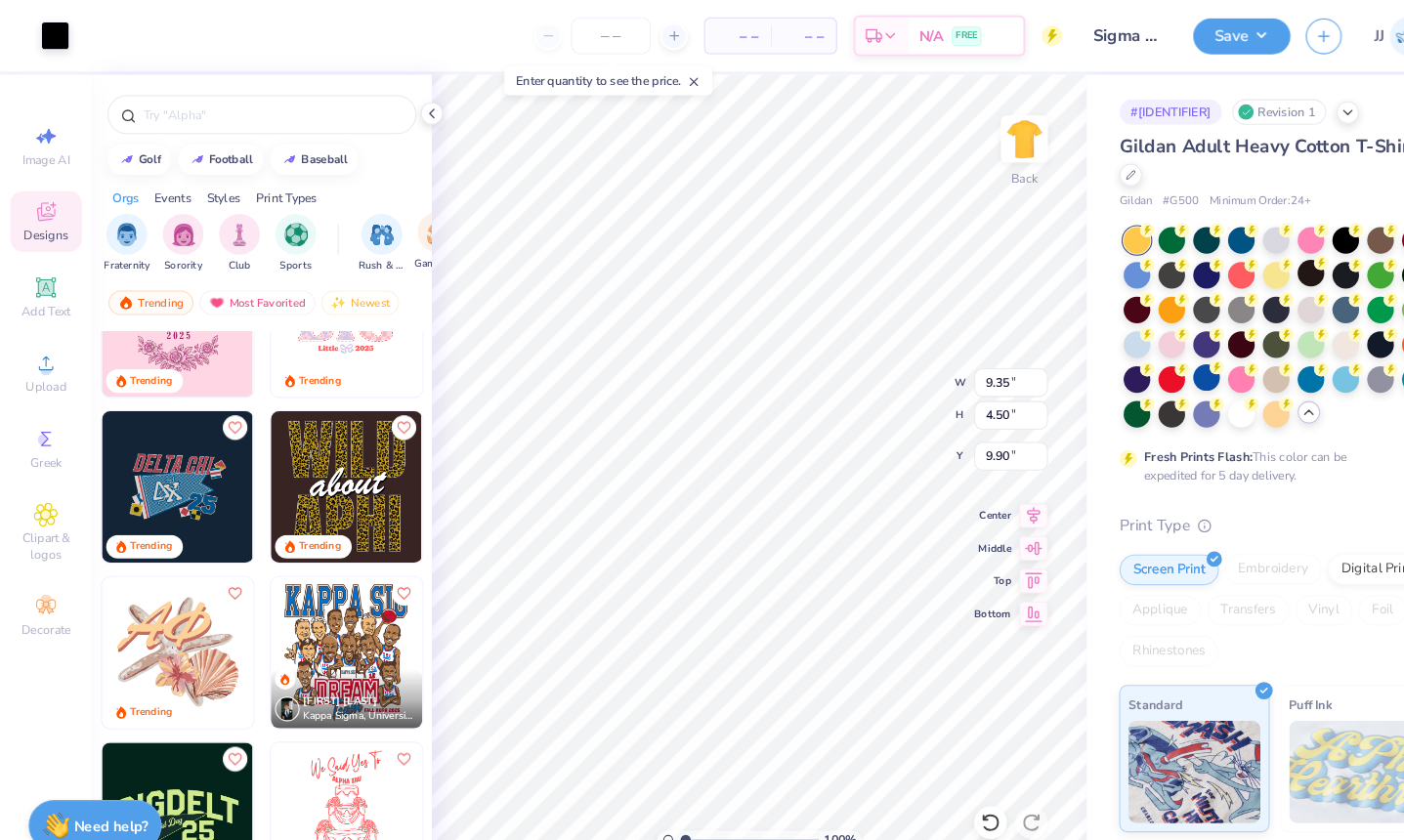 type on "15.80" 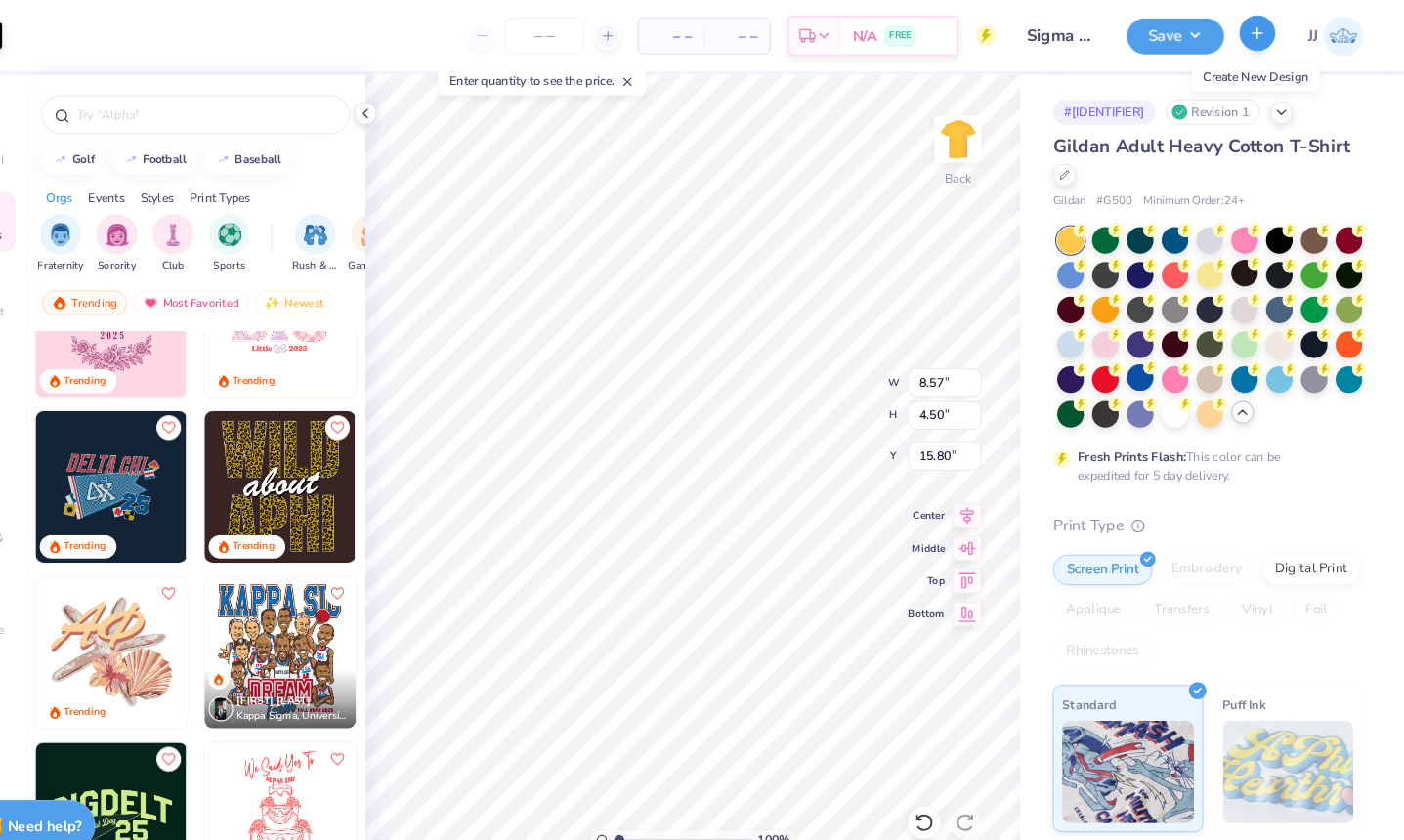 click 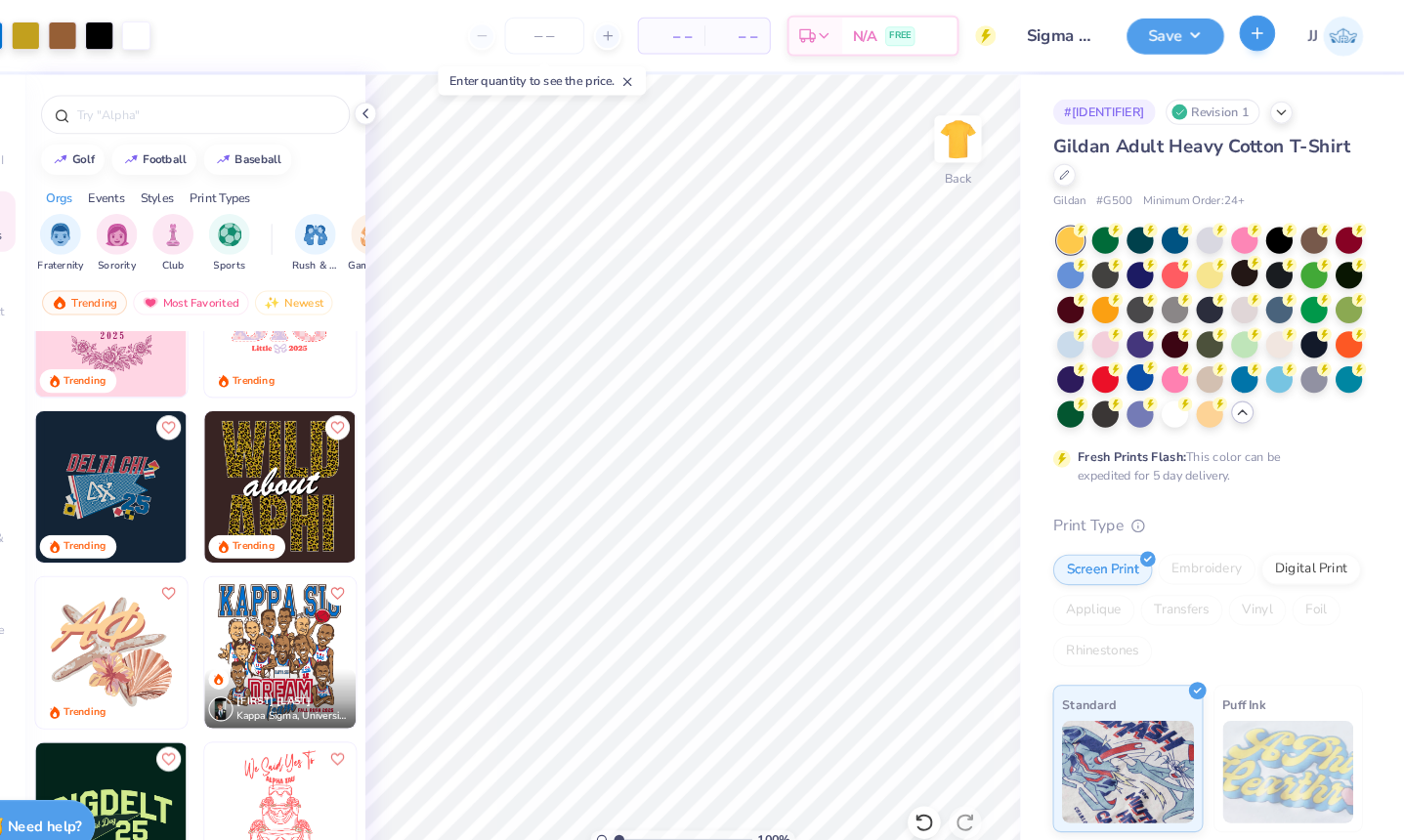 click at bounding box center [1263, 31] 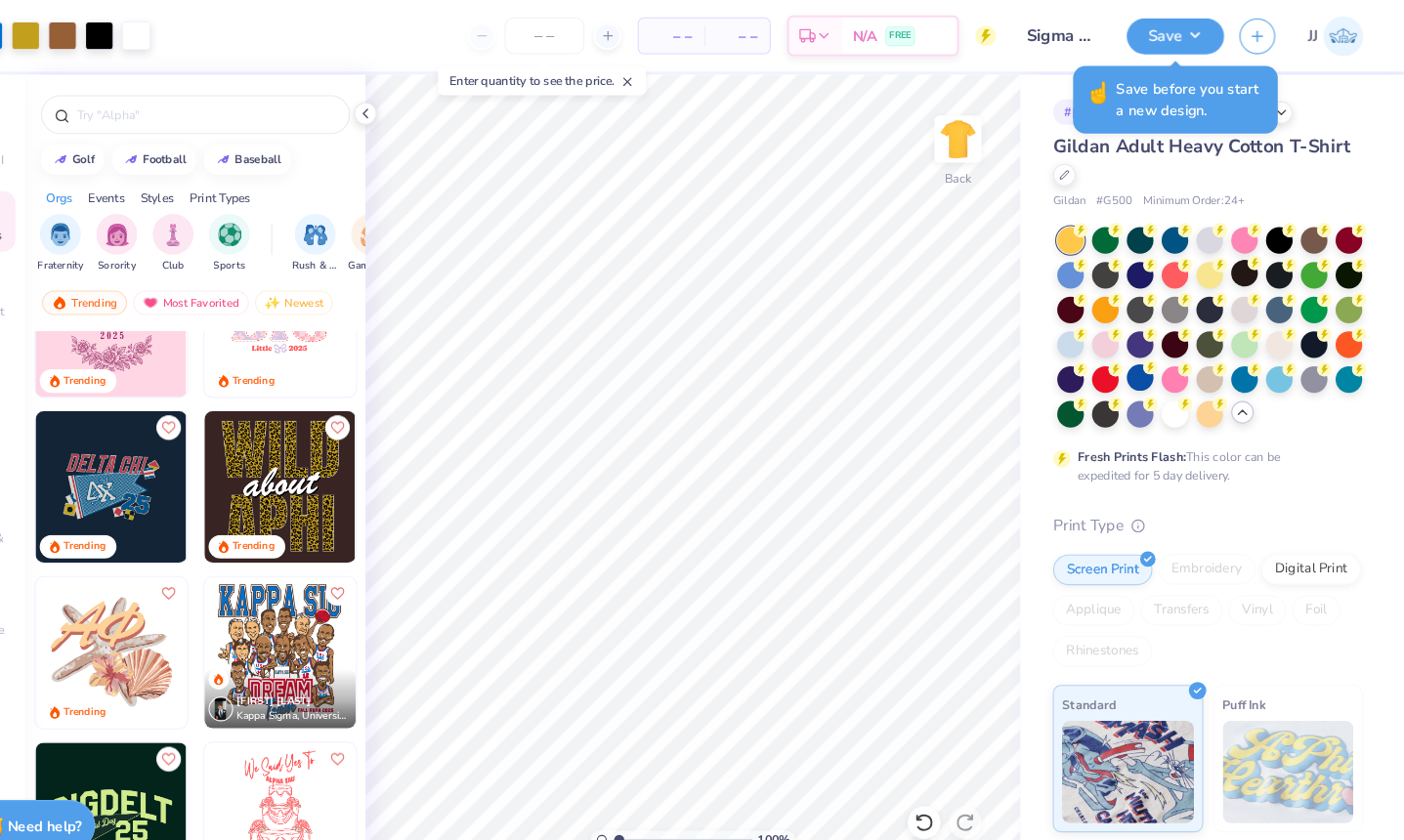 click on "Save JJ" at bounding box center (1271, 34) 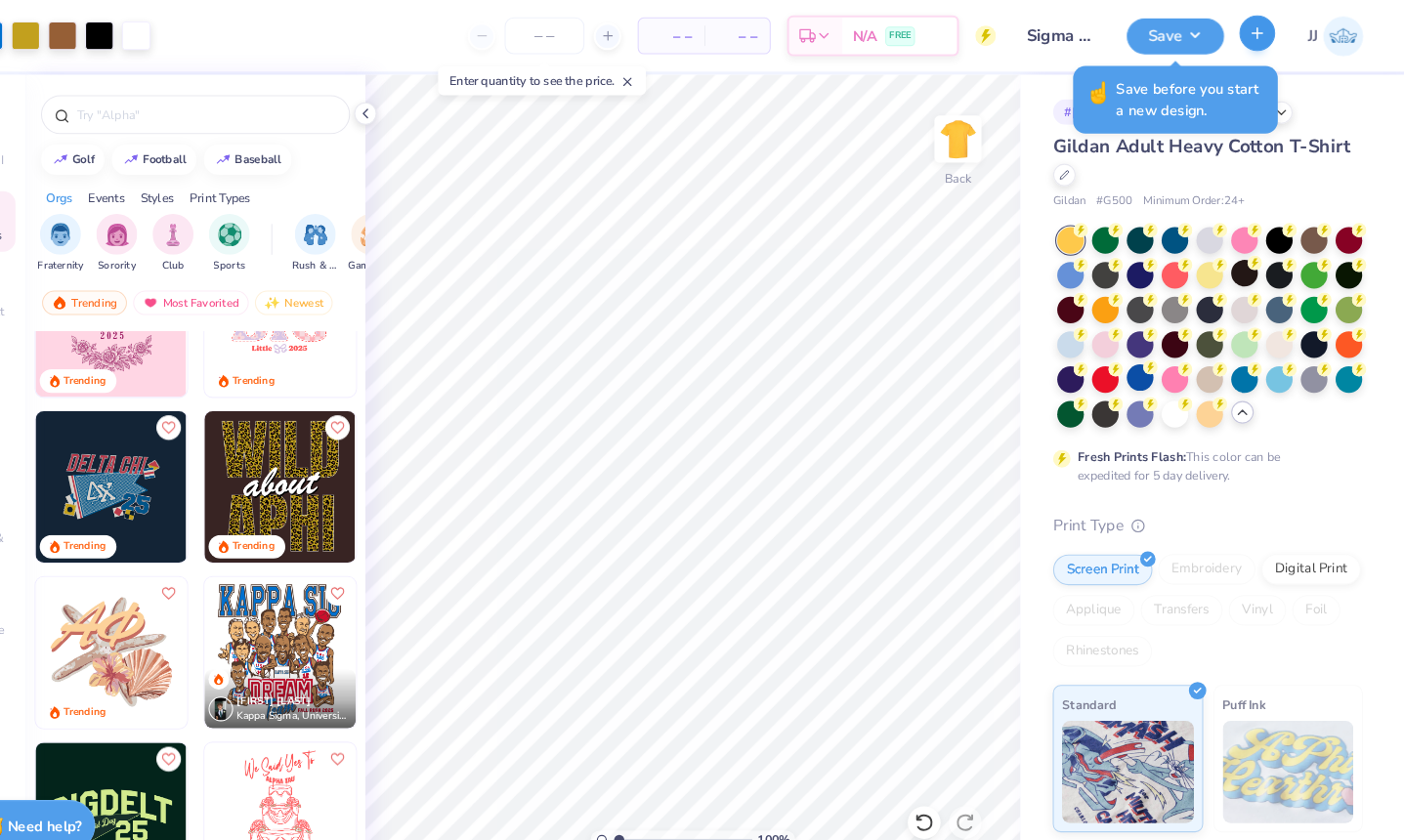 click at bounding box center [1263, 31] 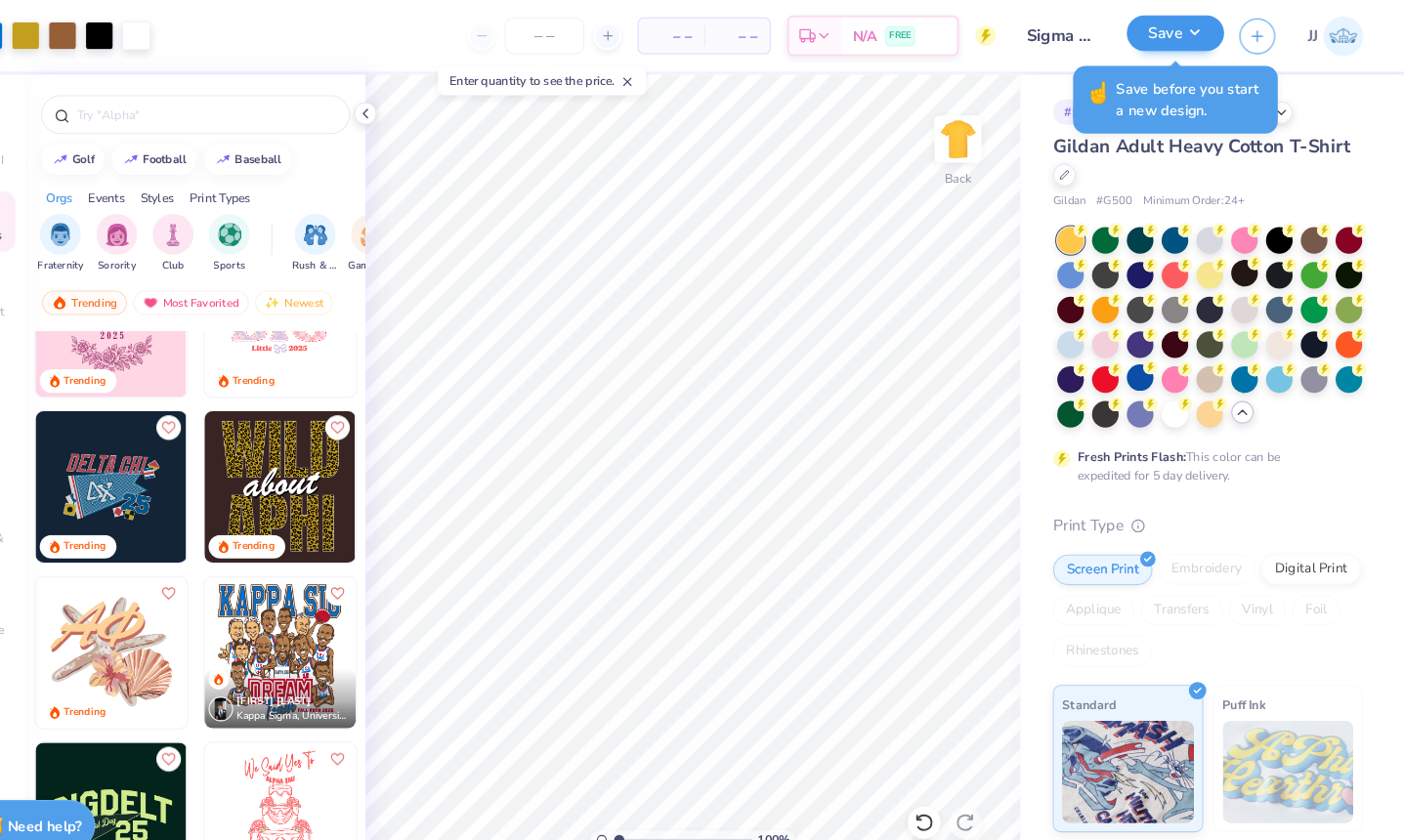 click on "Save" at bounding box center [1185, 31] 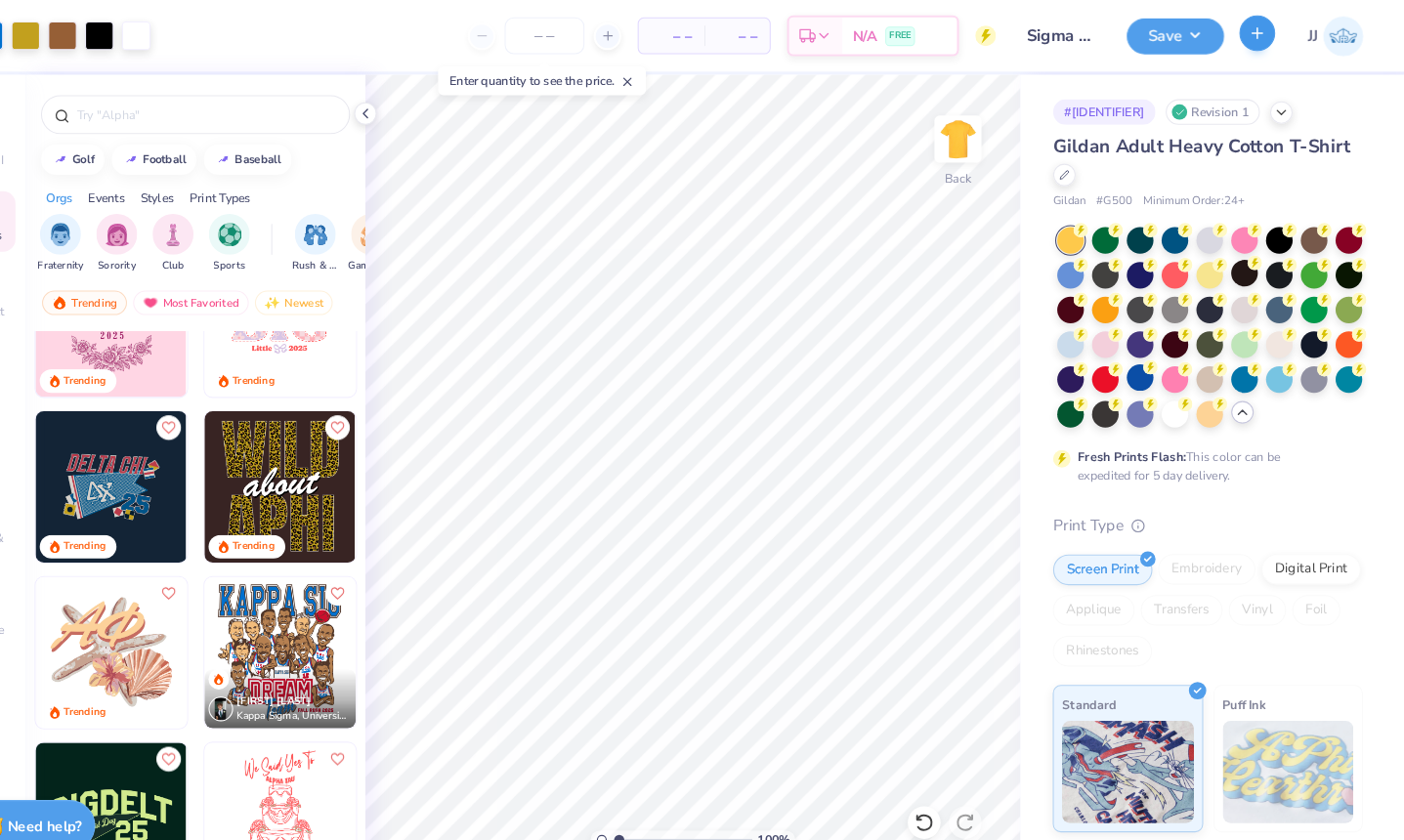 click at bounding box center (1263, 31) 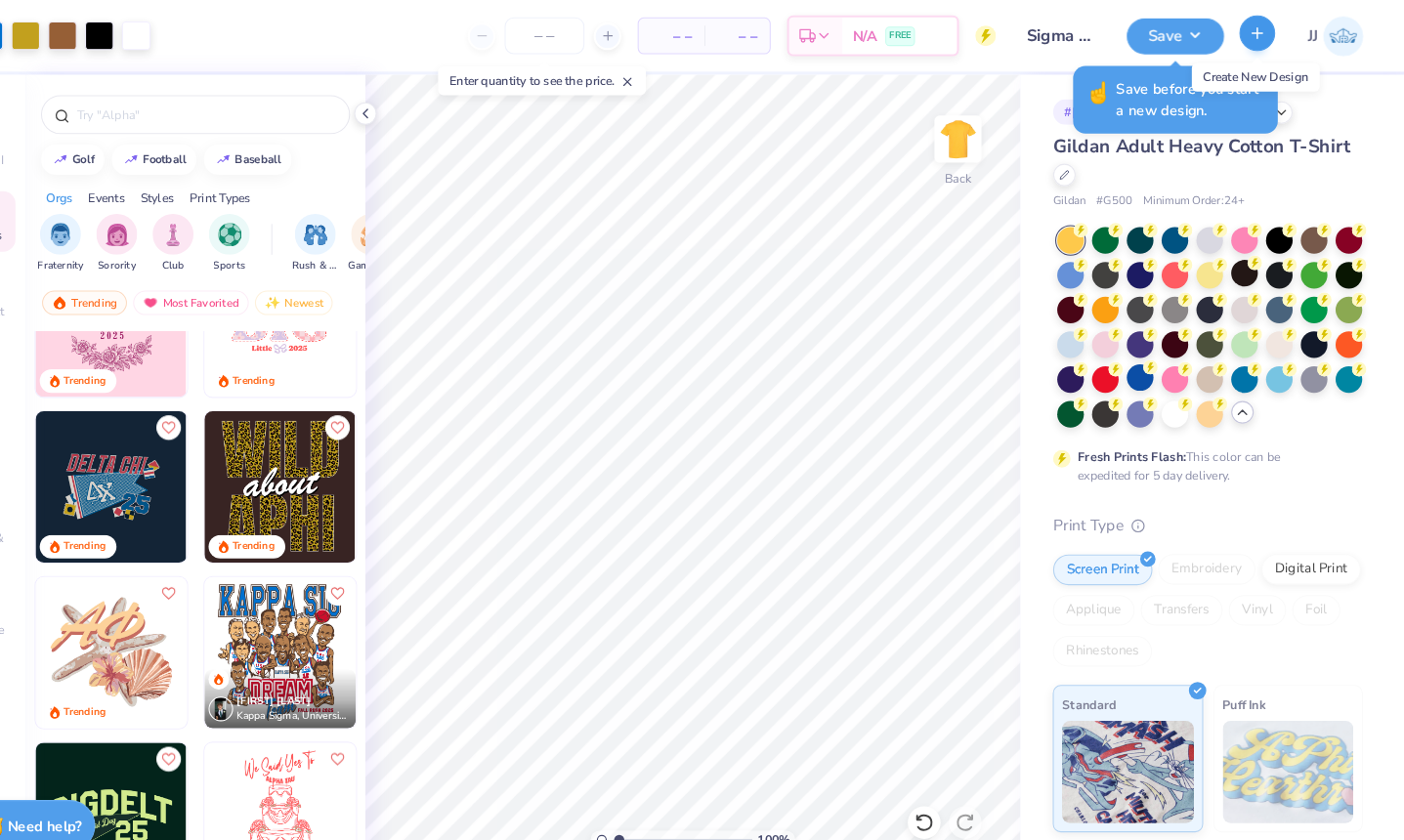 click at bounding box center [1263, 31] 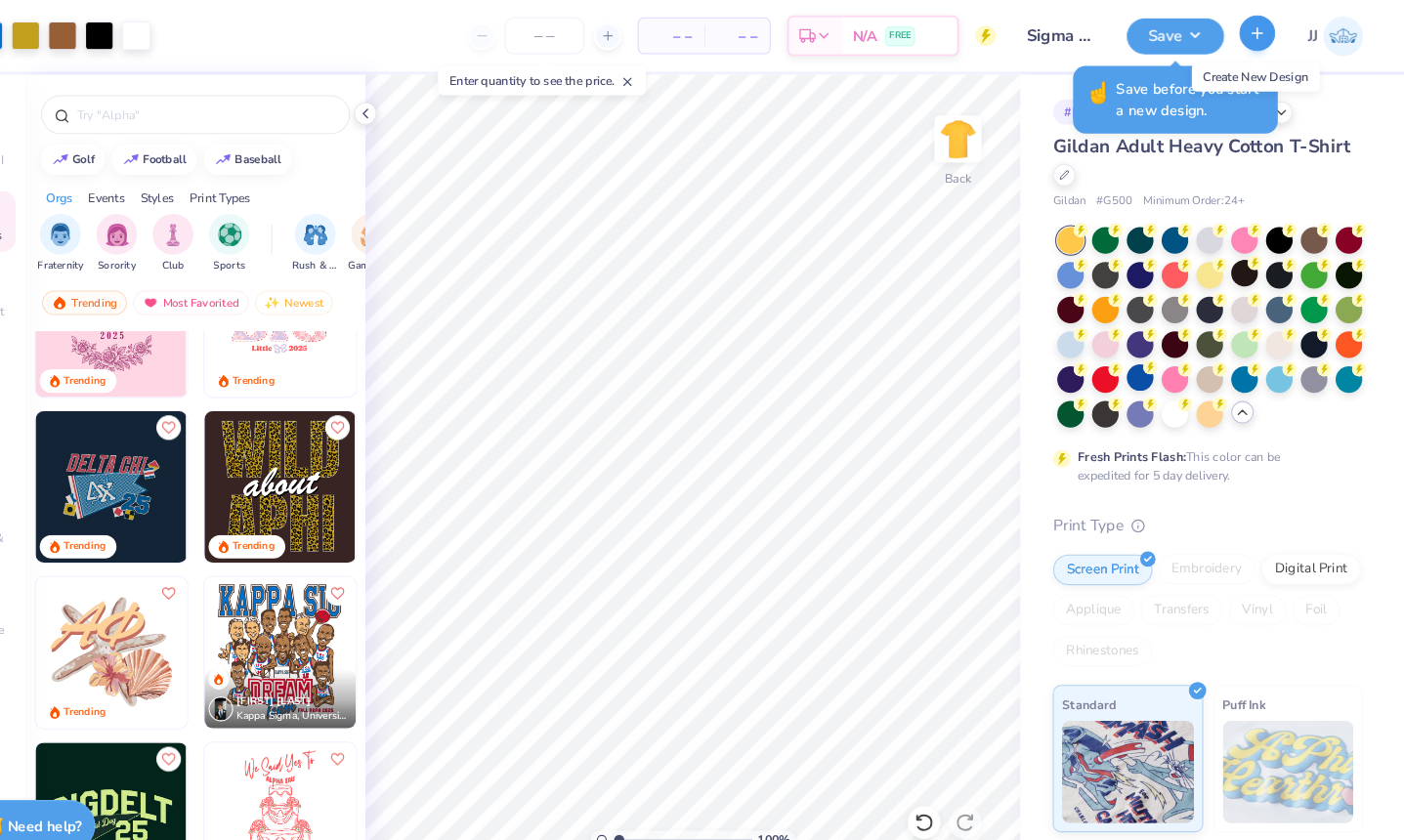 click at bounding box center [1263, 31] 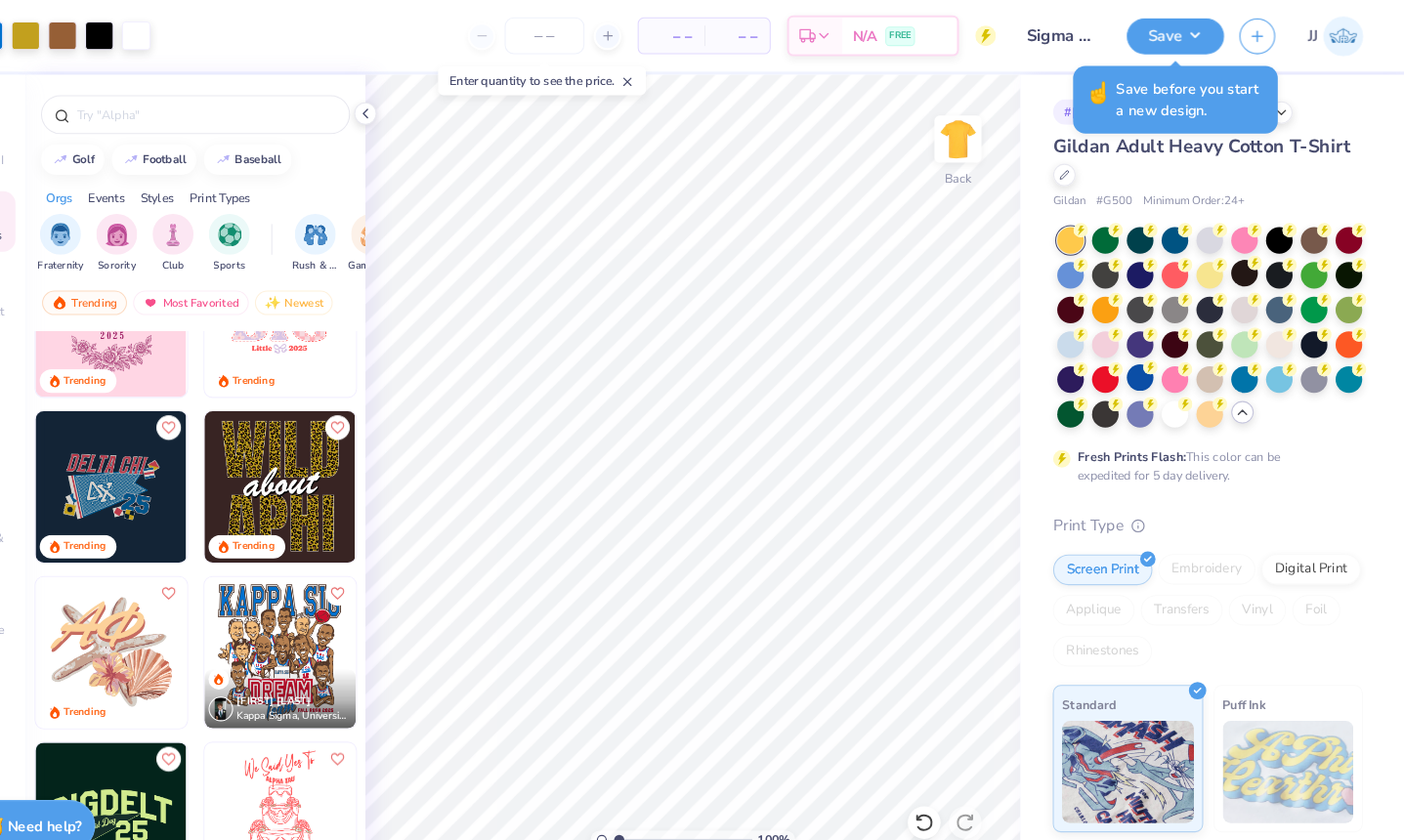 click on "Save before you start a new design." at bounding box center (1201, 96) 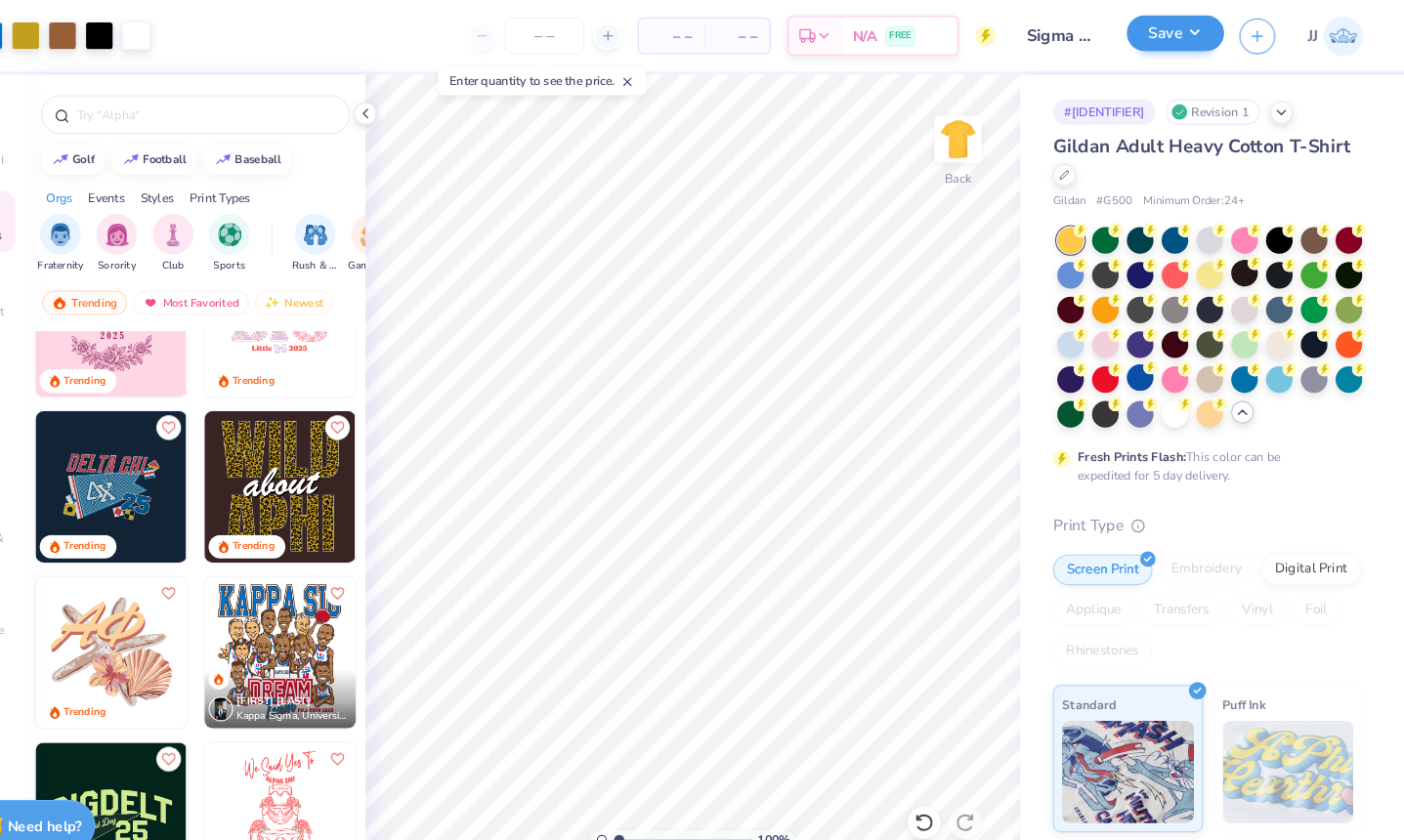 click on "Save" at bounding box center [1185, 31] 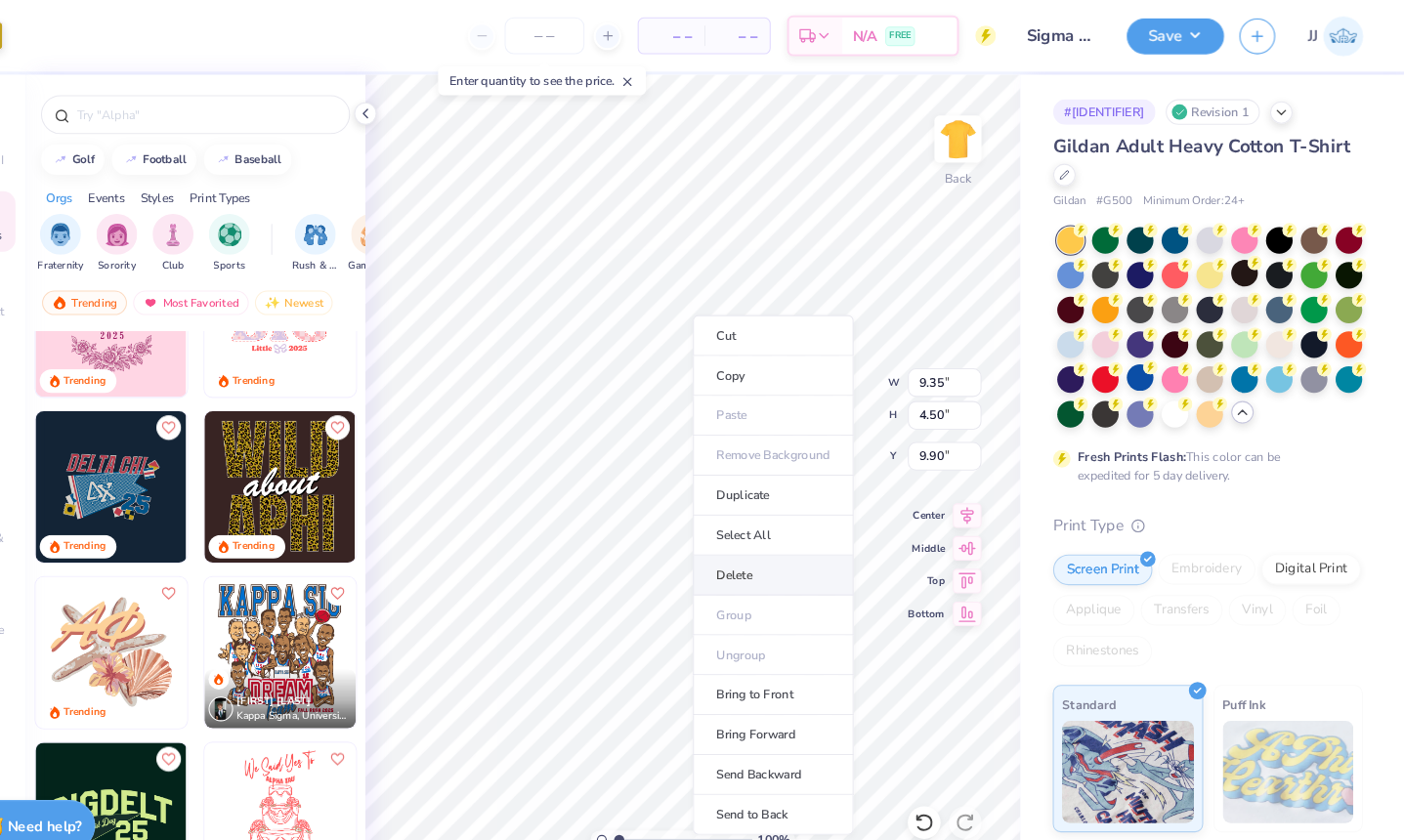 click on "Delete" at bounding box center (801, 549) 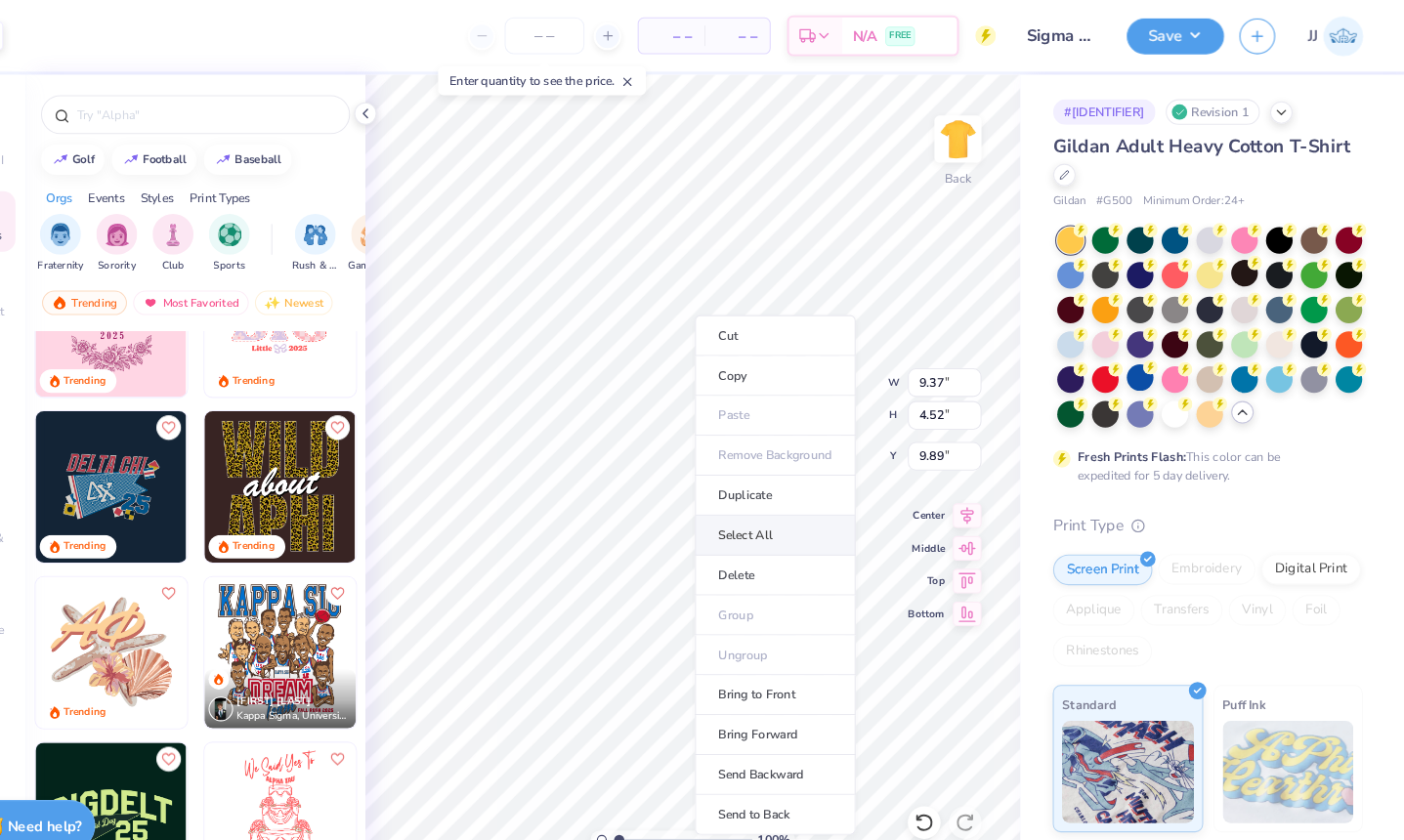 click on "Select All" at bounding box center (803, 511) 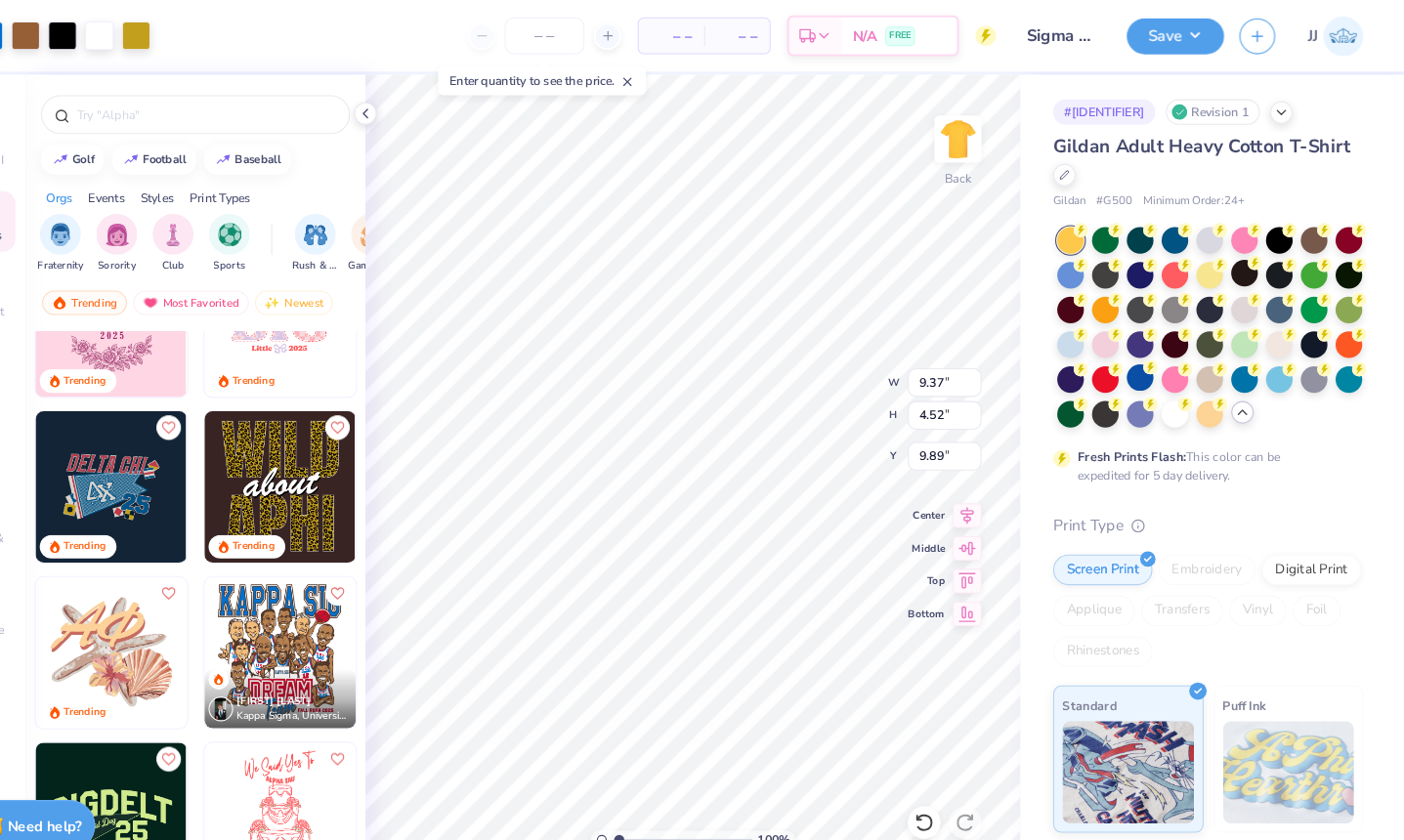 type on "9.72" 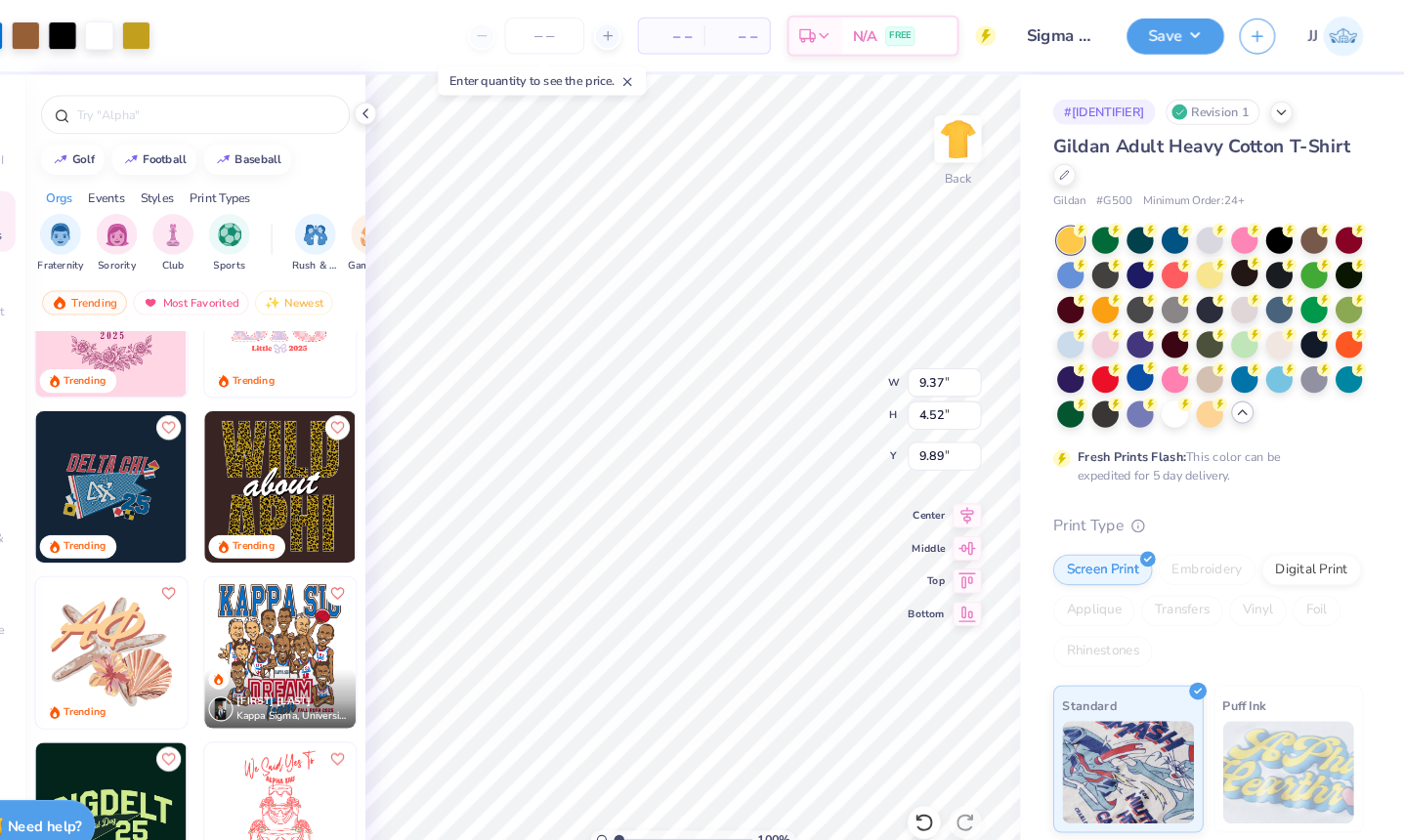 type on "16.89" 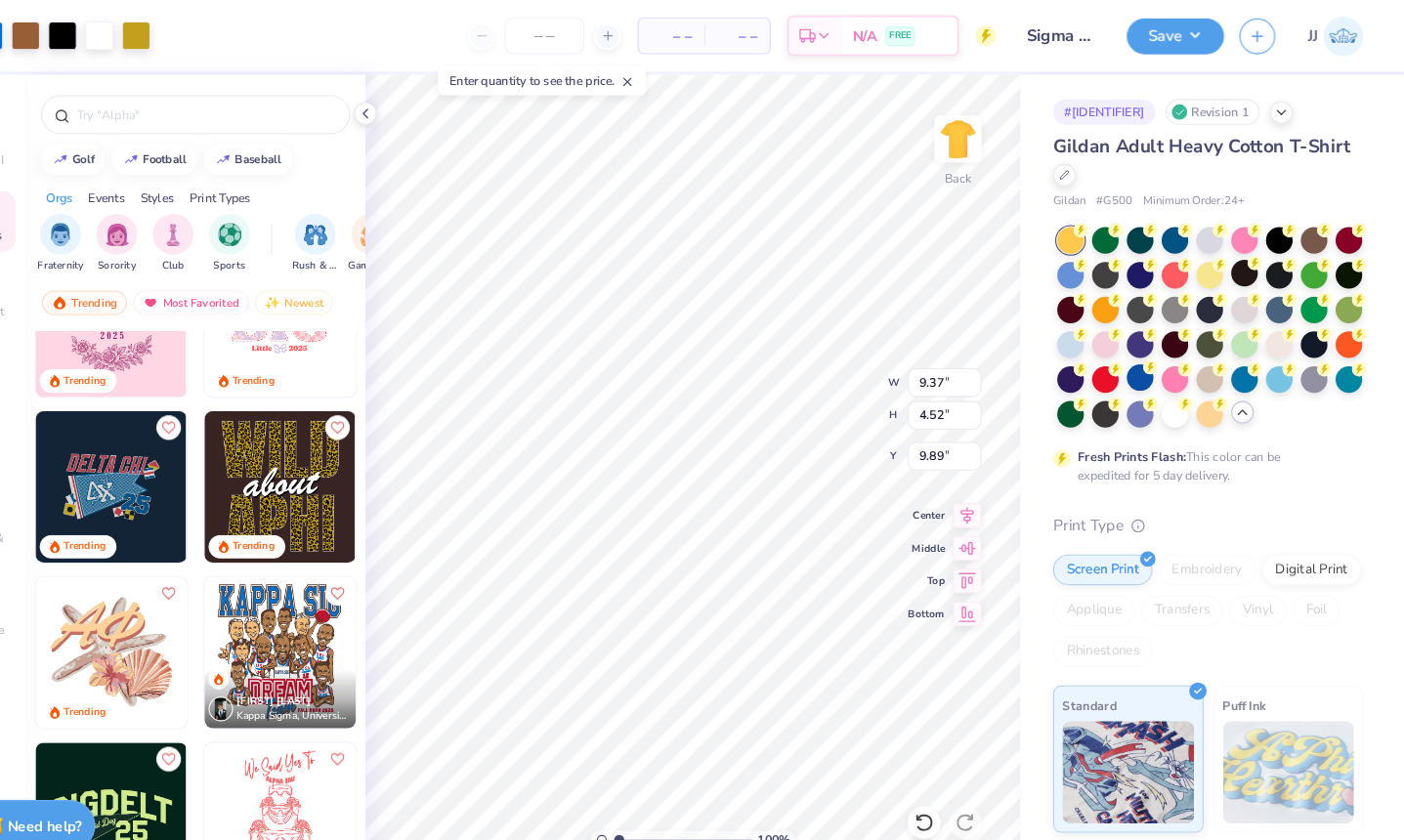 type on "3.42" 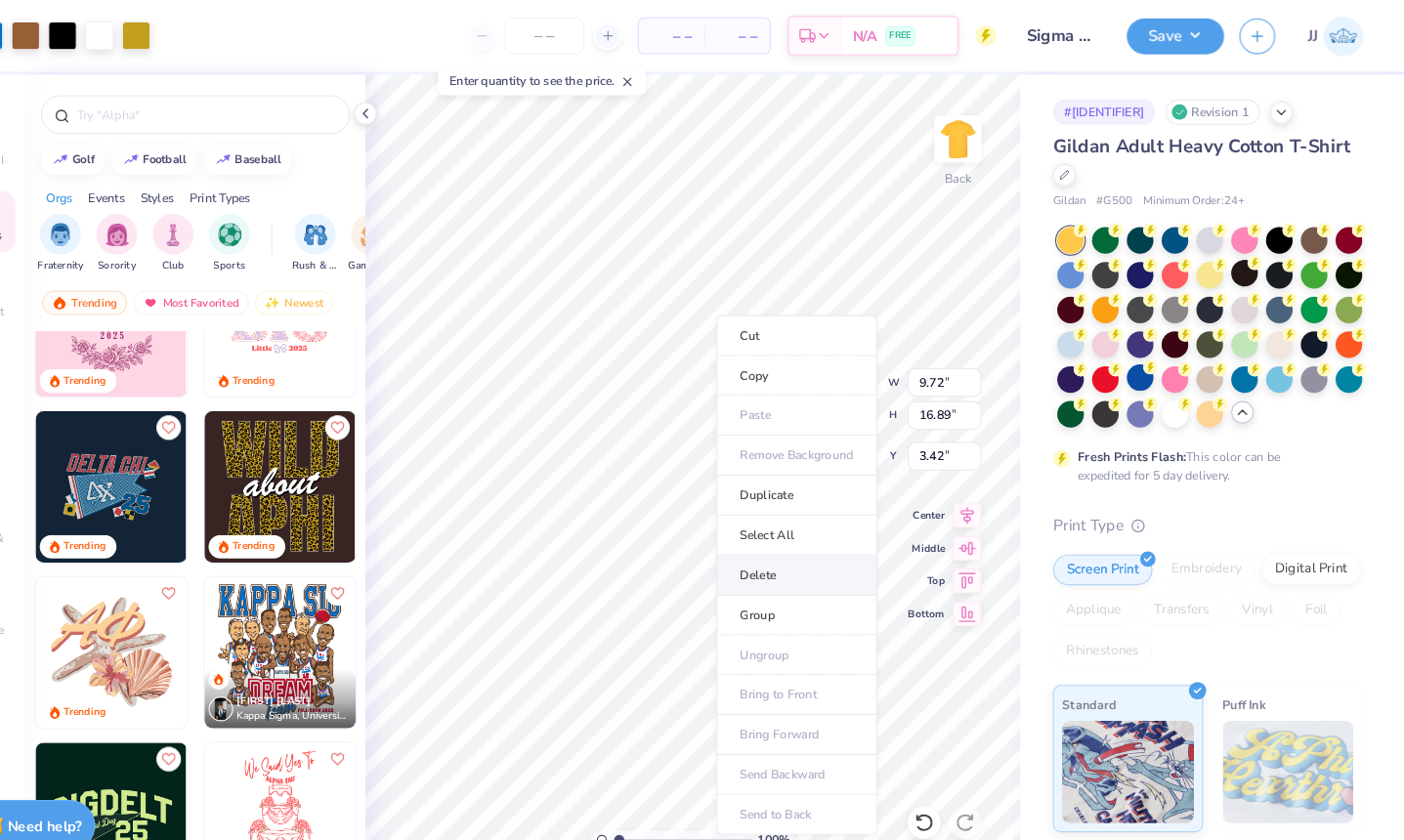 click on "Delete" at bounding box center (824, 549) 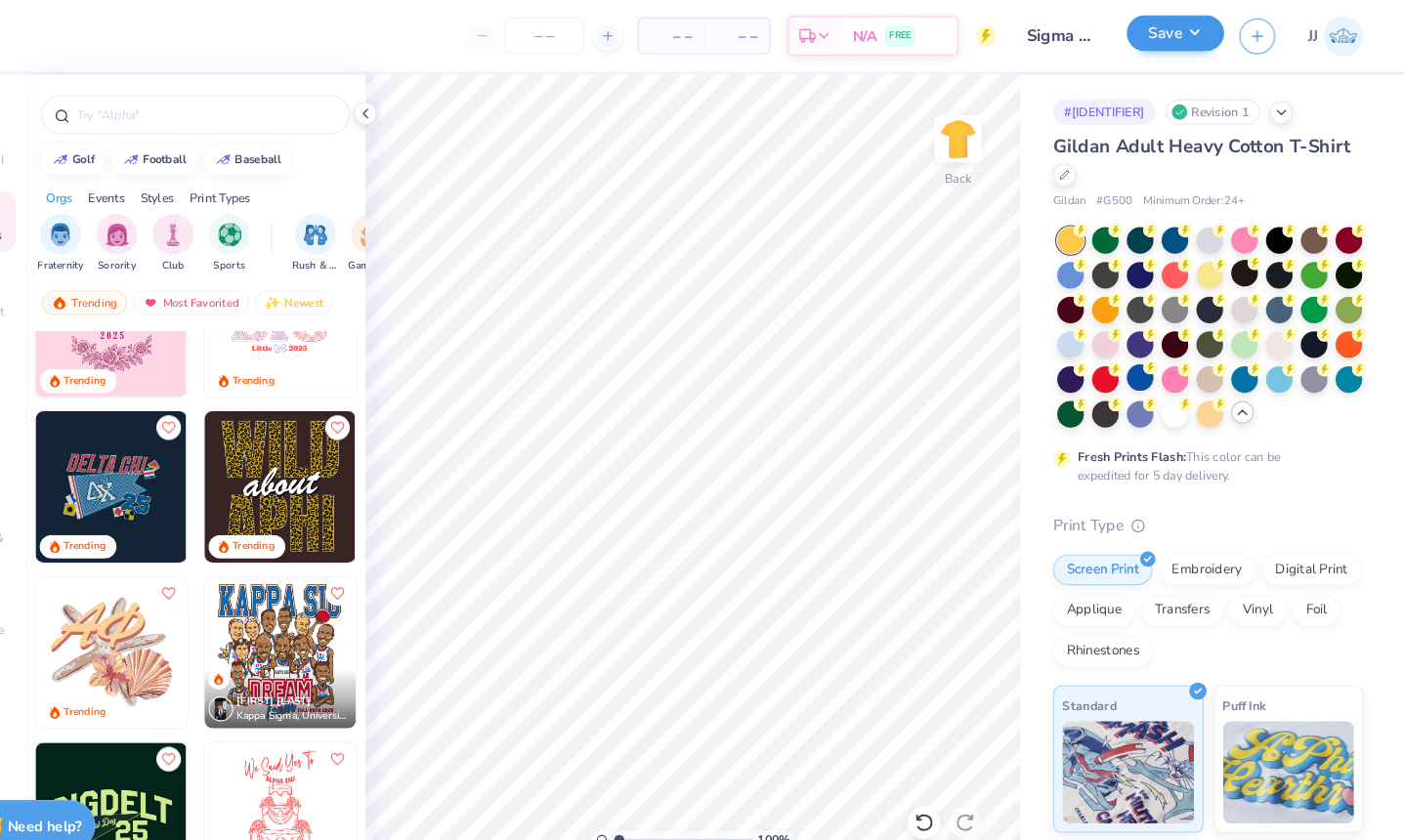 click on "Save" at bounding box center (1185, 31) 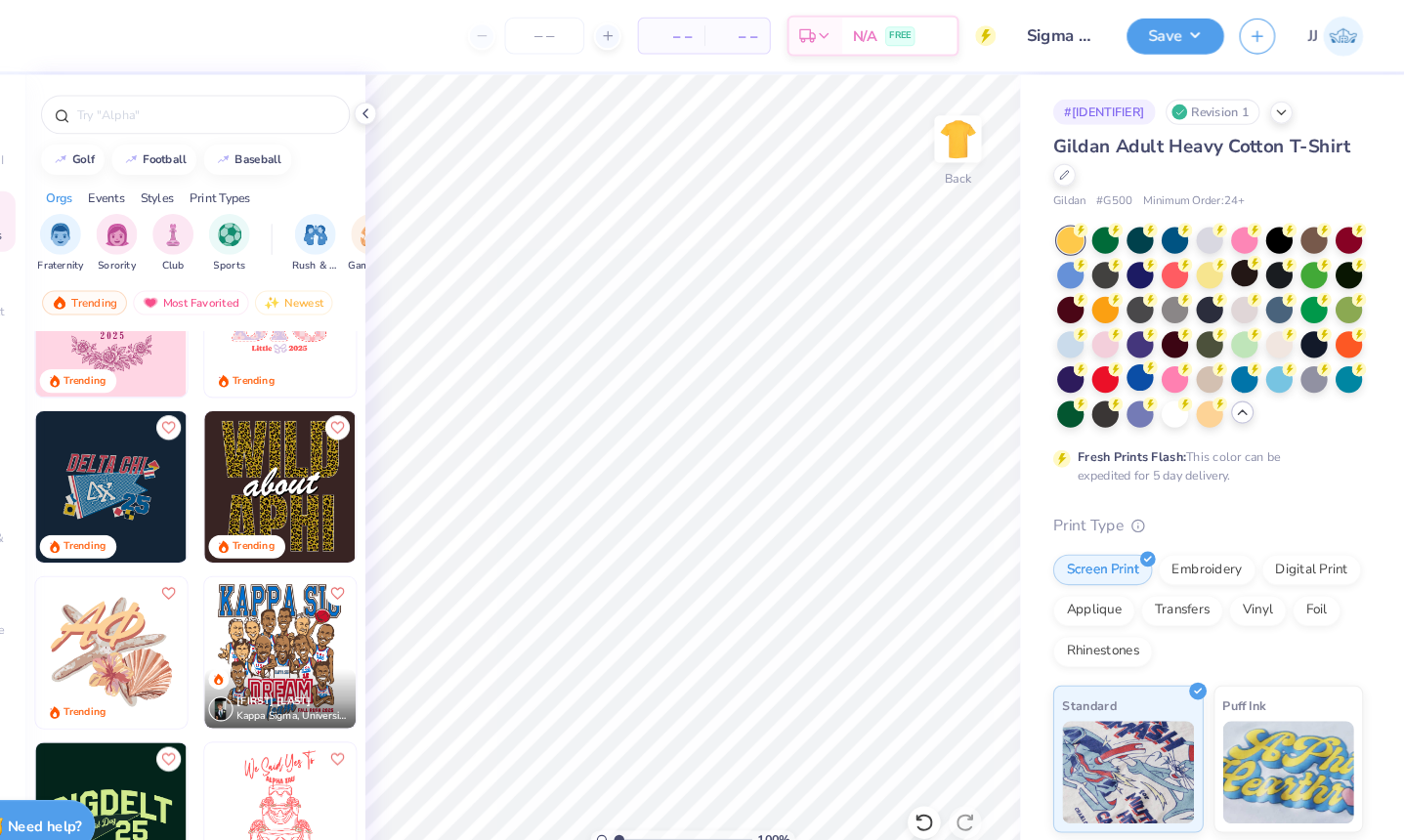 click on "JJ" at bounding box center [1305, 34] 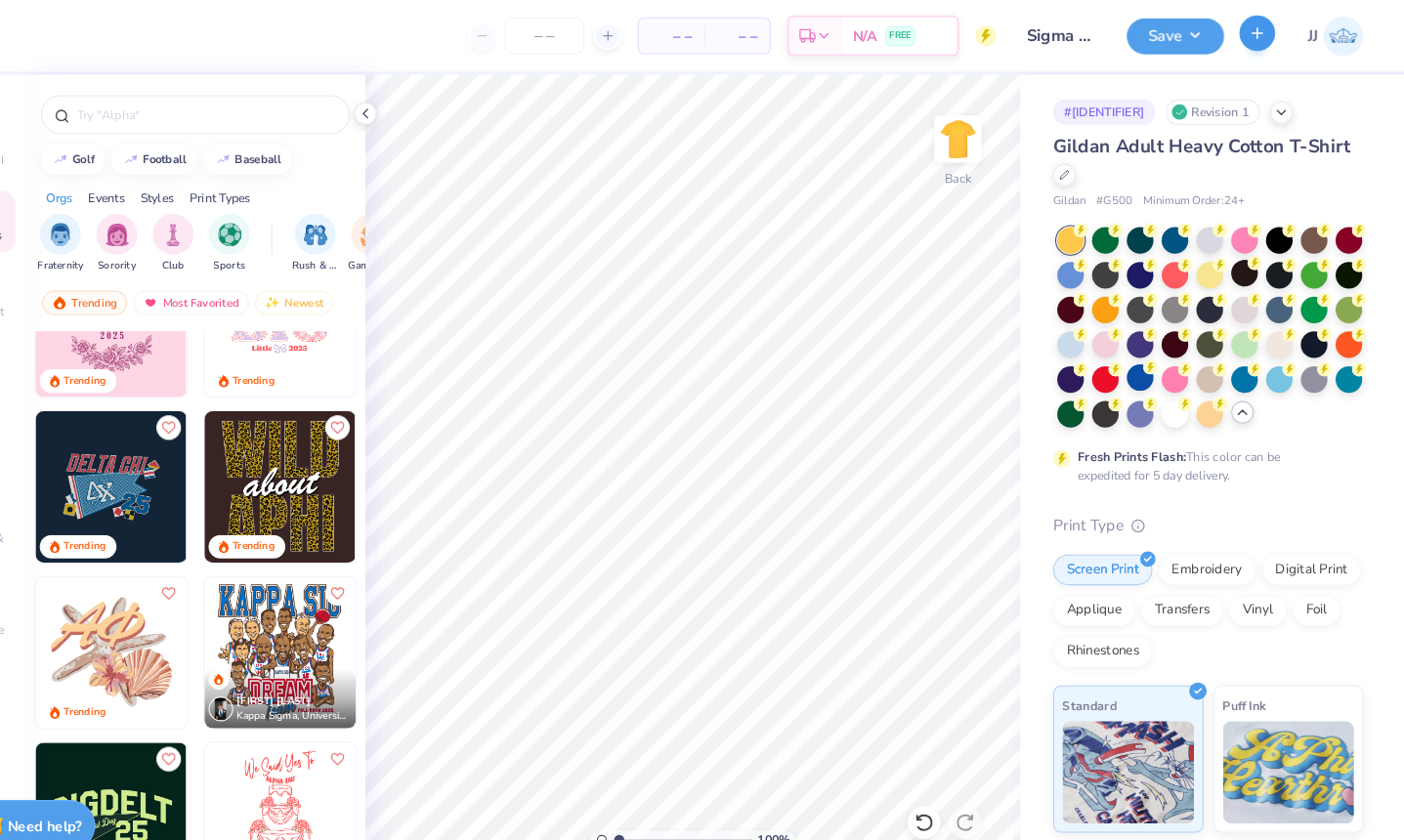 click 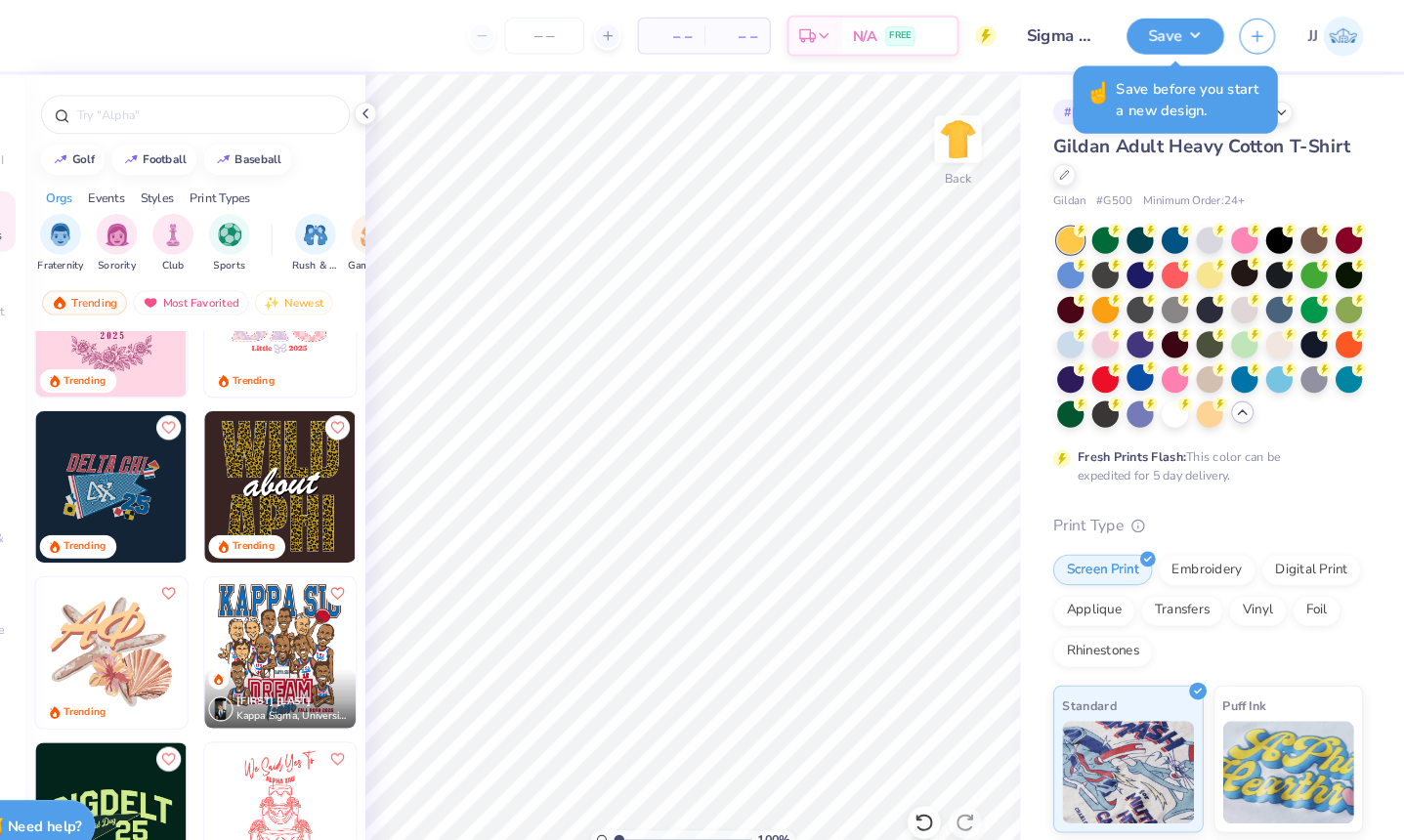click on "Save before you start a new design." at bounding box center (1201, 96) 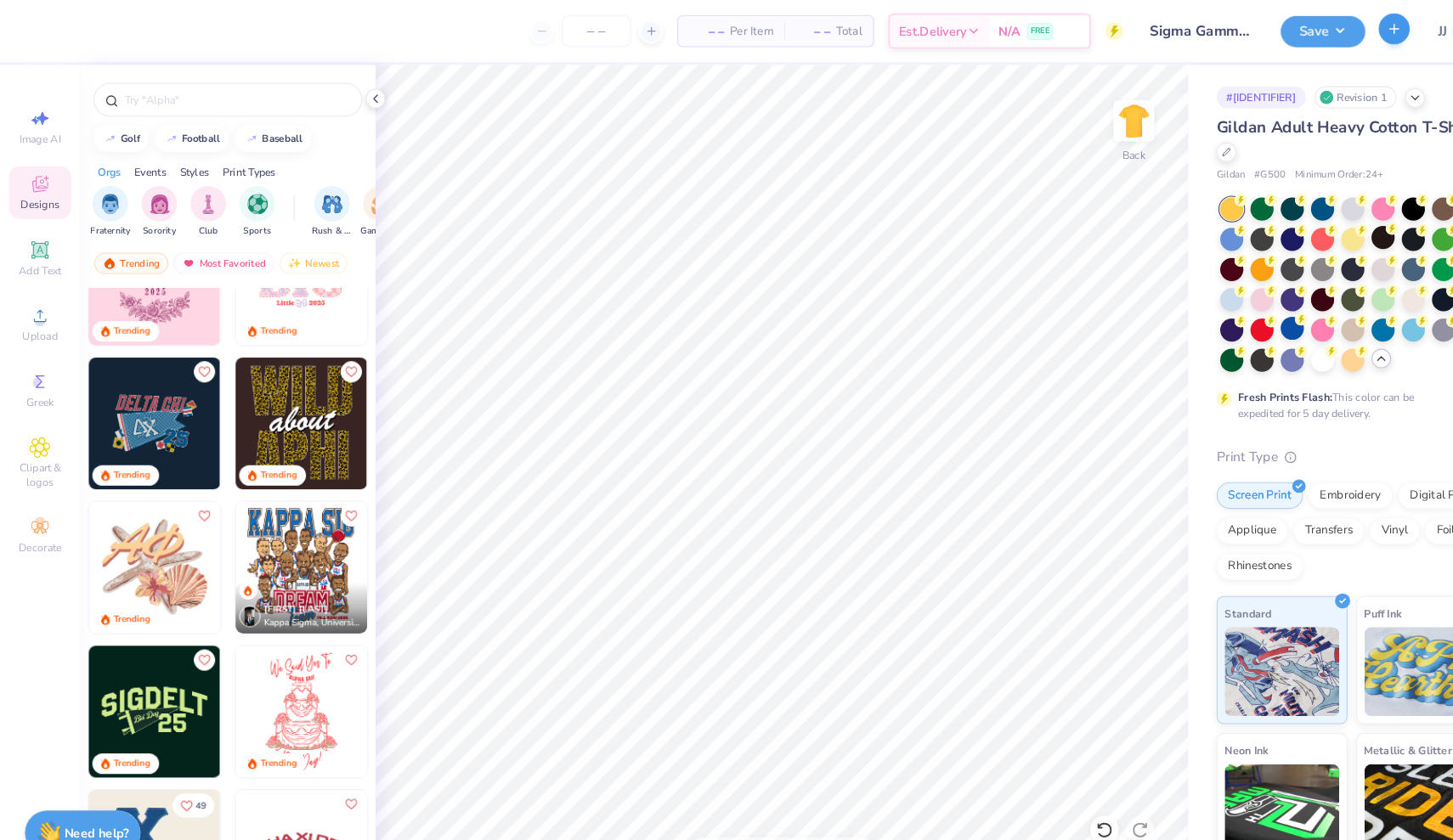 click 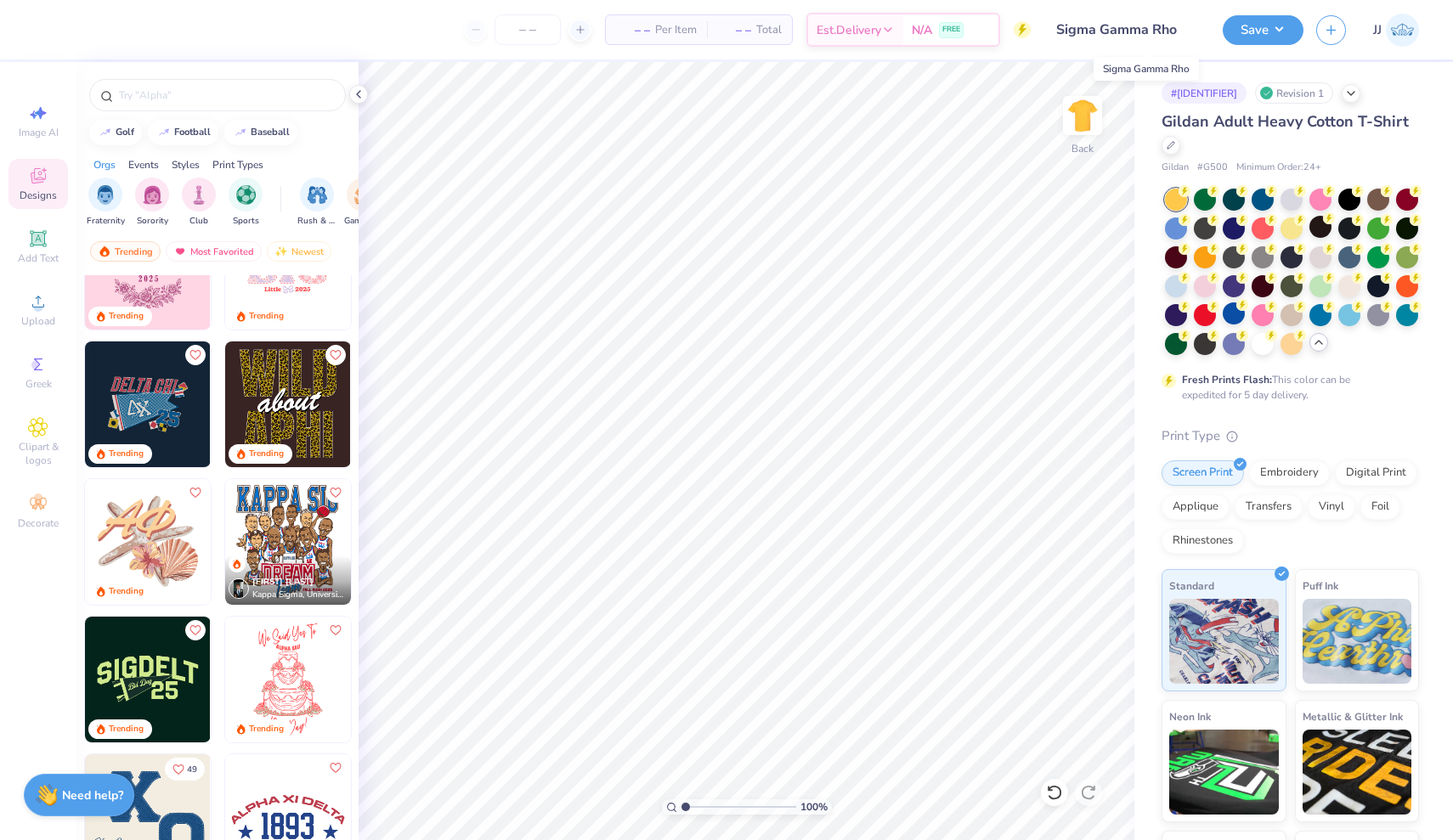 click on "Sigma Gamma Rho" at bounding box center [1127, 30] 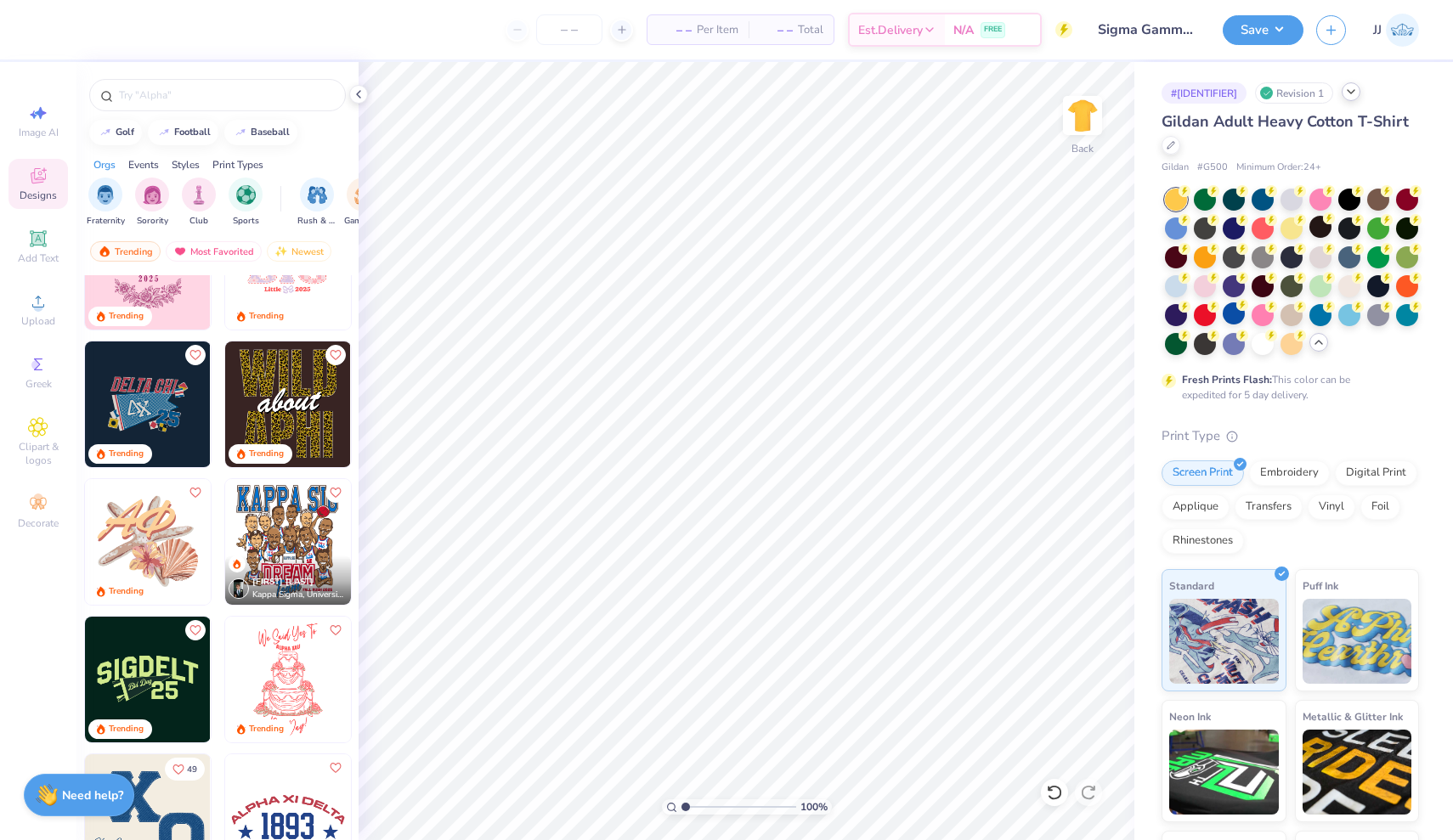 click on "# 503697A Revision 1" at bounding box center (1290, 93) 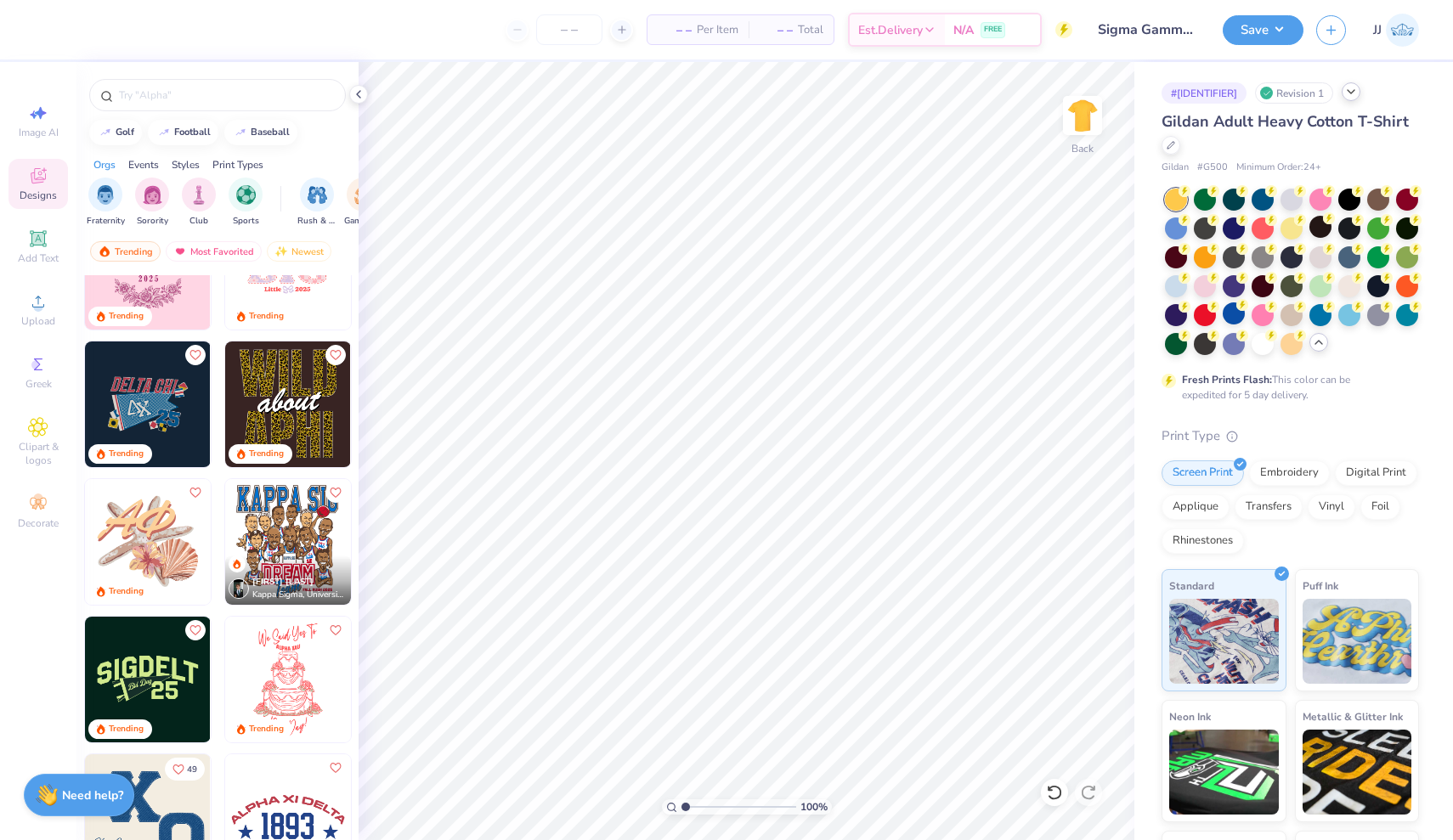 click 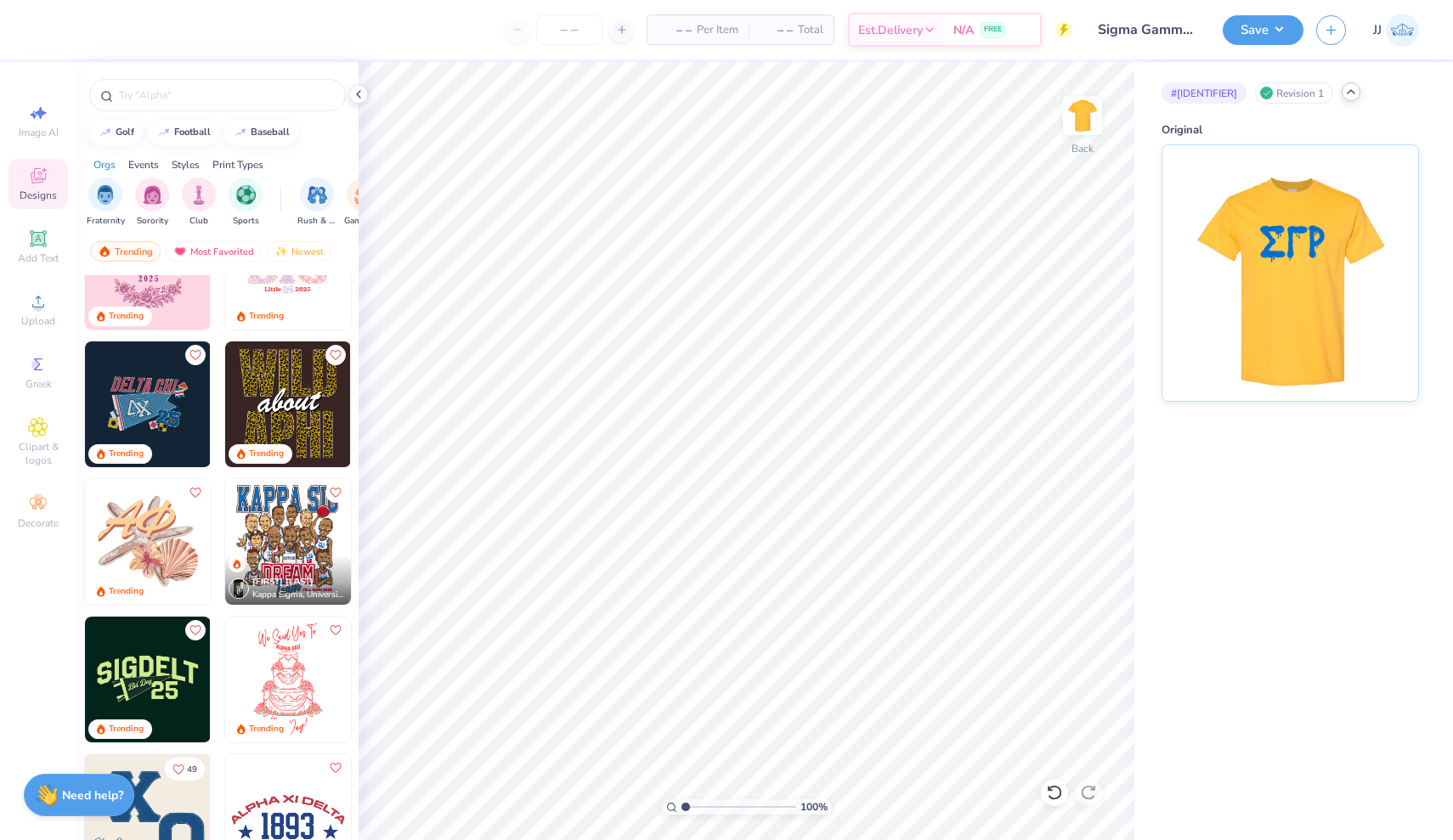 click on "# 503697A Revision 1 Original" at bounding box center [1293, 232] 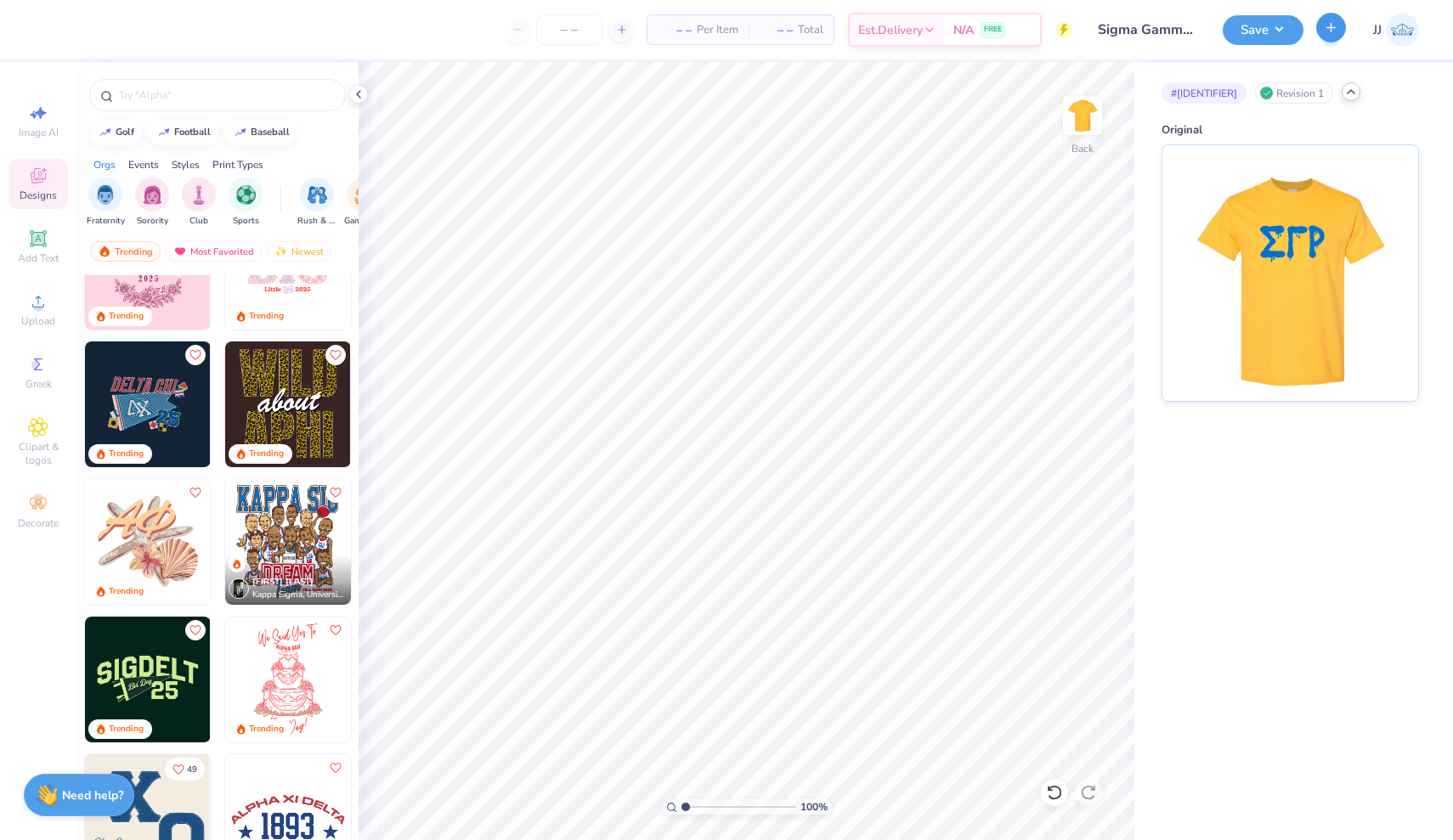 click at bounding box center [1331, 27] 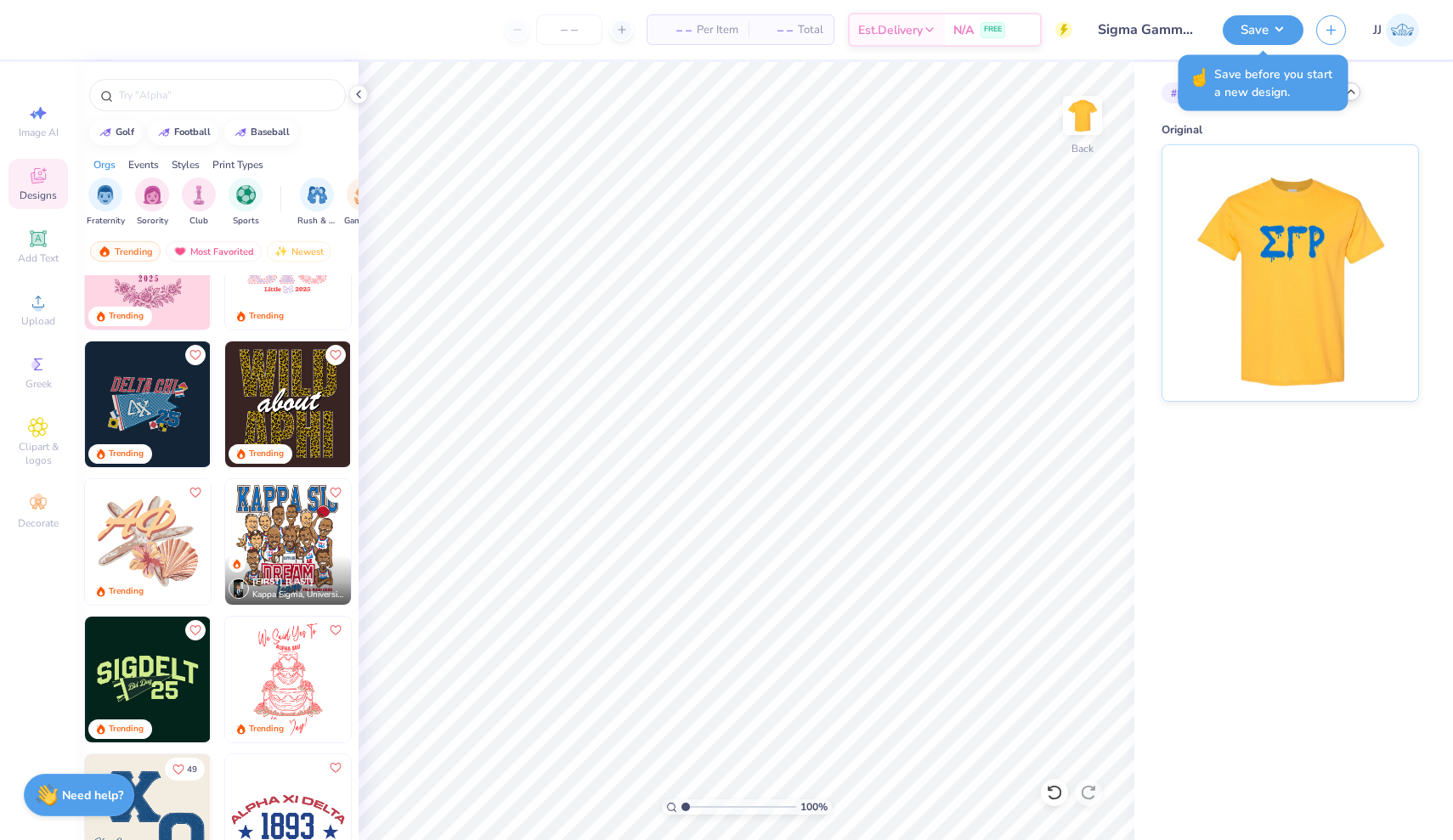 click on "Save before you start a new design." at bounding box center [1276, 83] 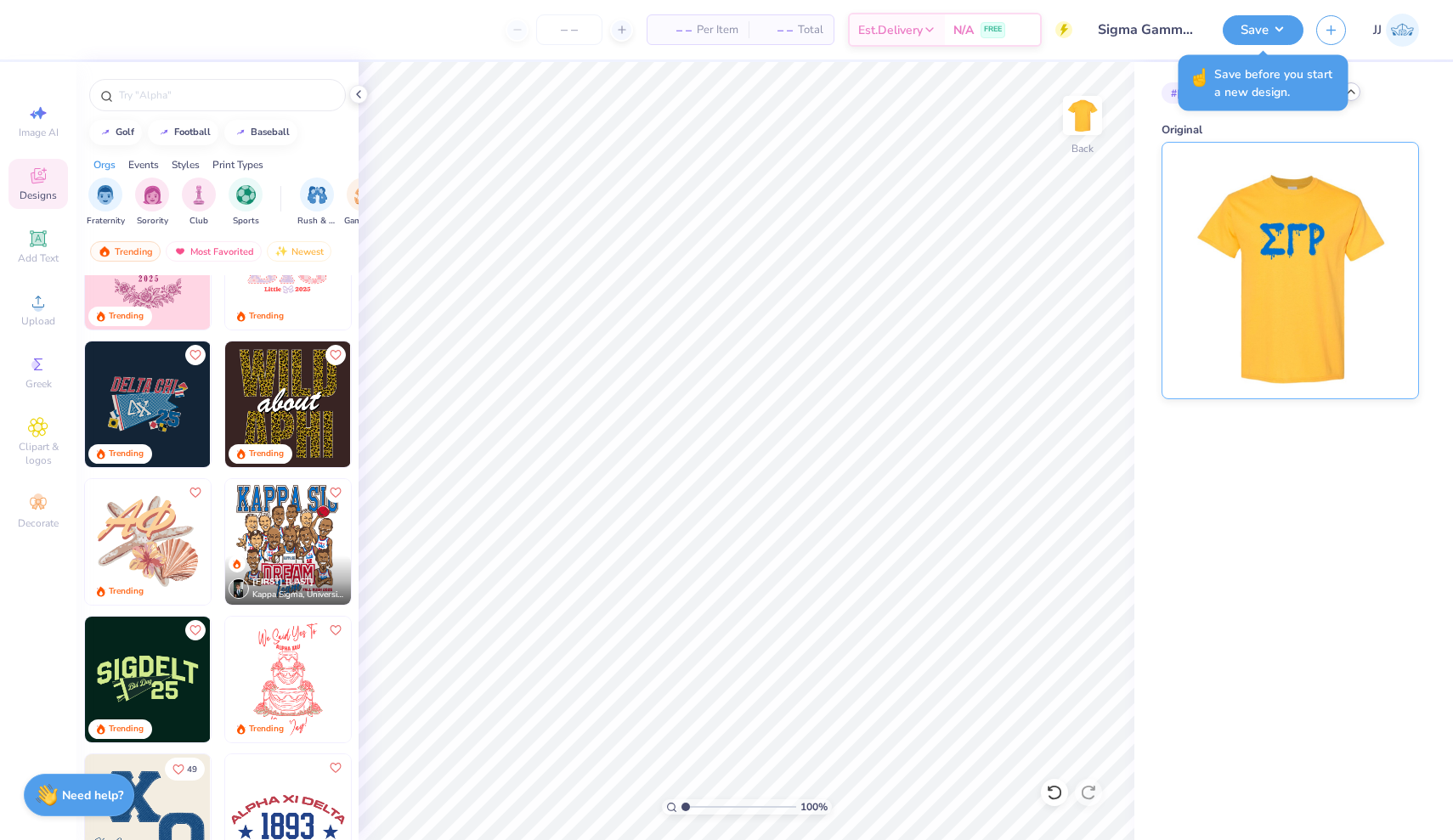 click on "Original" at bounding box center [1290, 131] 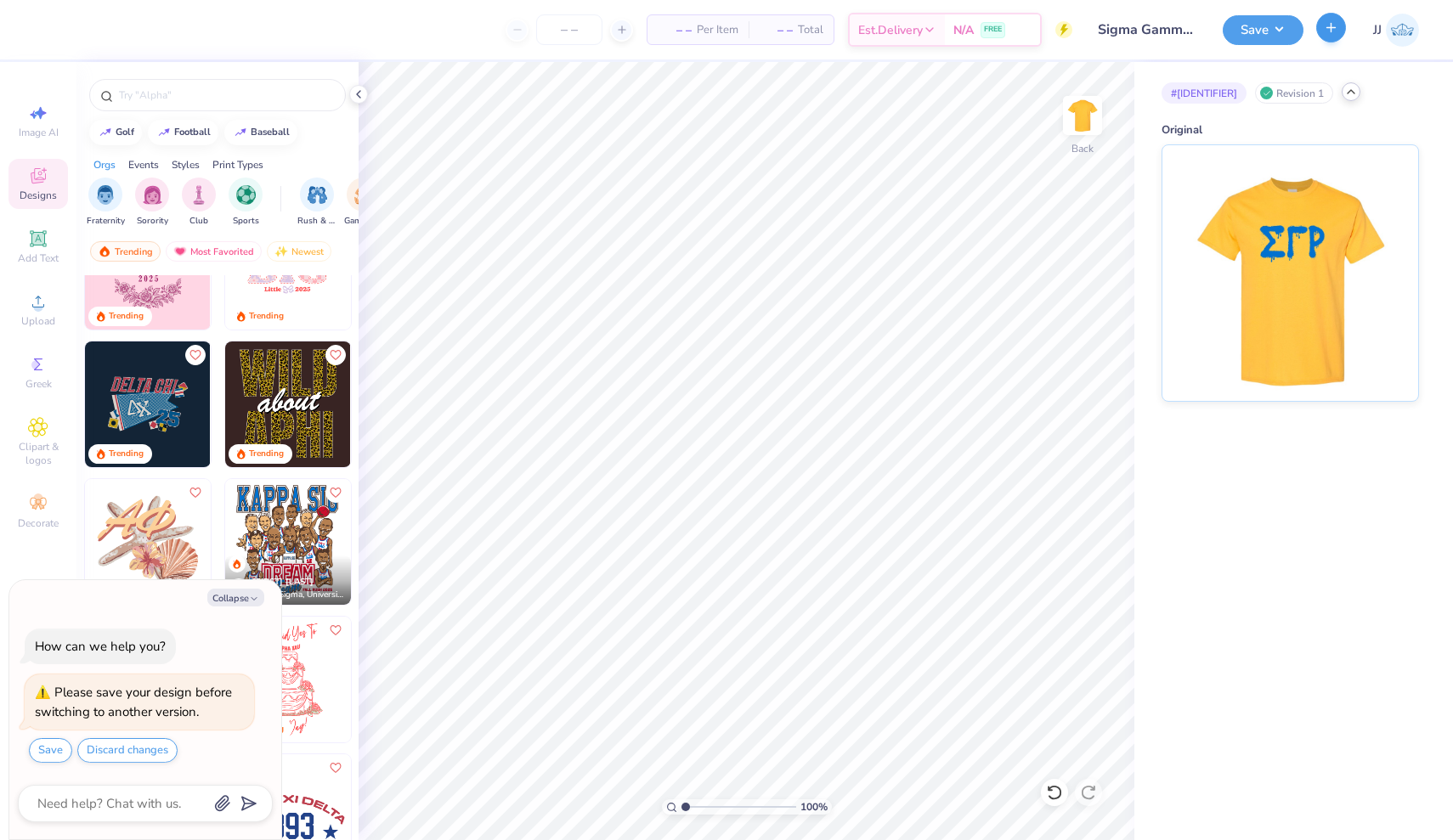 click at bounding box center [1331, 27] 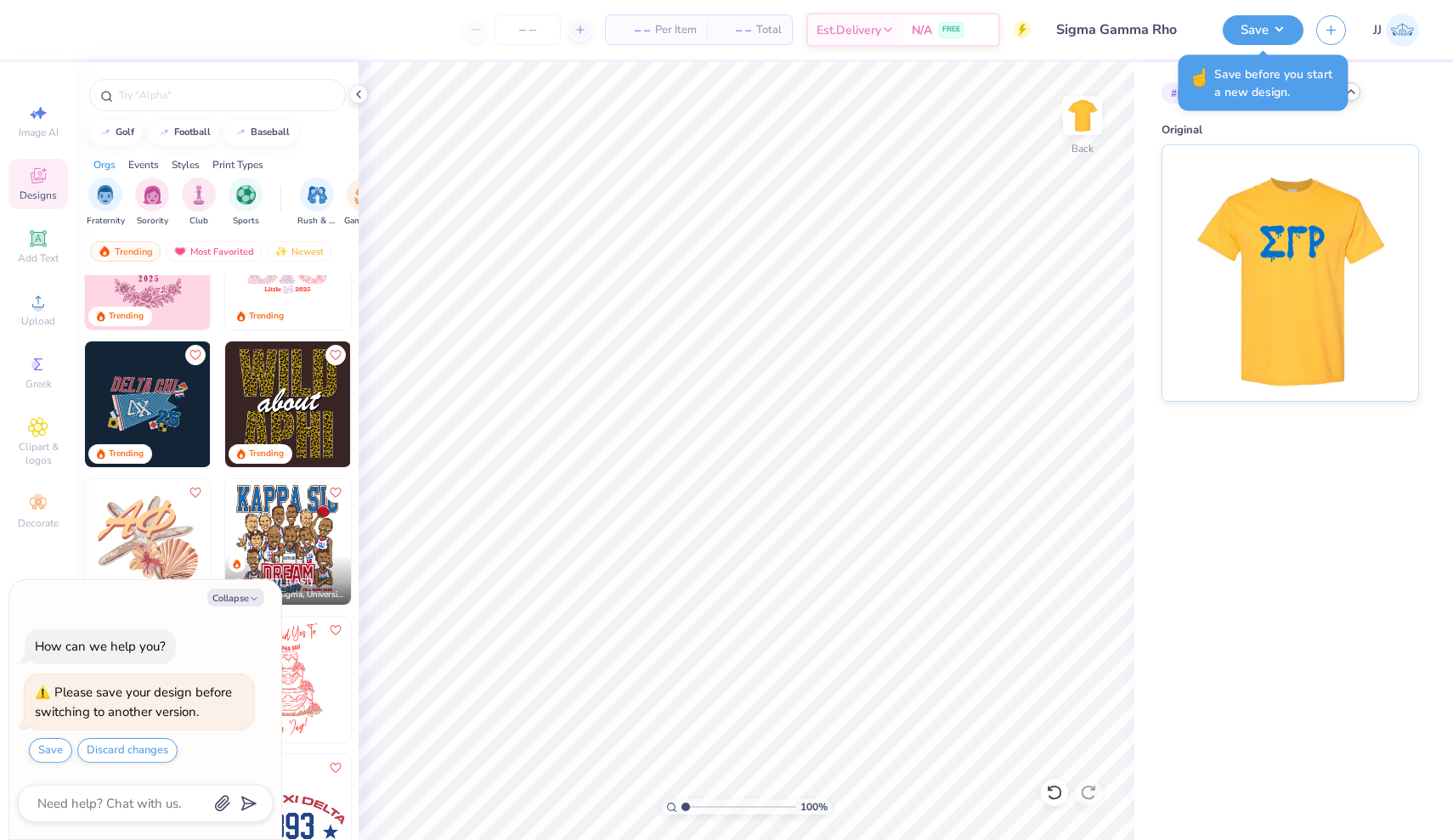 click on "Sigma Gamma Rho" at bounding box center [1127, 30] 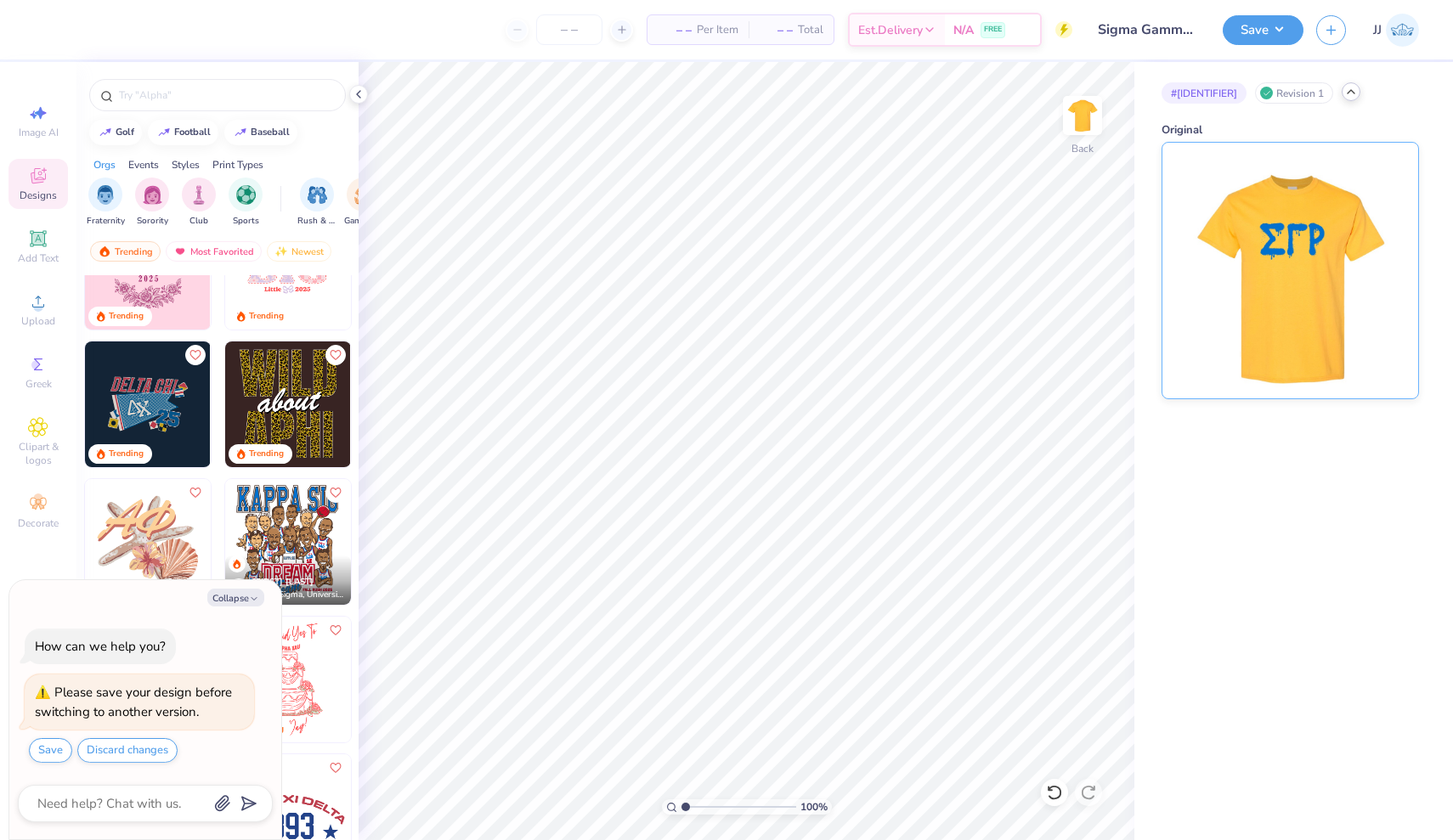 click at bounding box center [1290, 270] 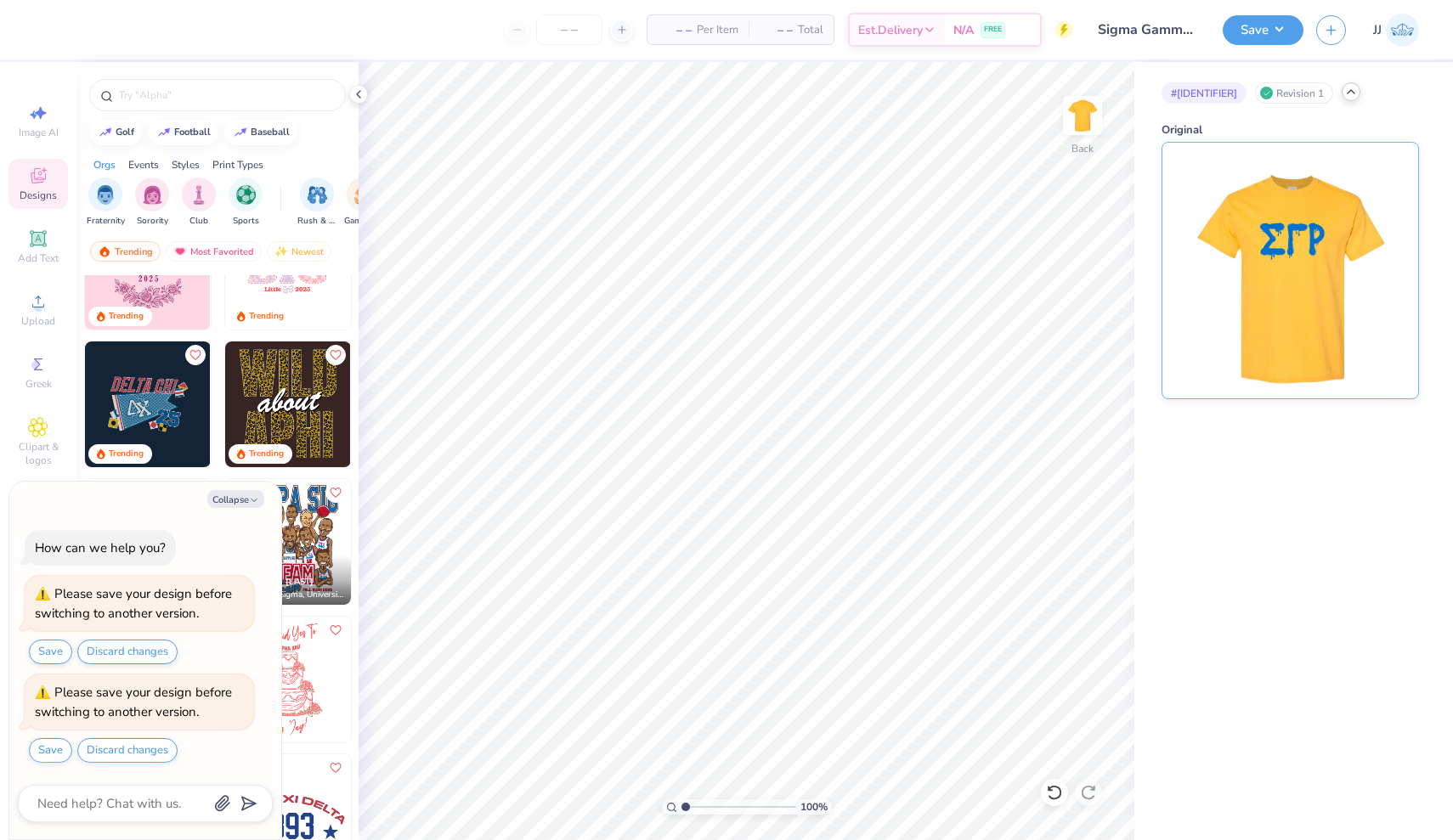 click at bounding box center (1290, 270) 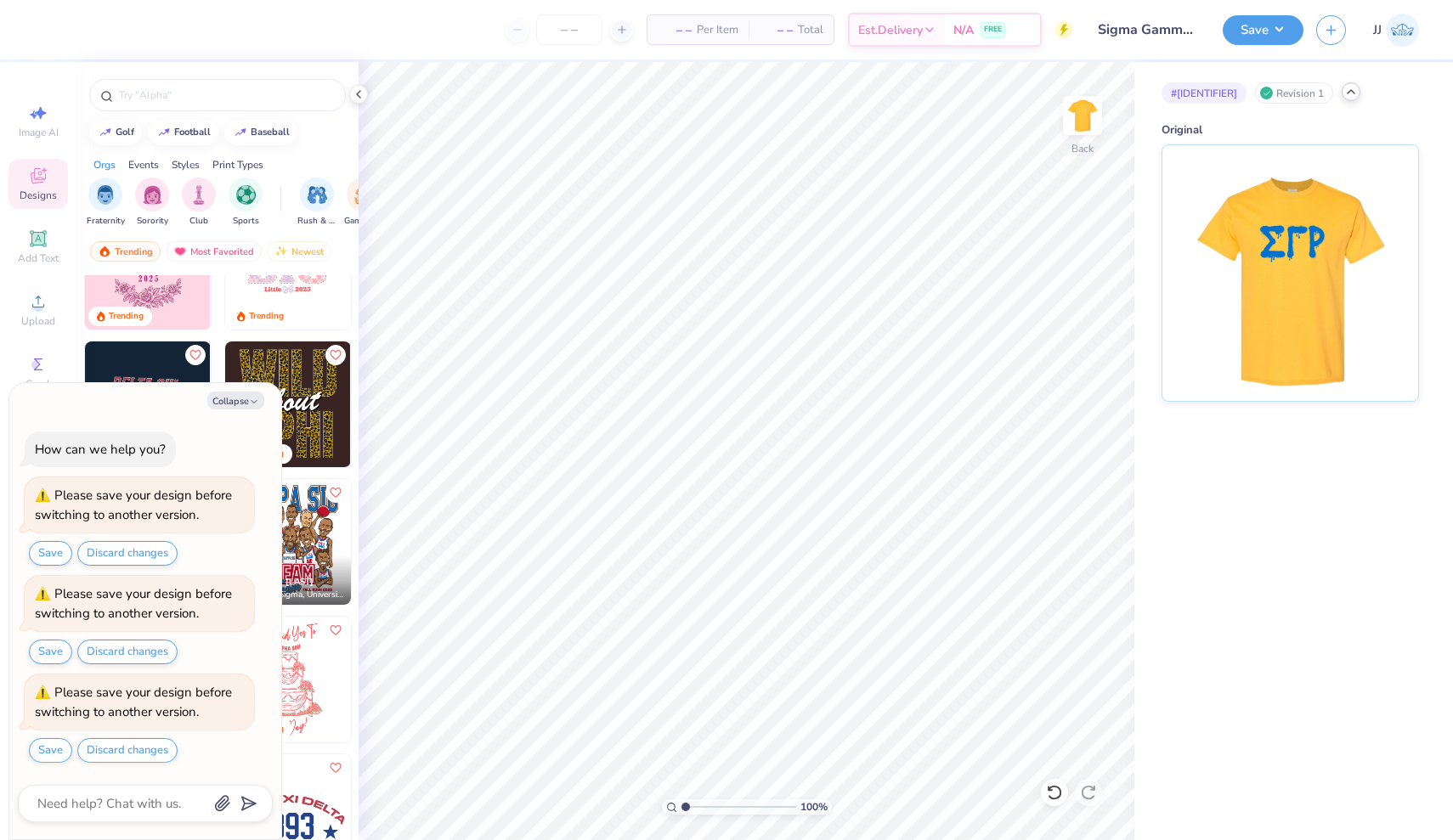 click on "Revision 1" at bounding box center [1294, 93] 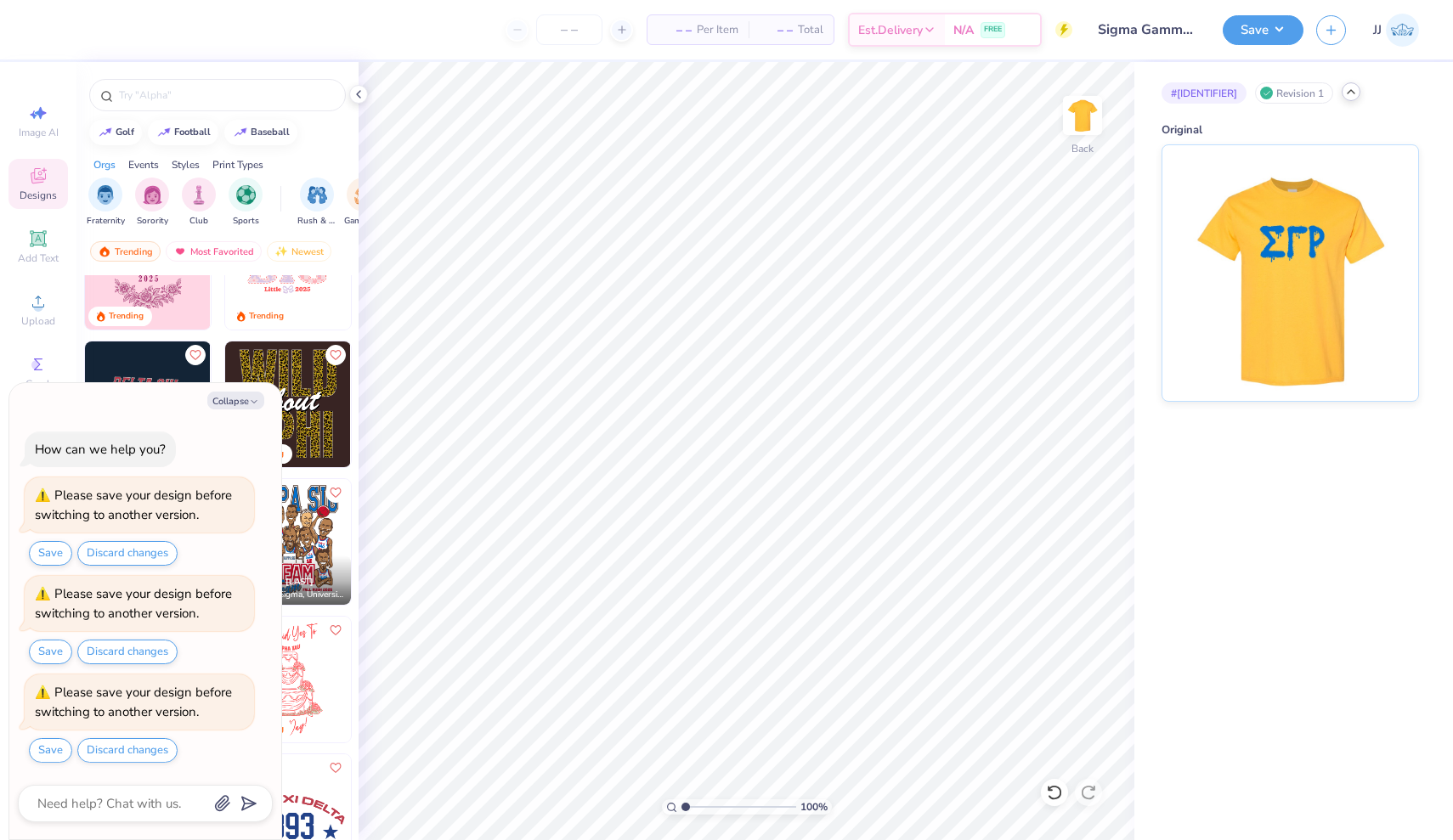 click on "Revision 1" at bounding box center [1294, 93] 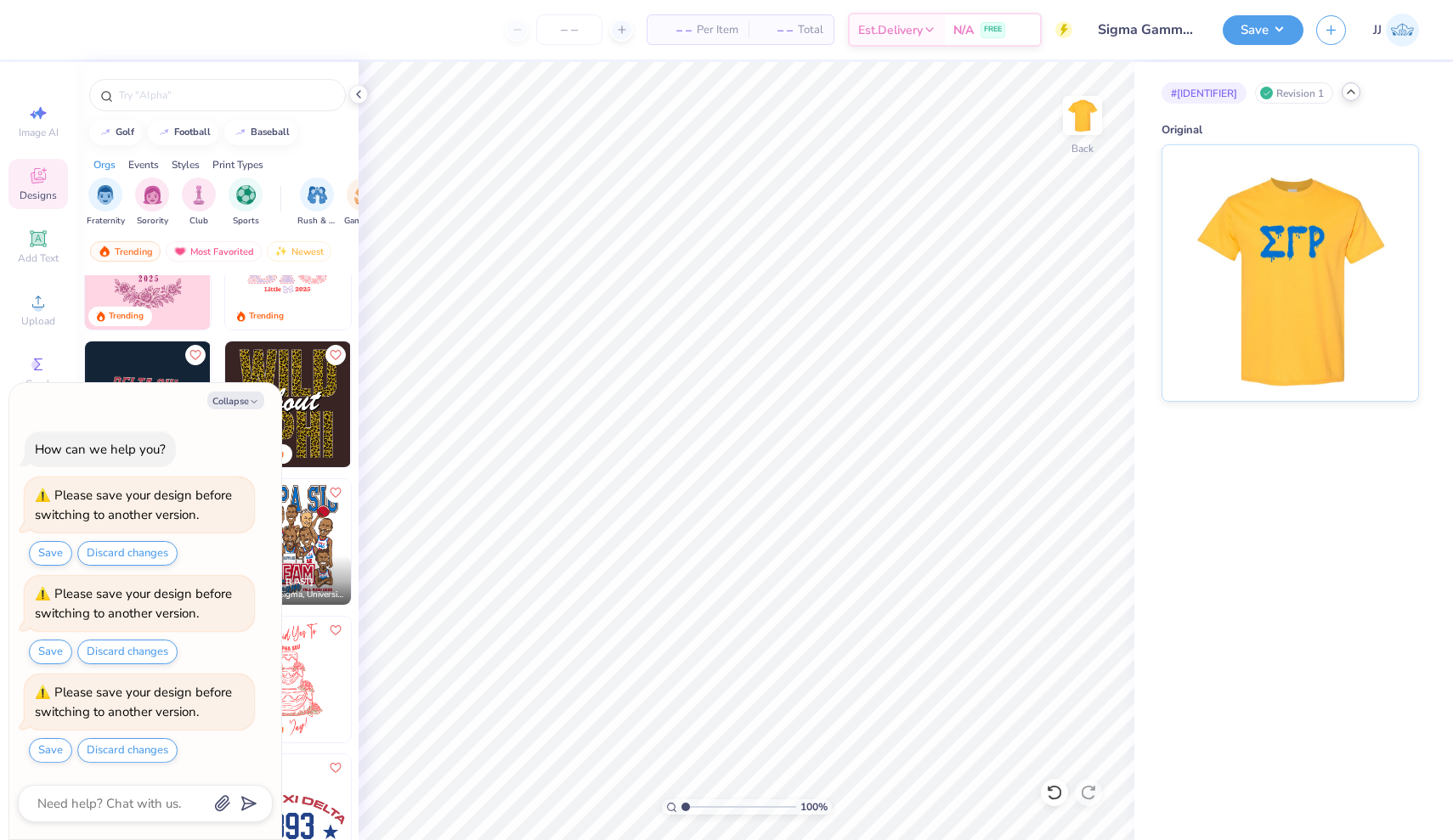 click on "# 503697A" at bounding box center [1204, 93] 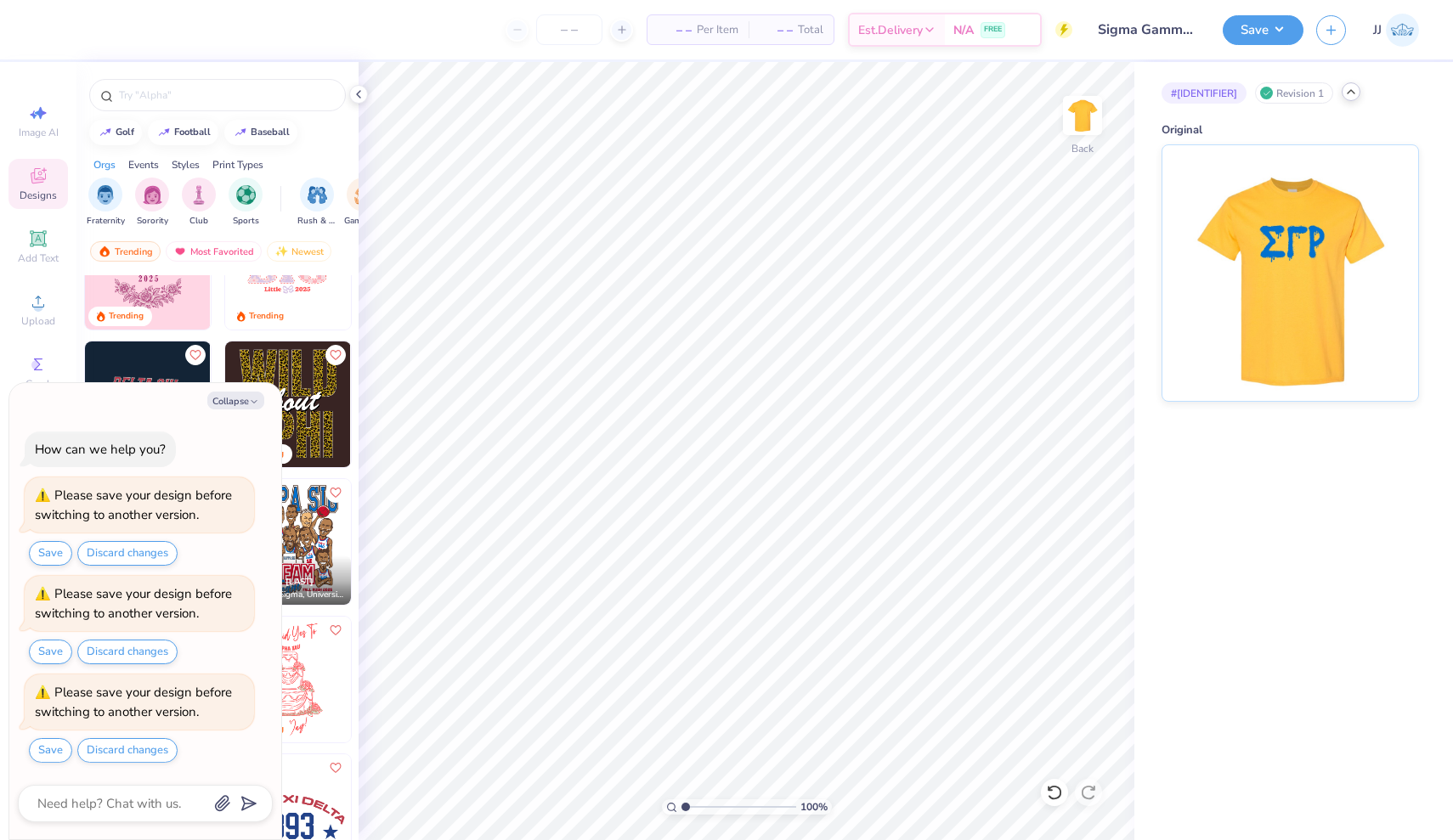 click 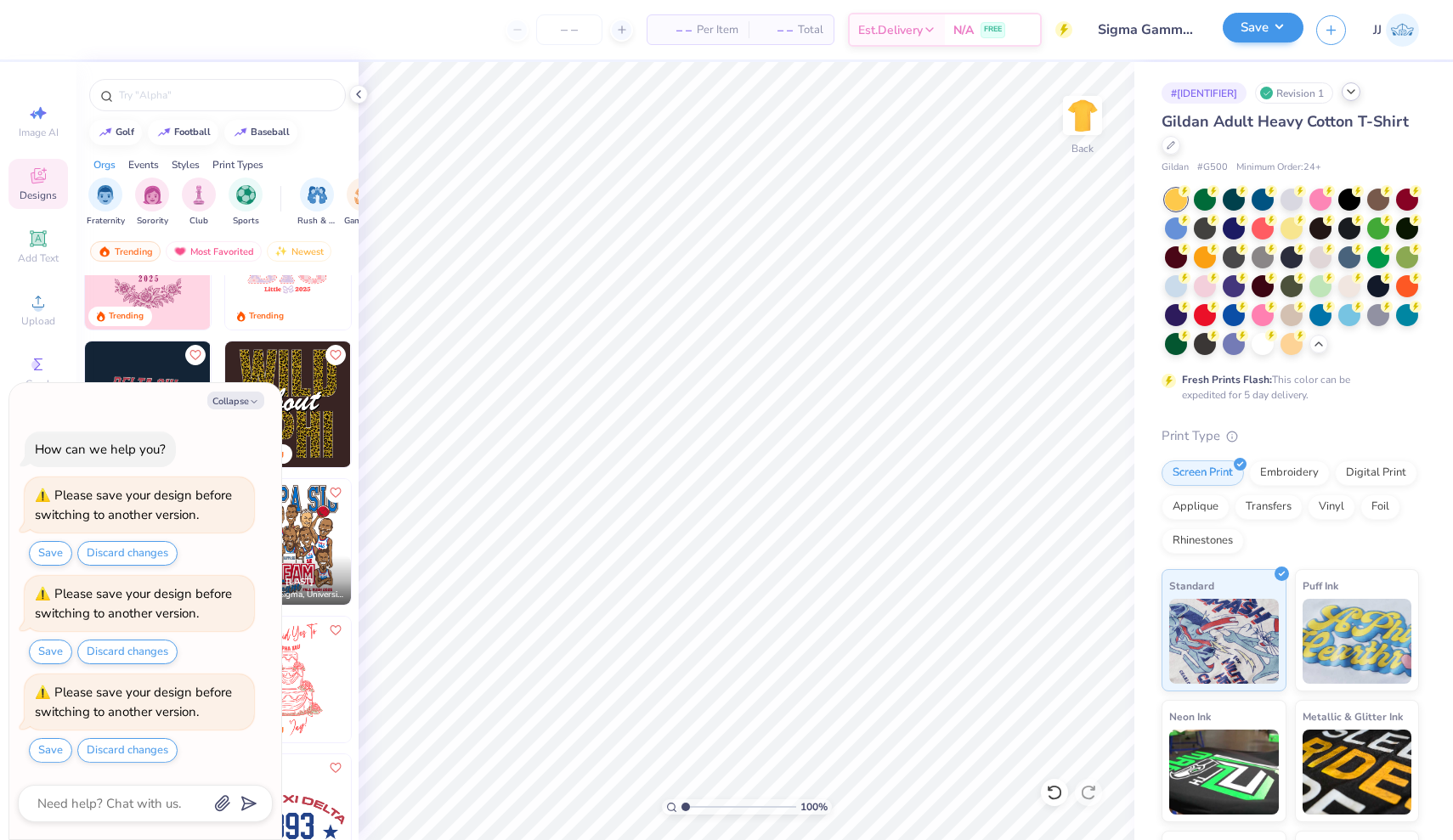 click on "Save" at bounding box center (1263, 27) 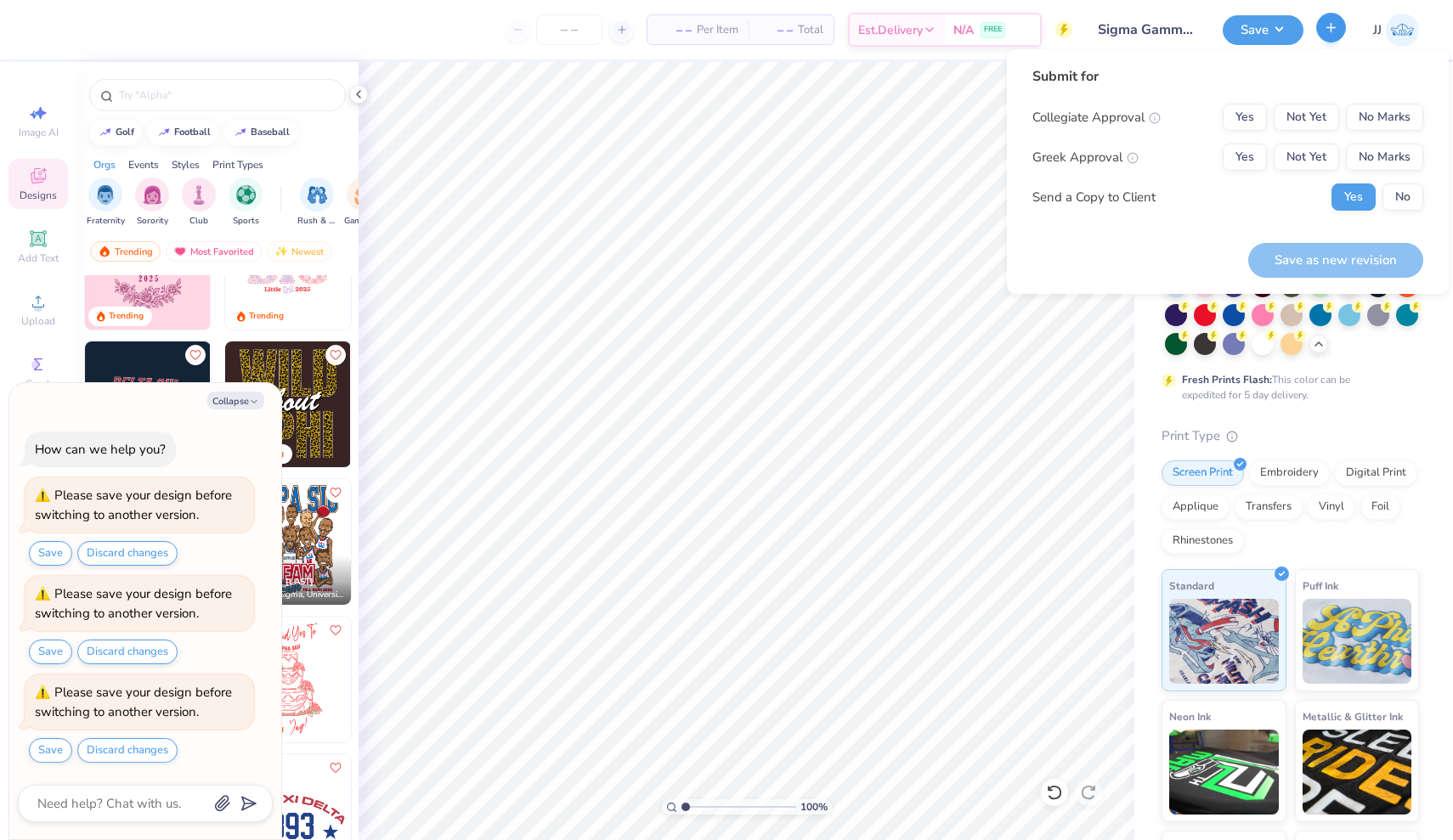 click 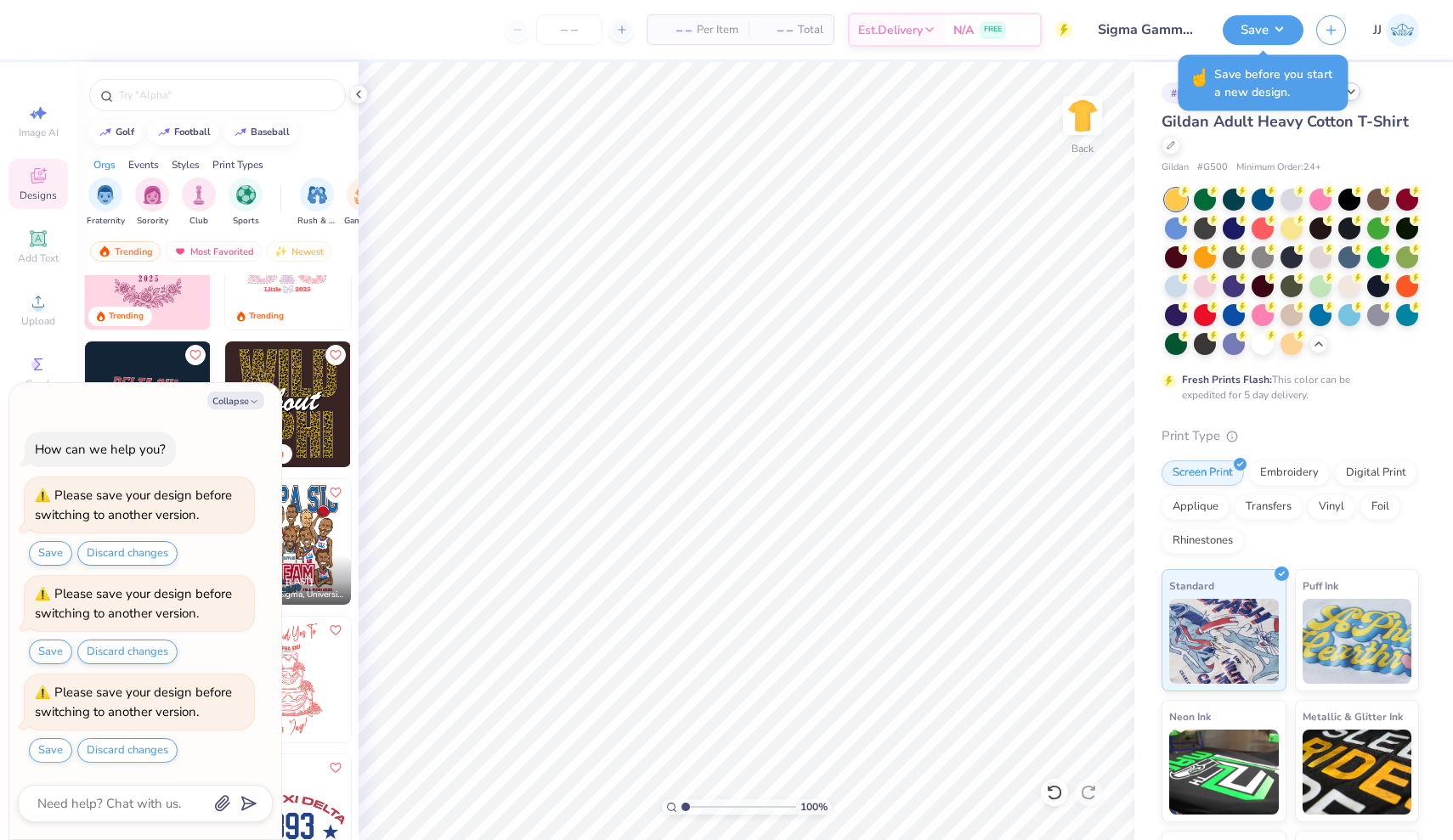 click at bounding box center (288, 404) 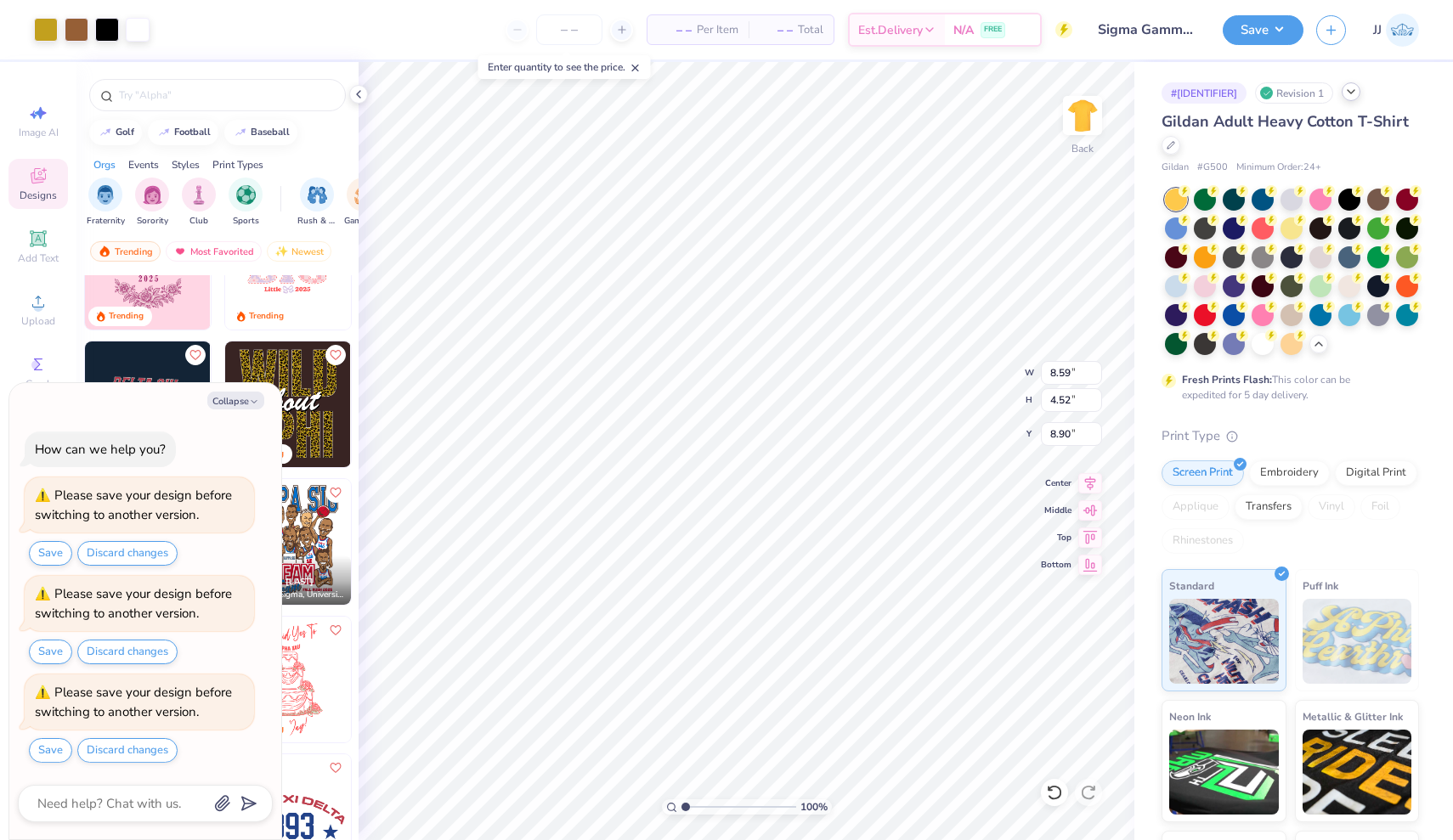 type on "x" 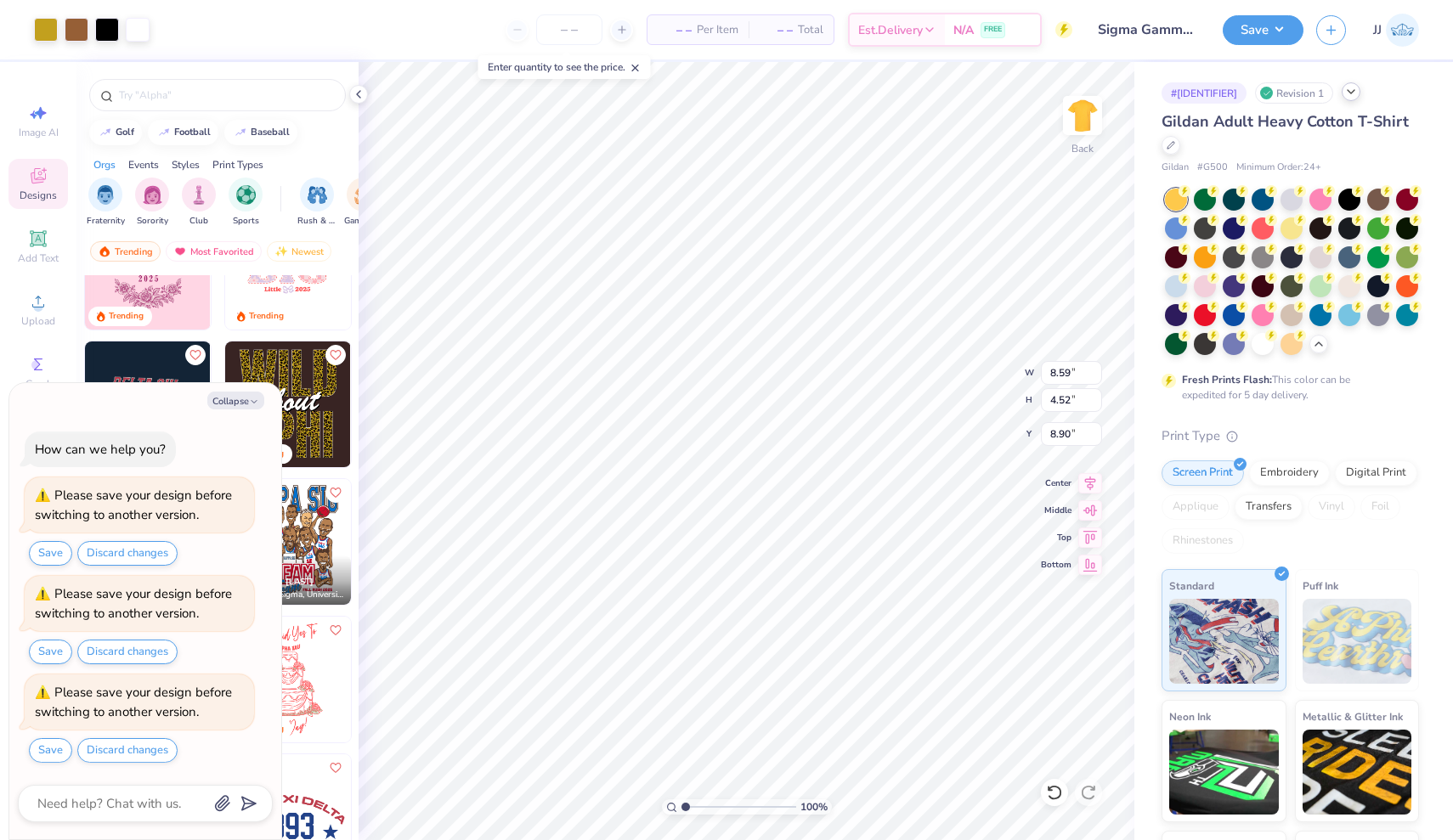 type on "9.37" 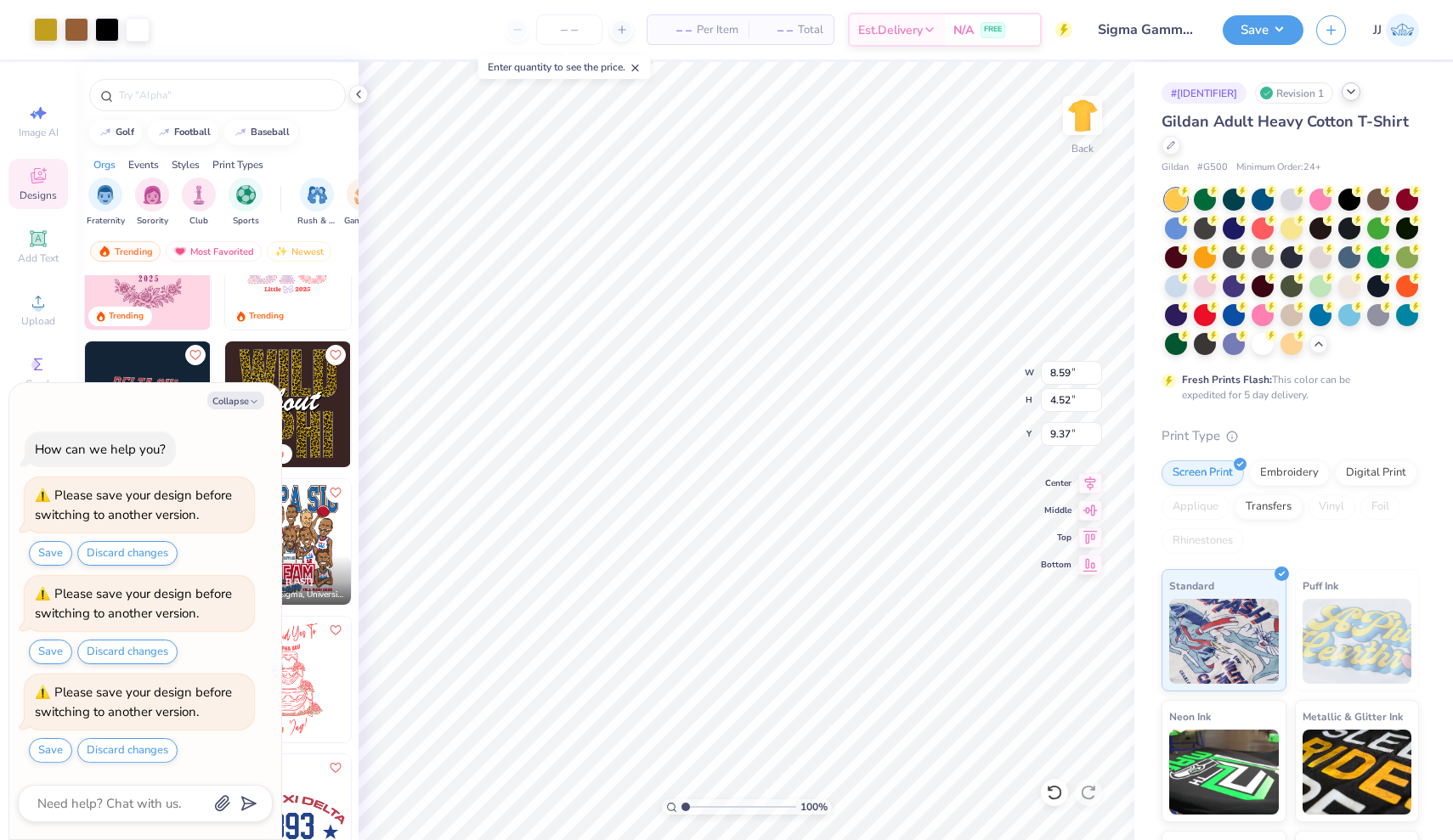 type on "x" 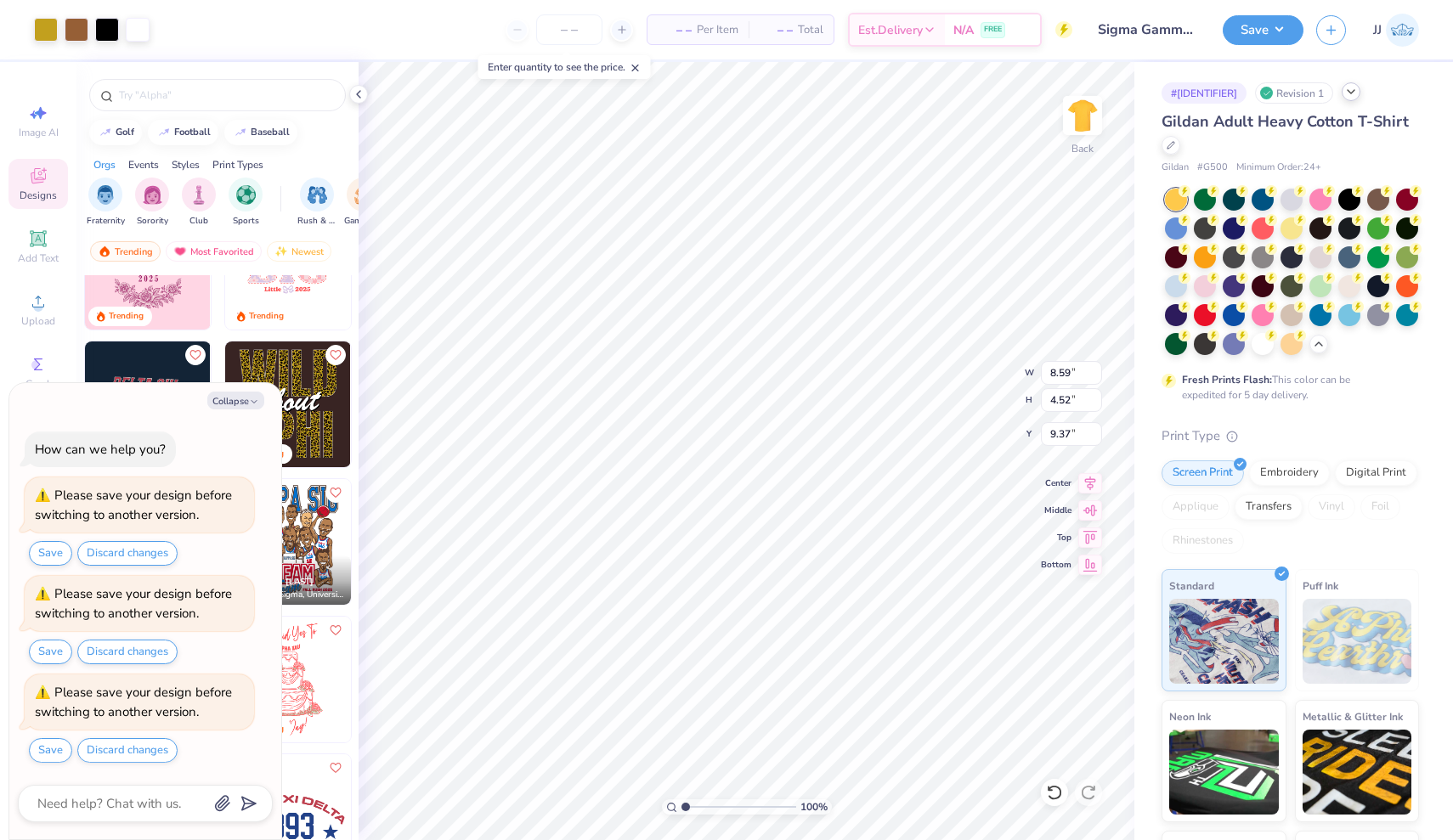 type on "9.90" 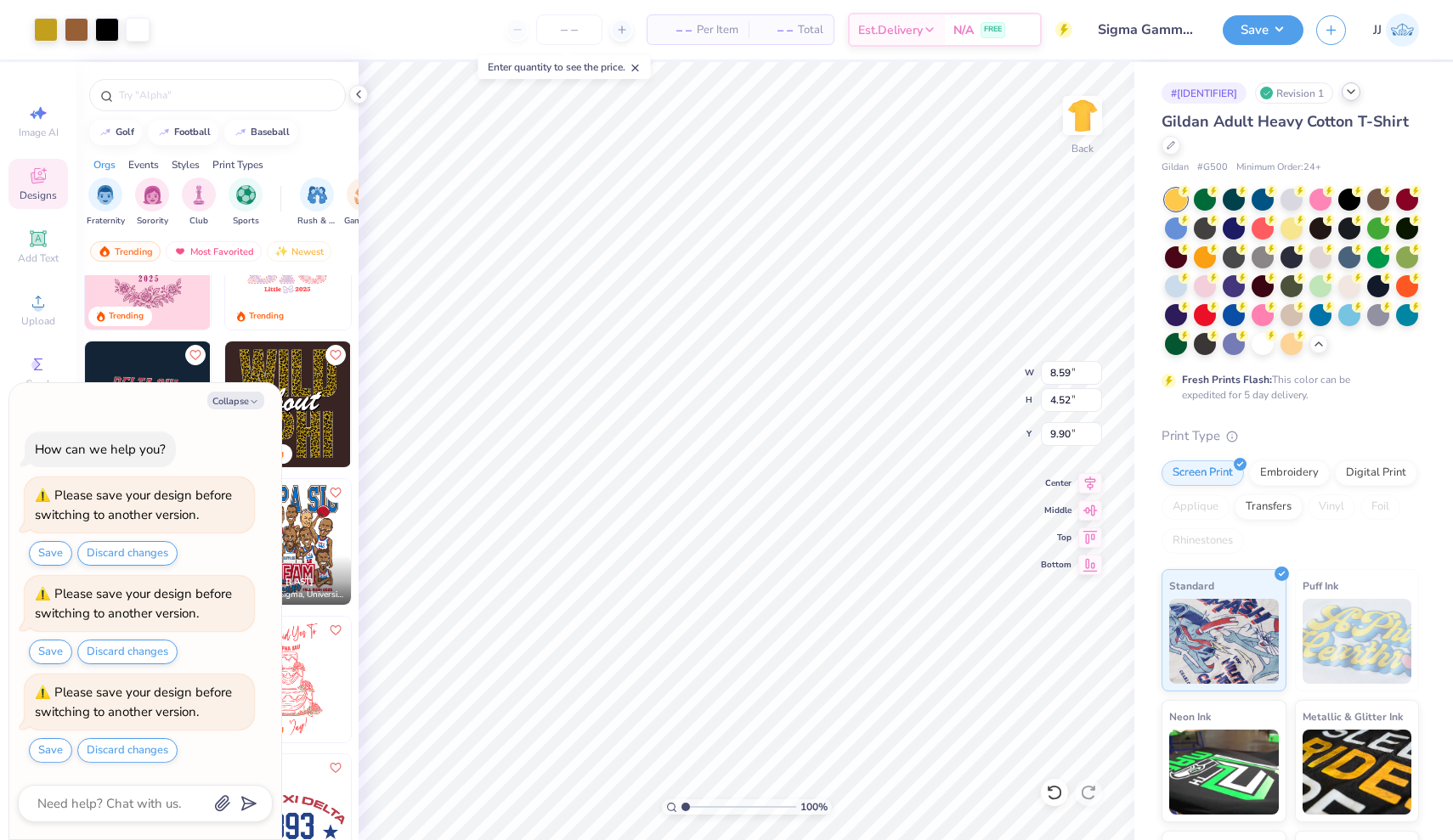 type on "x" 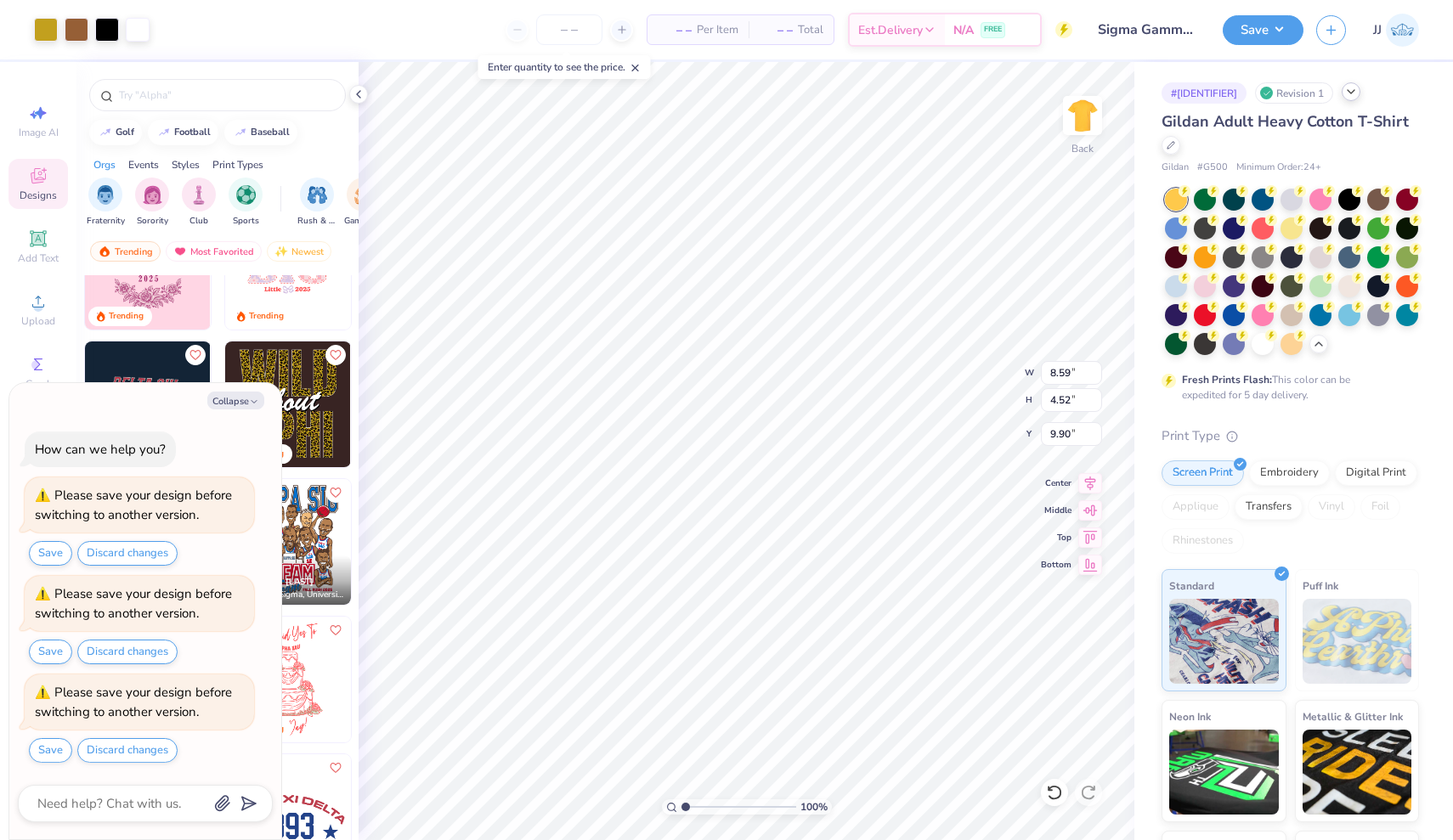 type on "9.40" 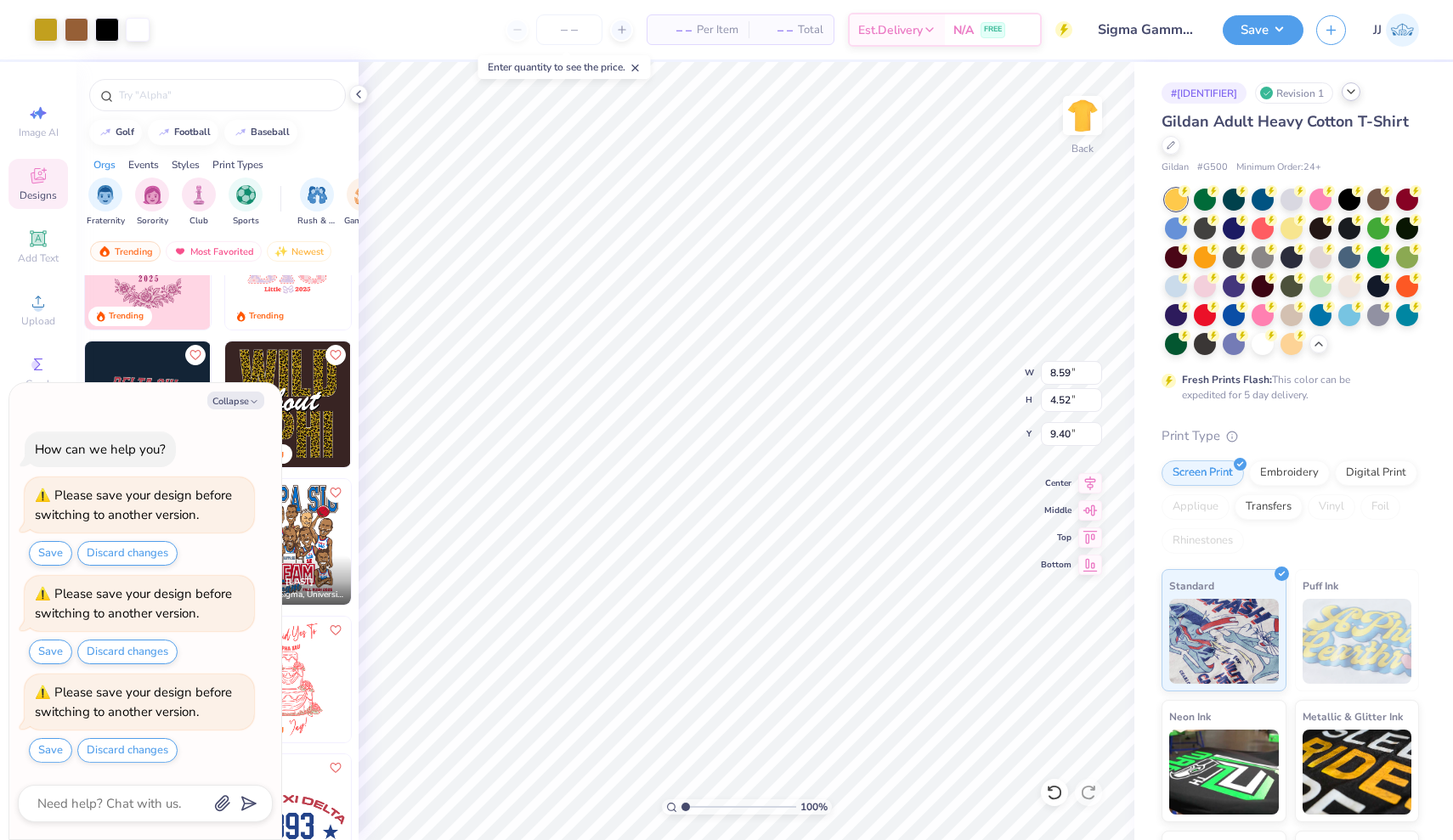 type on "x" 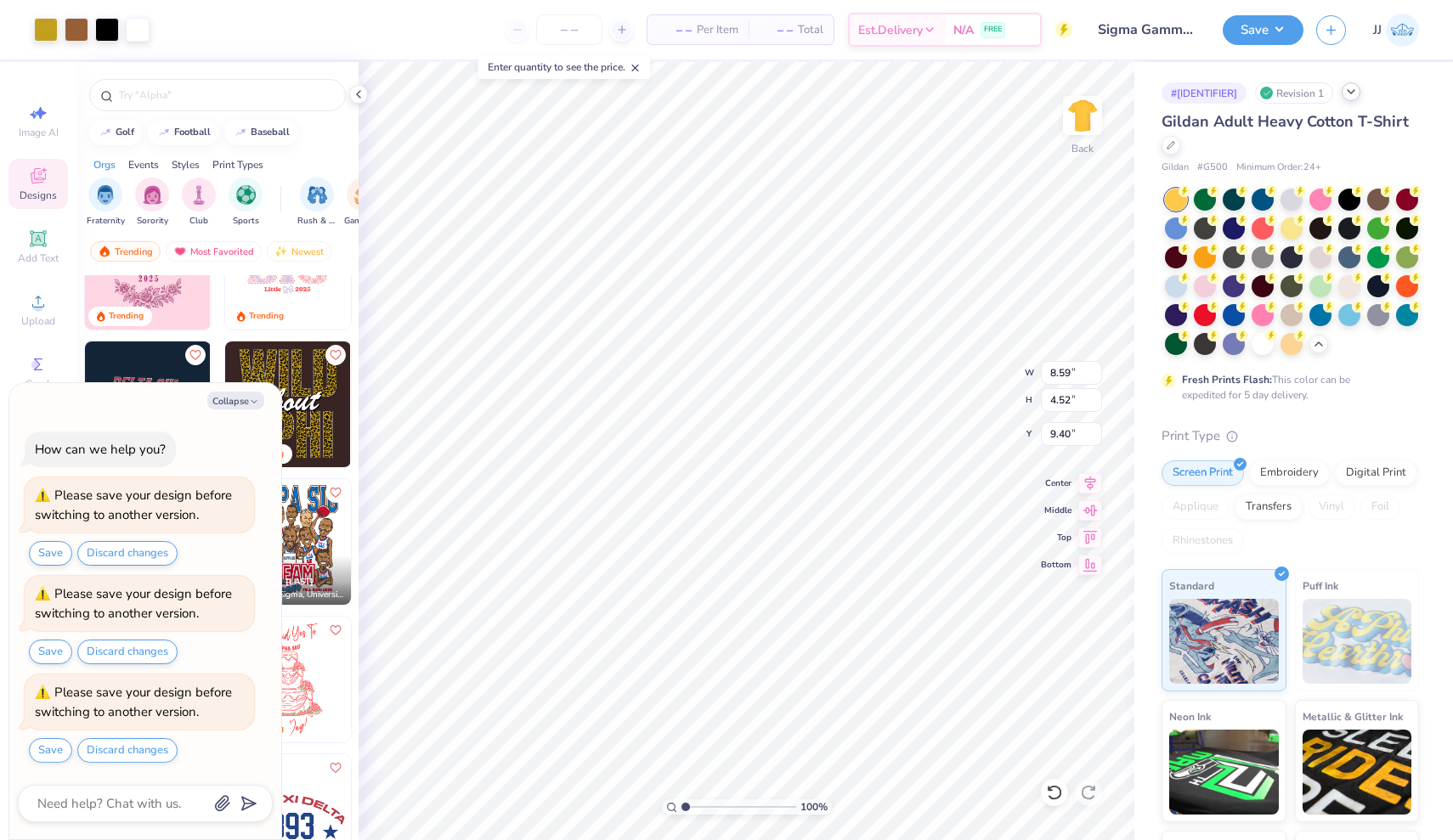 type on "9.33" 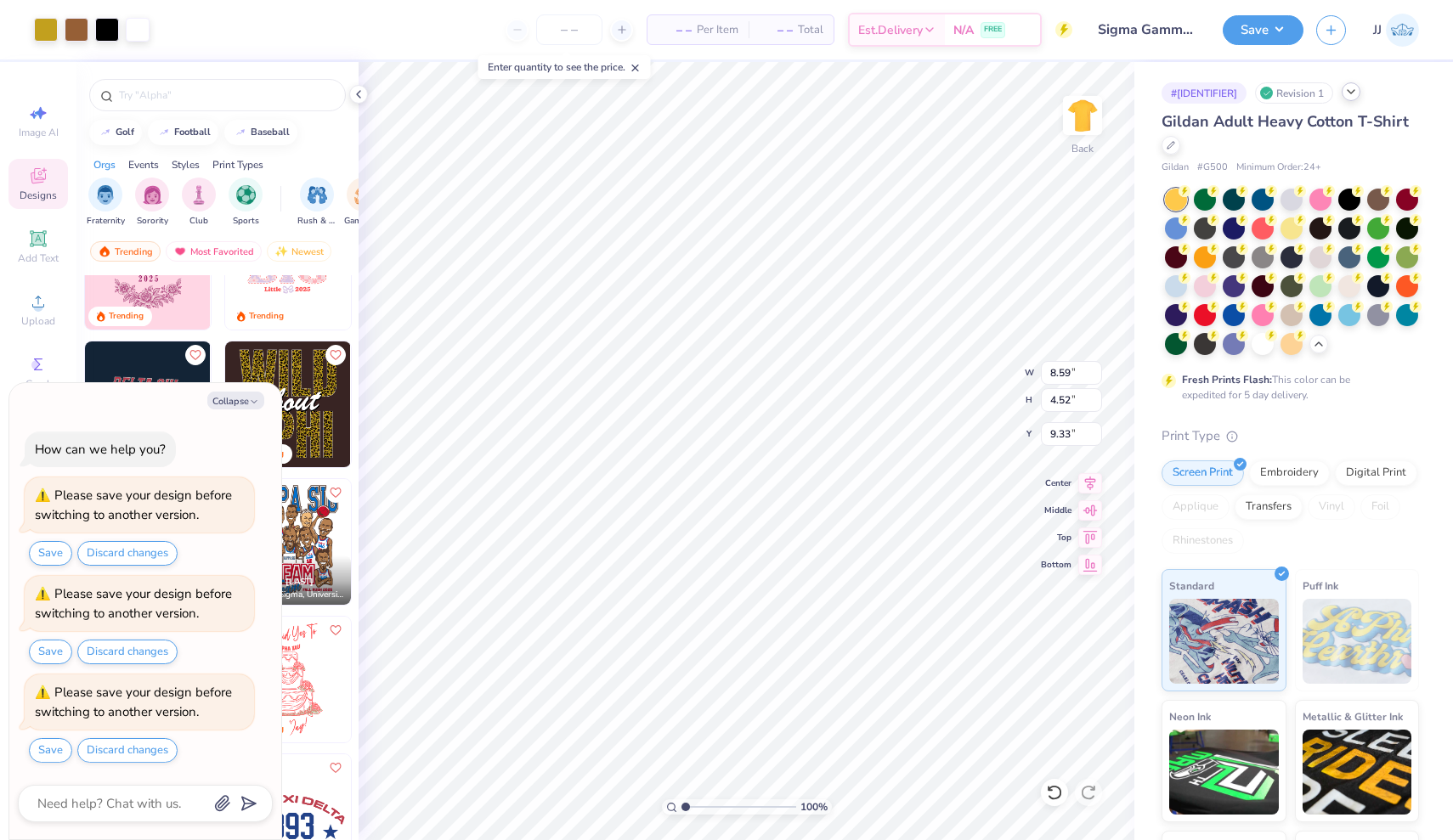 click on "Collapse" at bounding box center [235, 400] 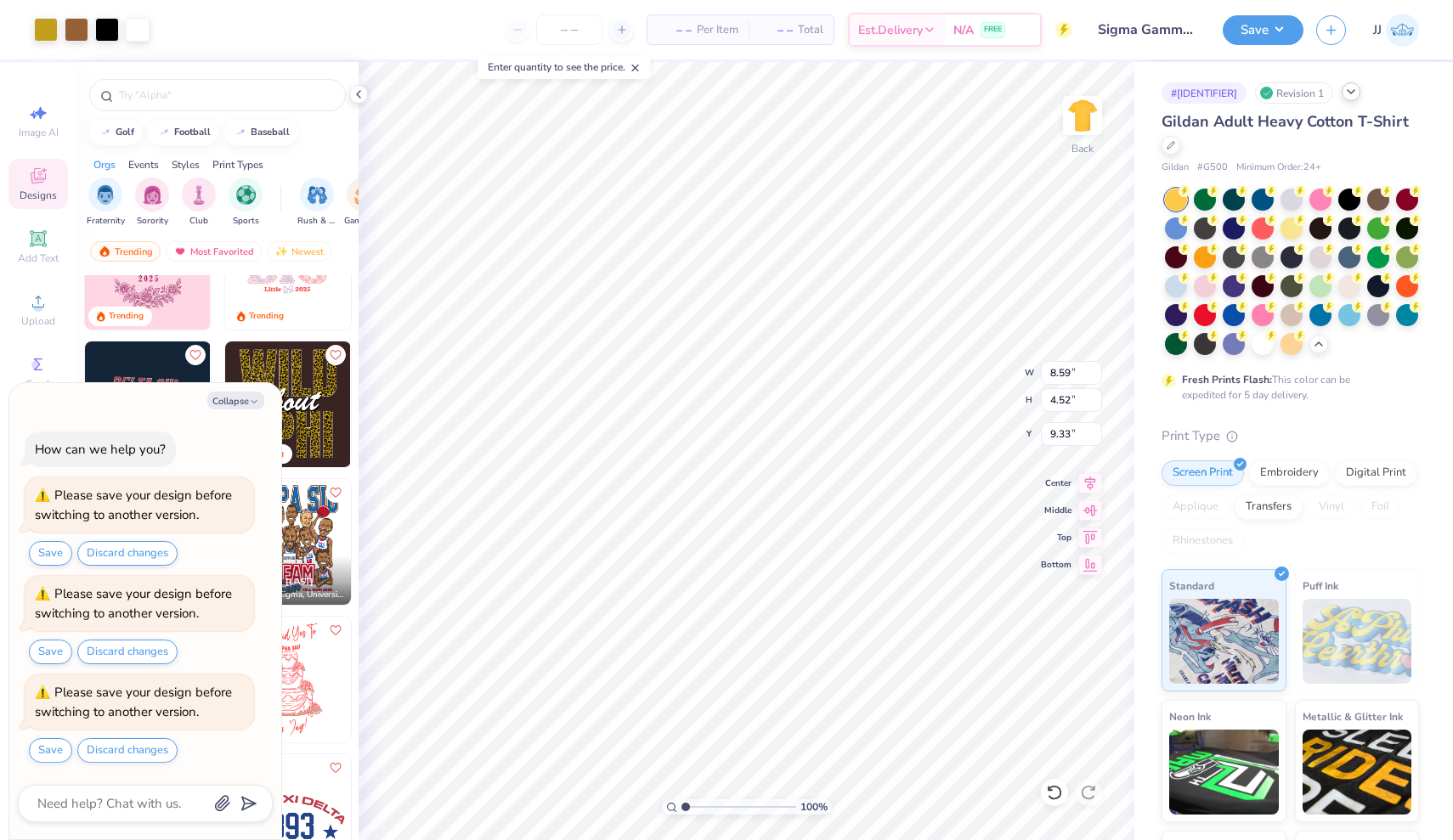 type on "x" 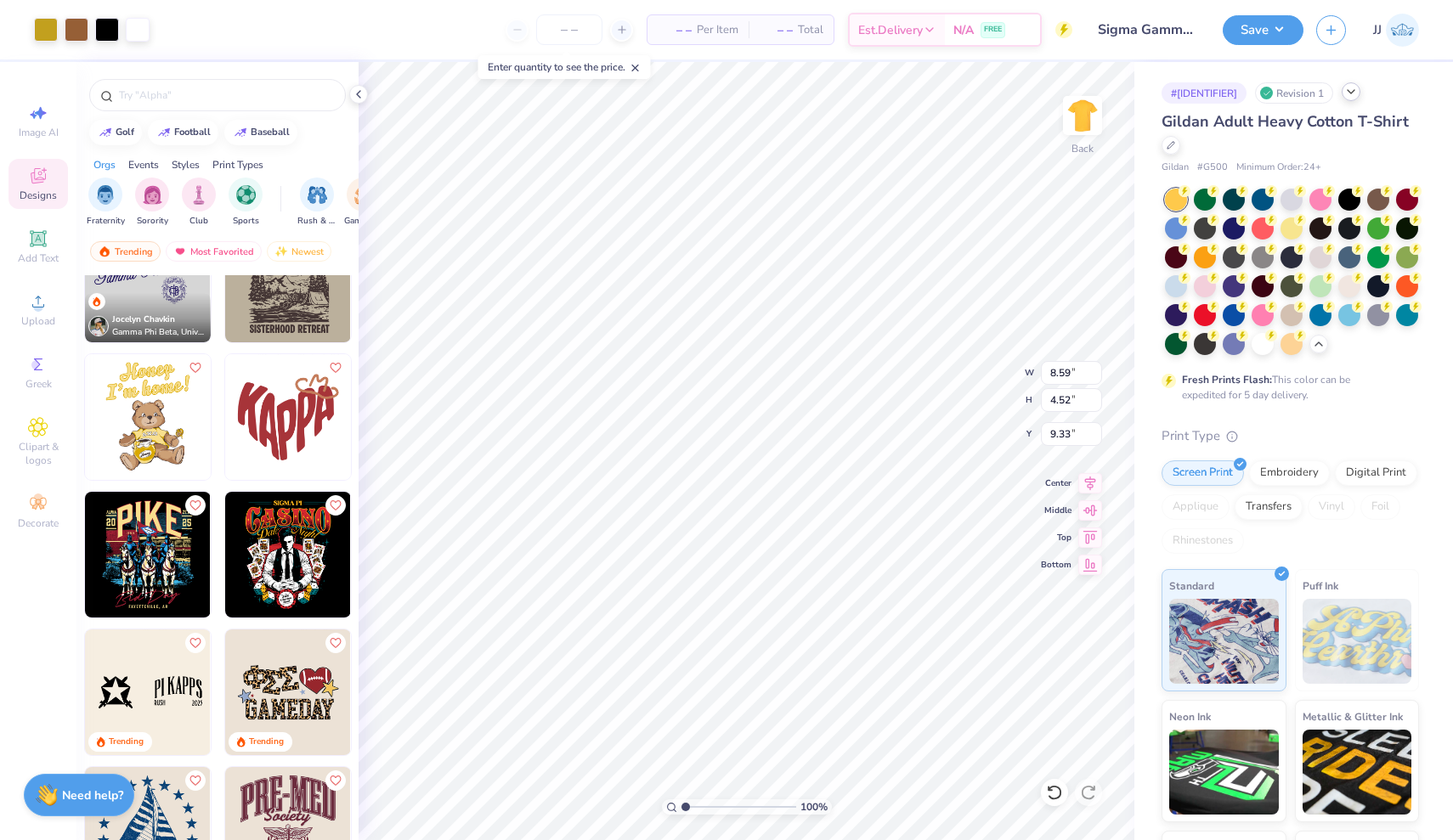 scroll, scrollTop: 6640, scrollLeft: 0, axis: vertical 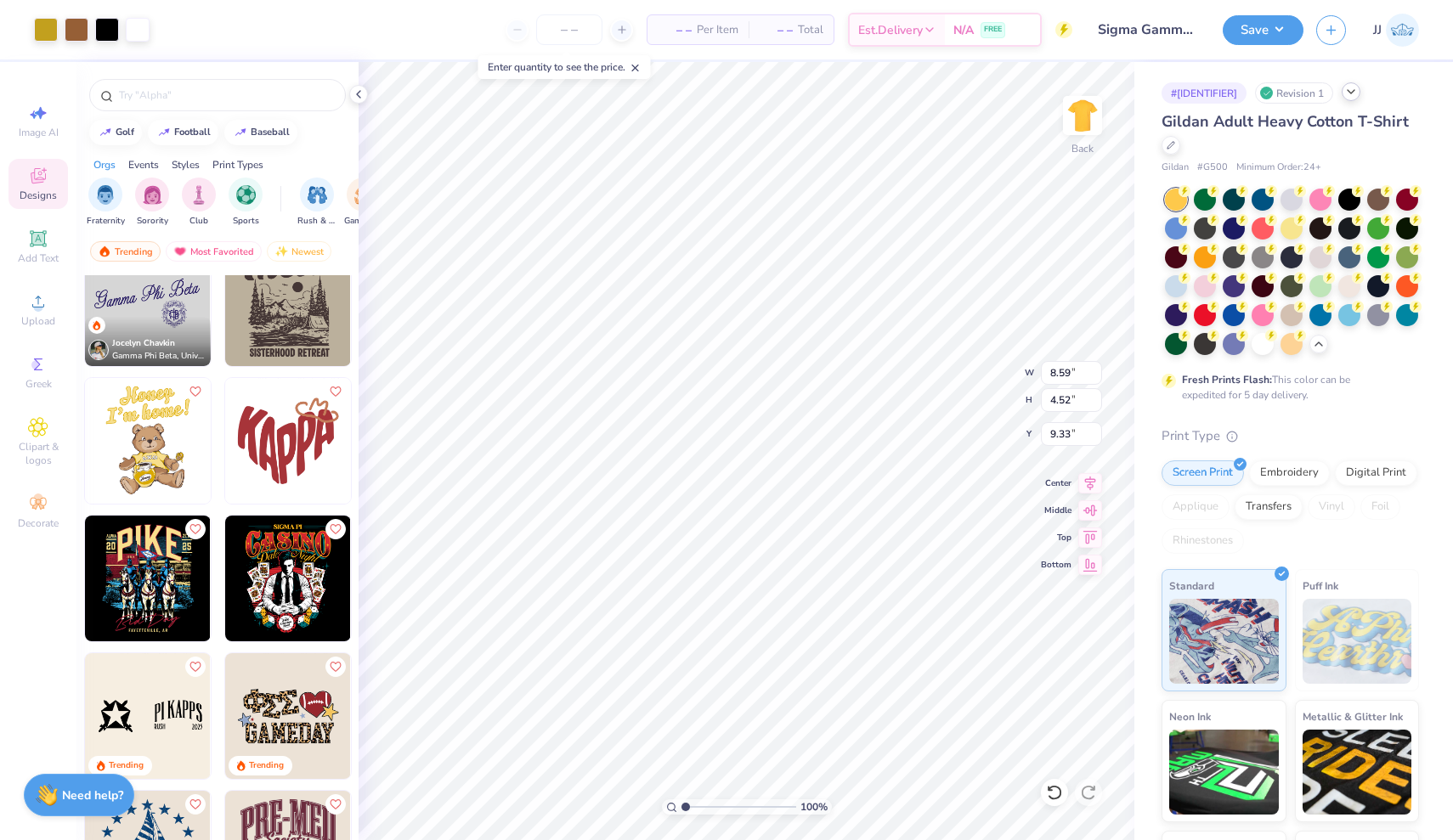 click at bounding box center (288, 441) 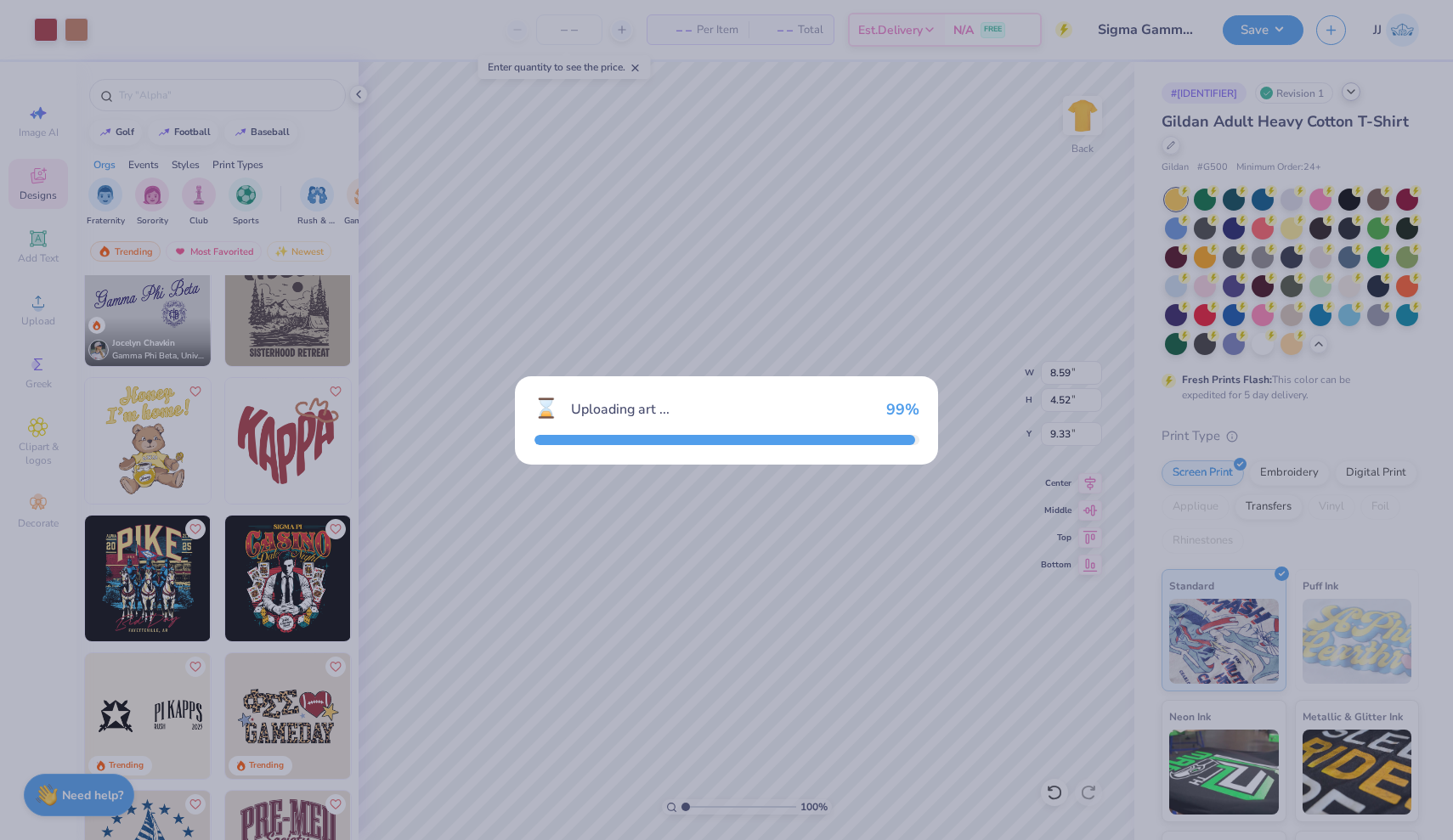 type on "9.54" 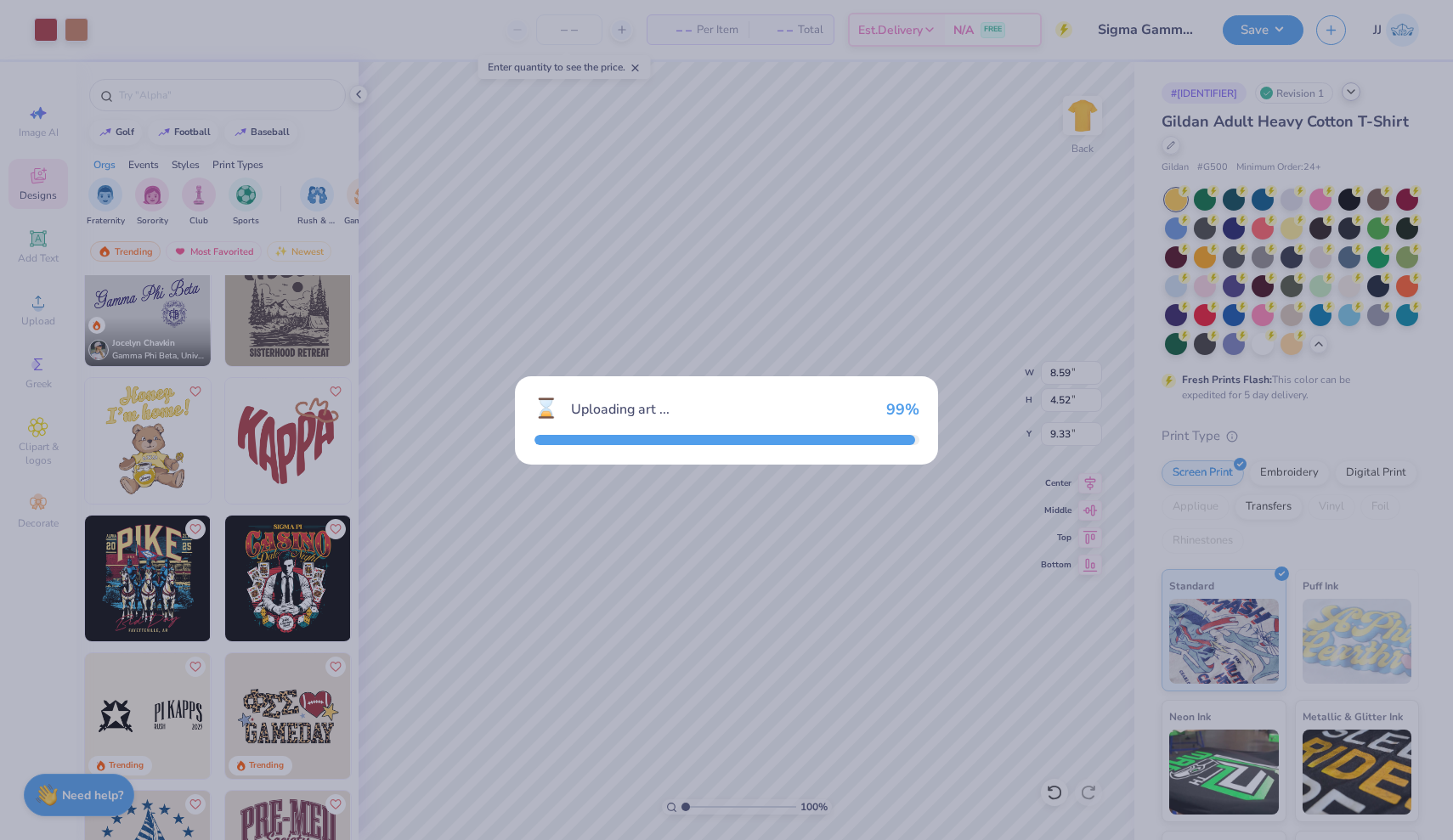 type on "8.15" 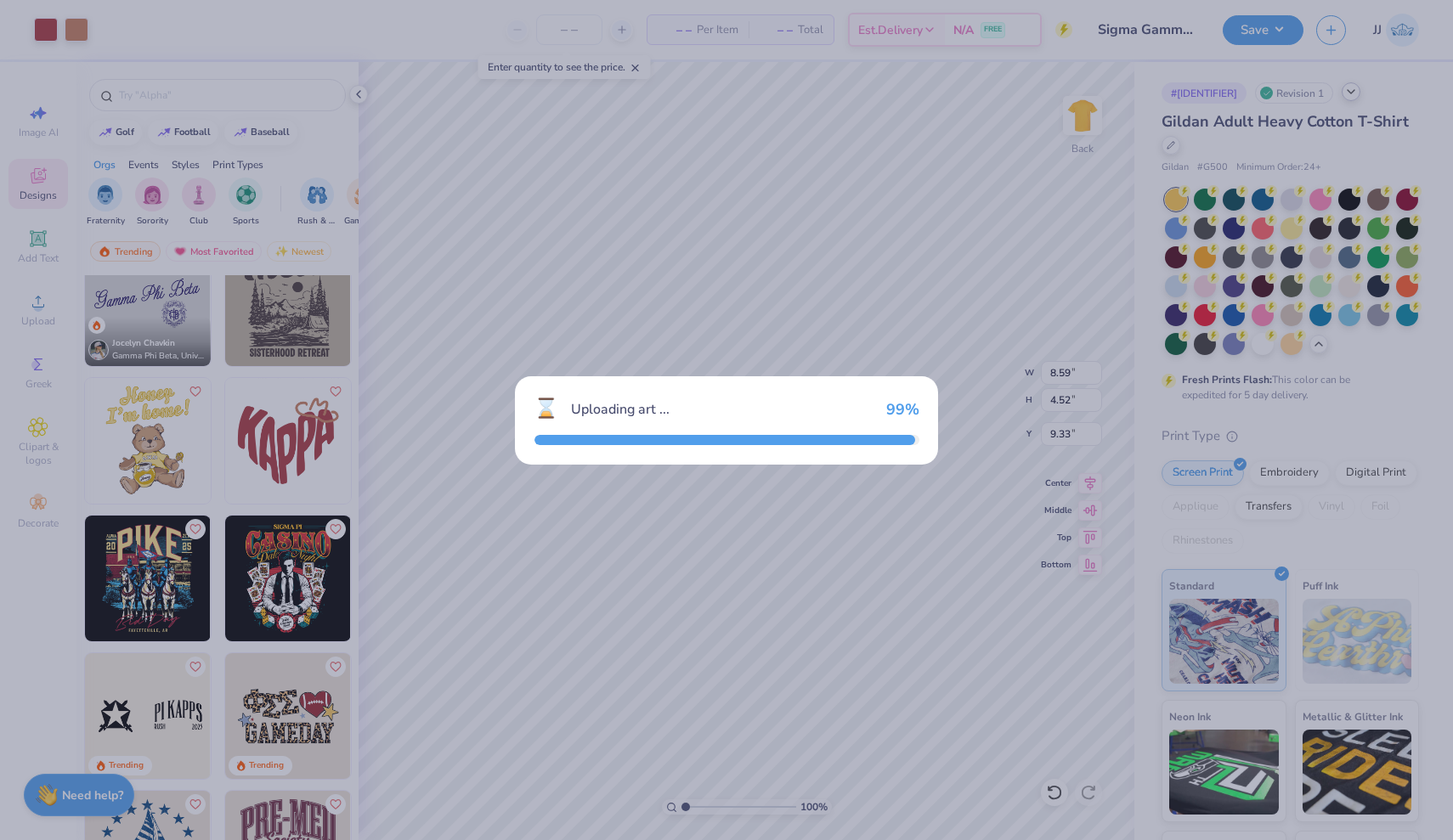 type on "3.00" 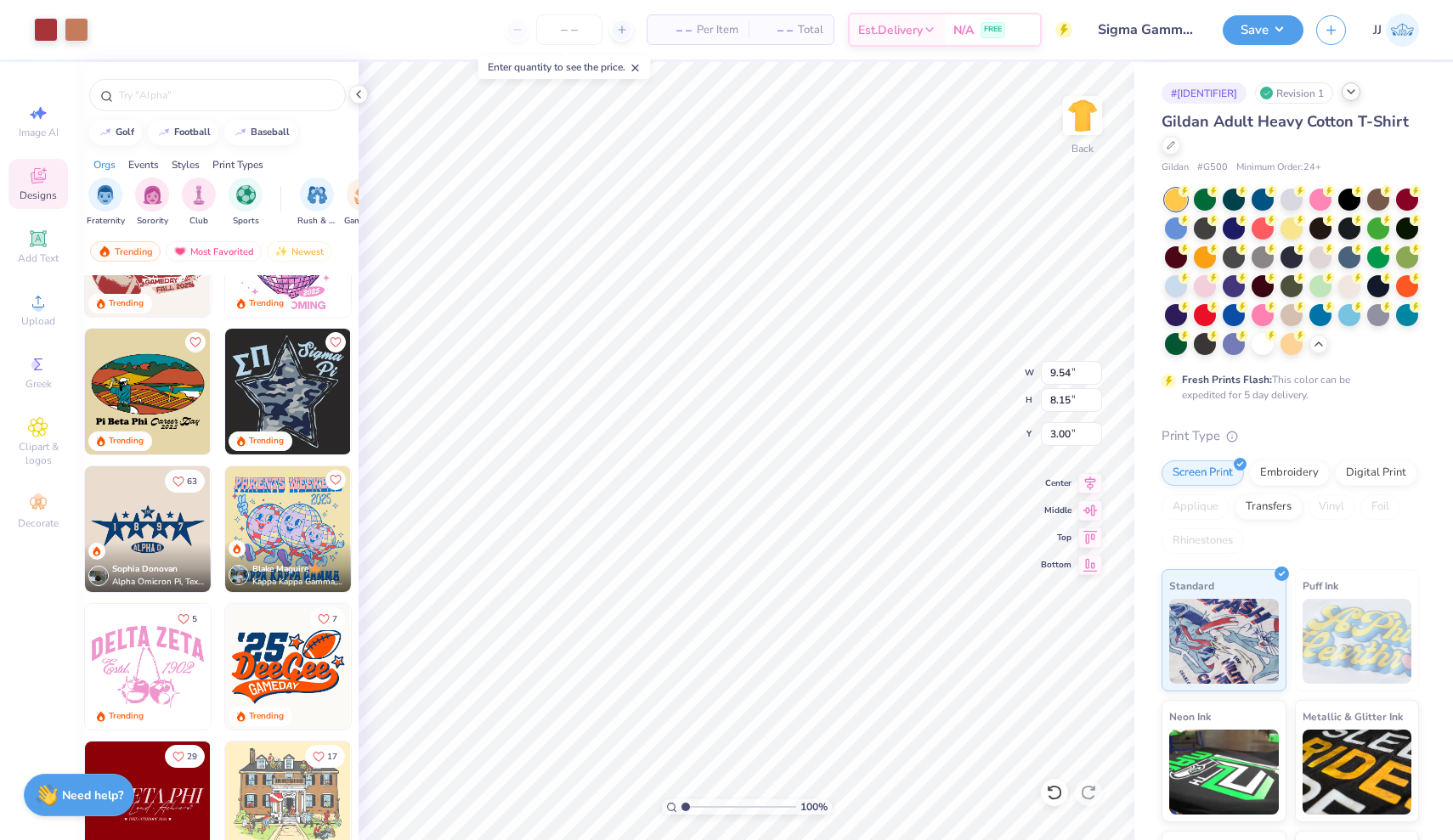 scroll, scrollTop: 7653, scrollLeft: 0, axis: vertical 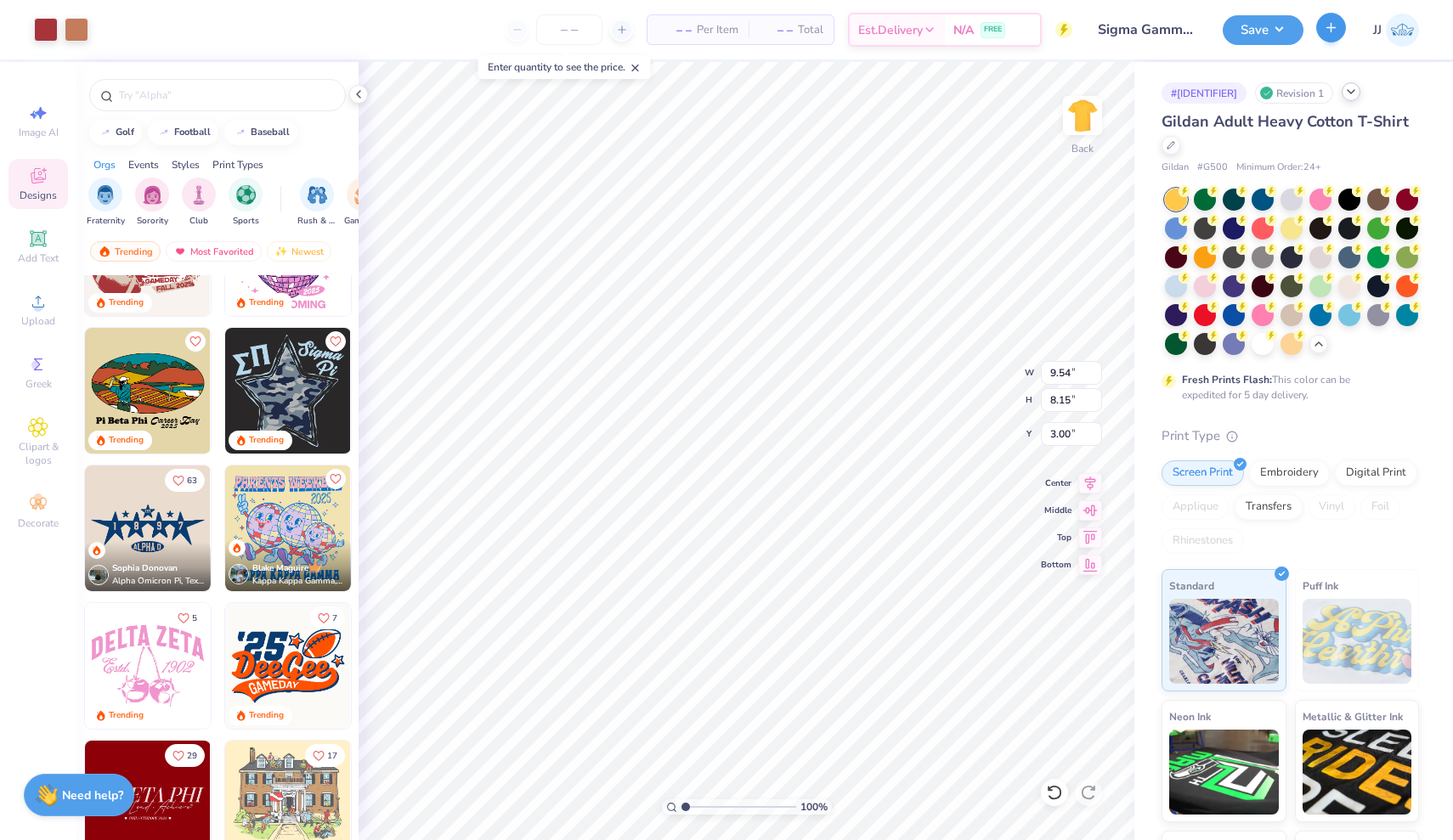 click 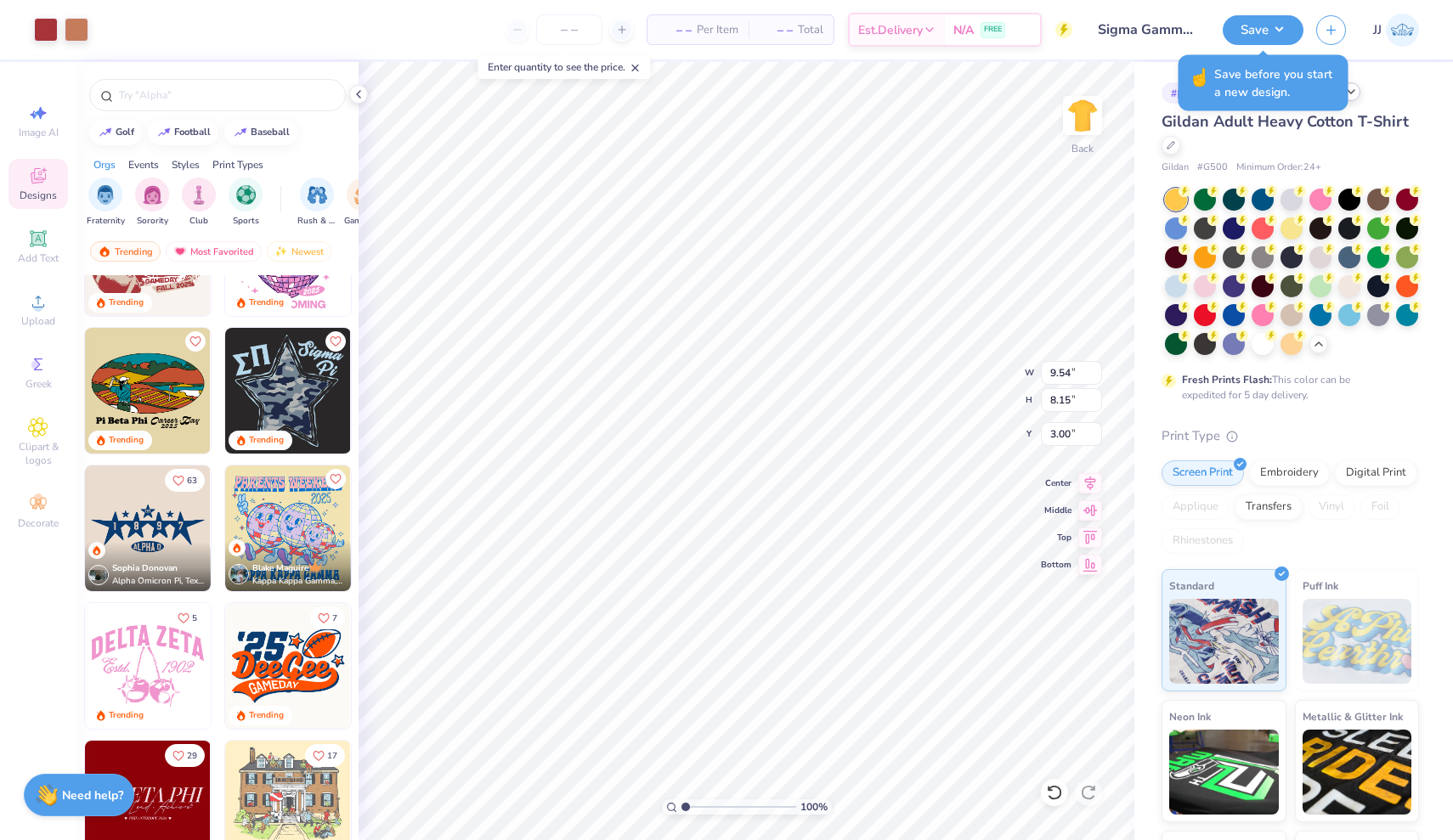 click on "Save before you start a new design." at bounding box center [1276, 83] 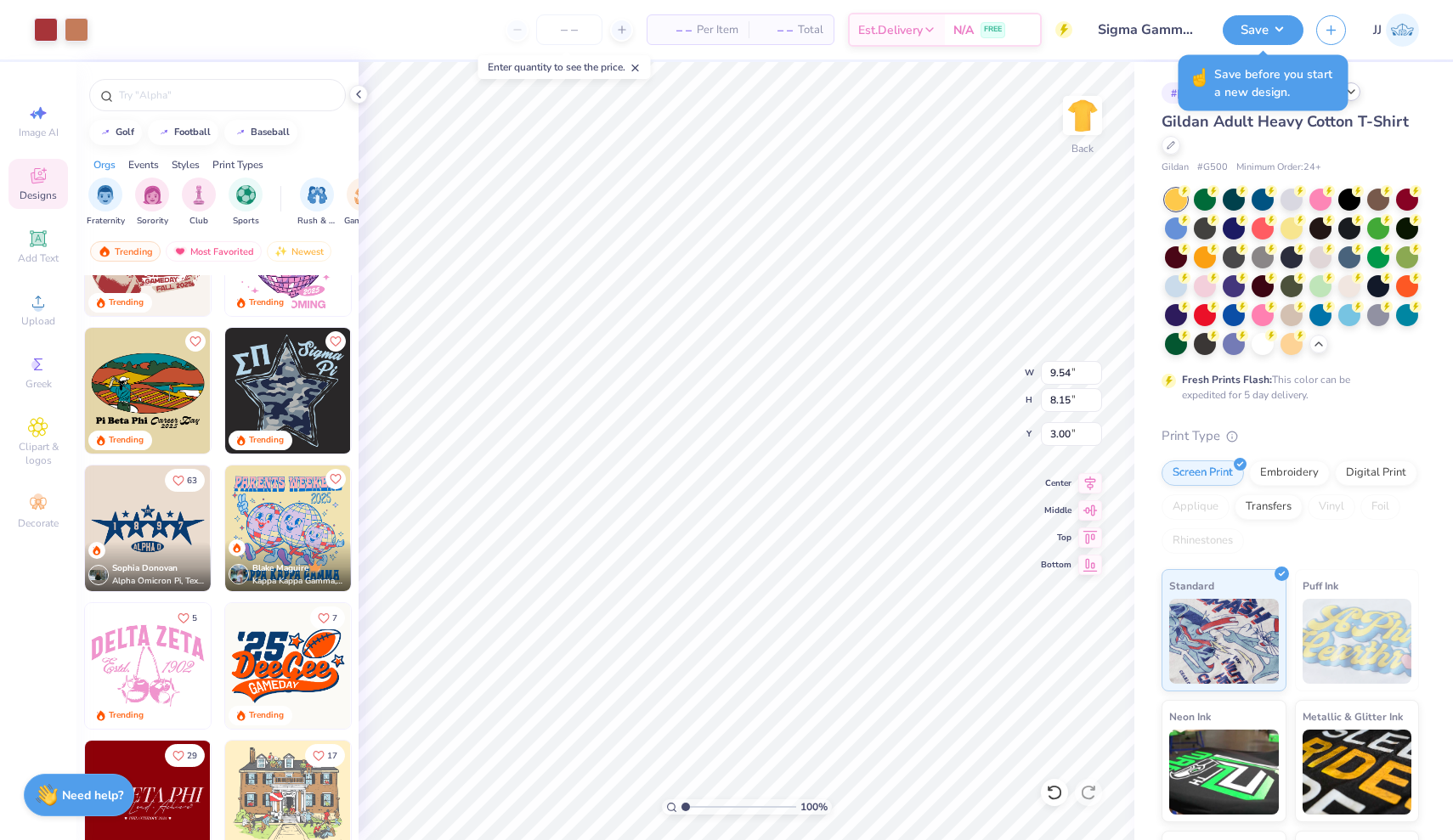 click on "☝️" at bounding box center [1199, 83] 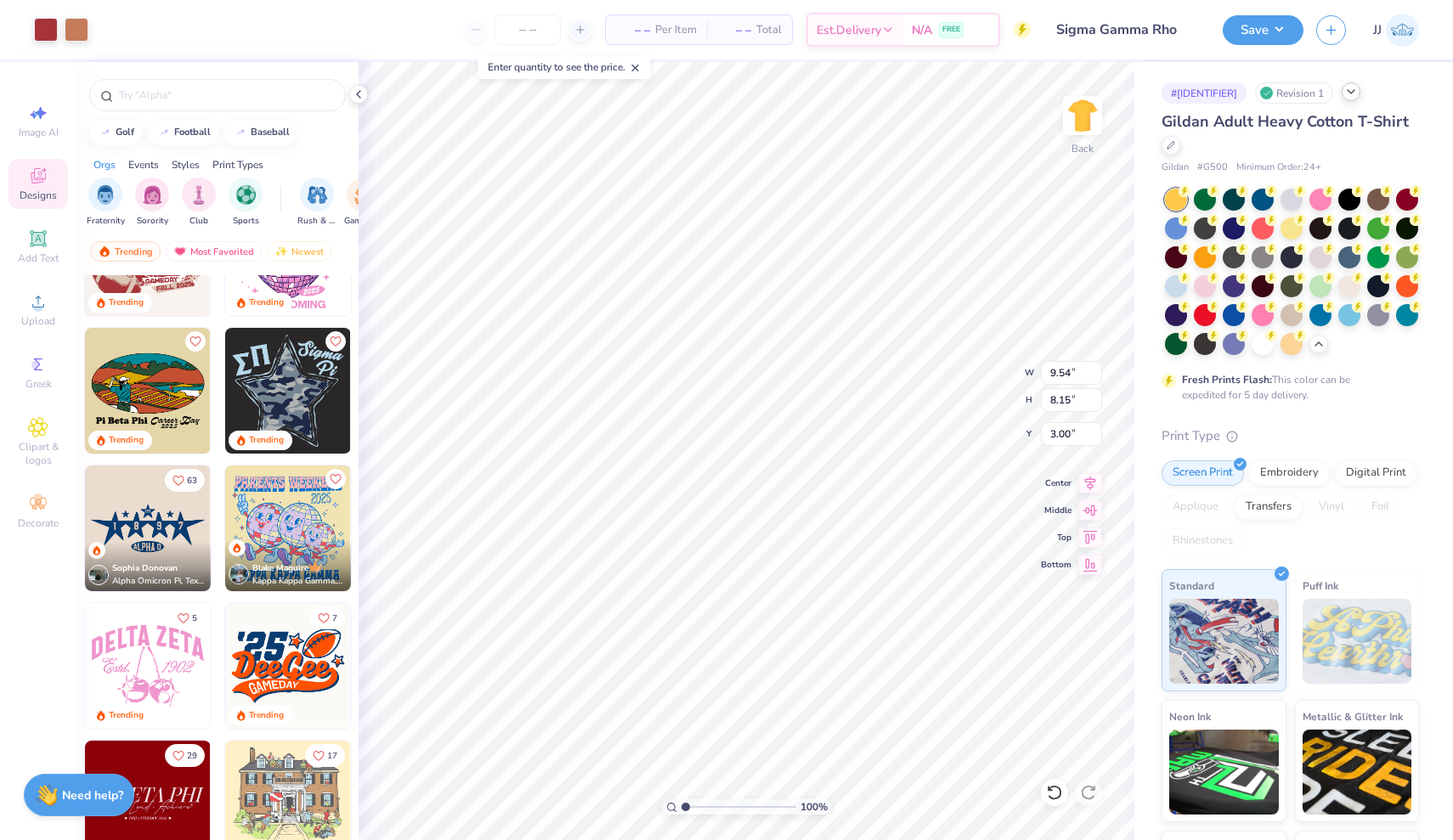 click on "Sigma Gamma Rho" at bounding box center [1127, 30] 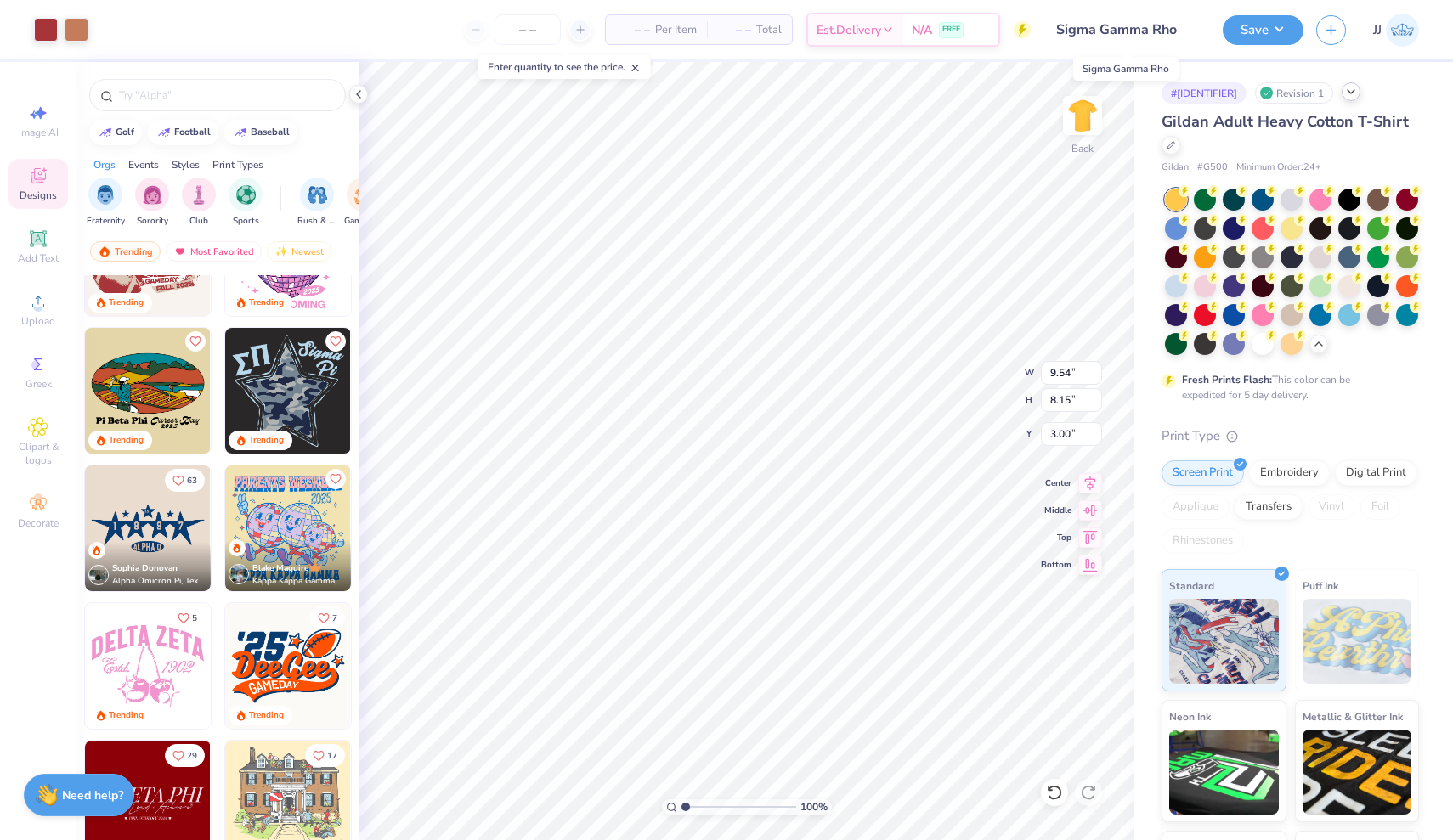 click on "Sigma Gamma Rho" at bounding box center [1127, 30] 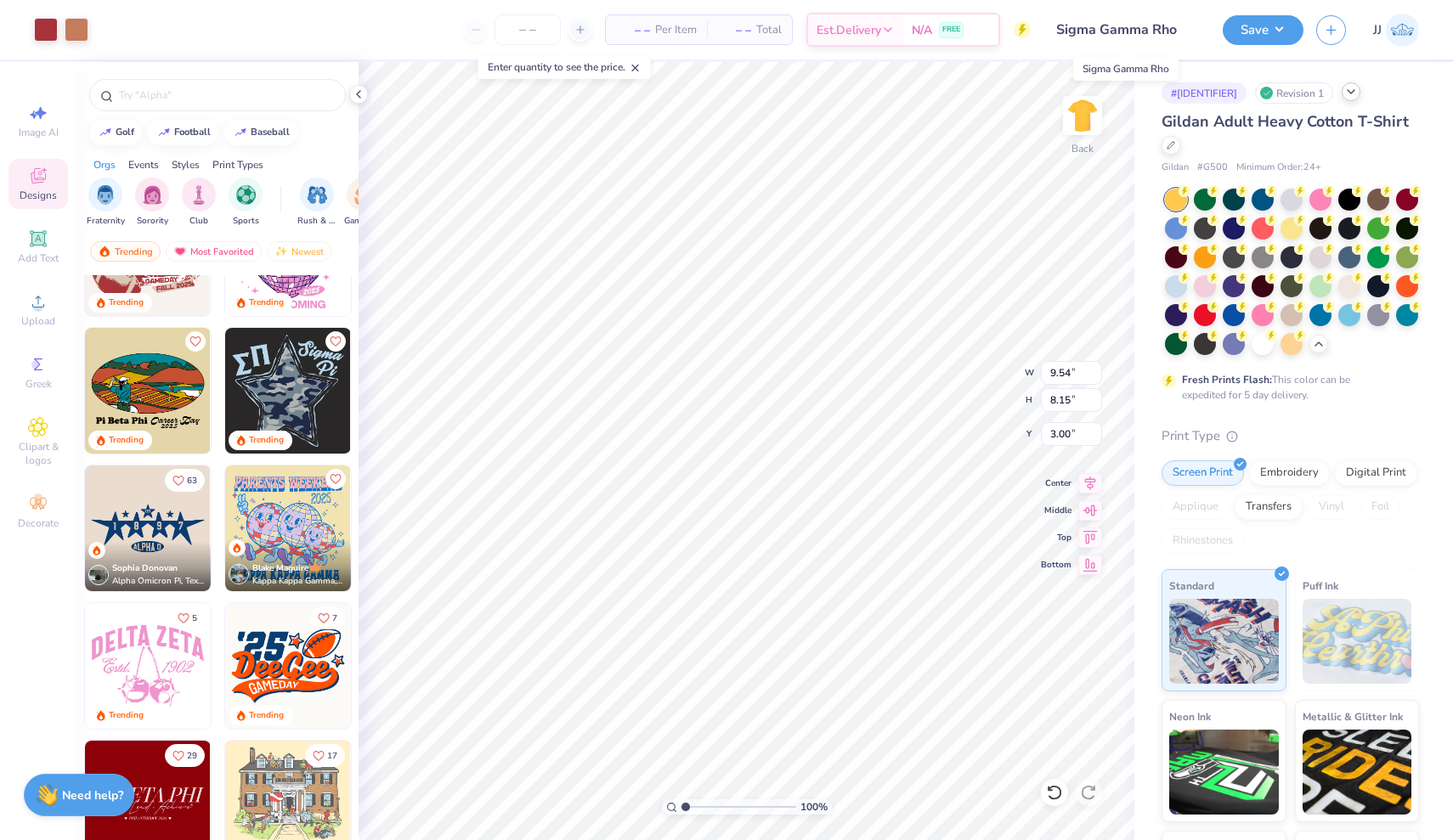 click on "Sigma Gamma Rho" at bounding box center (1127, 30) 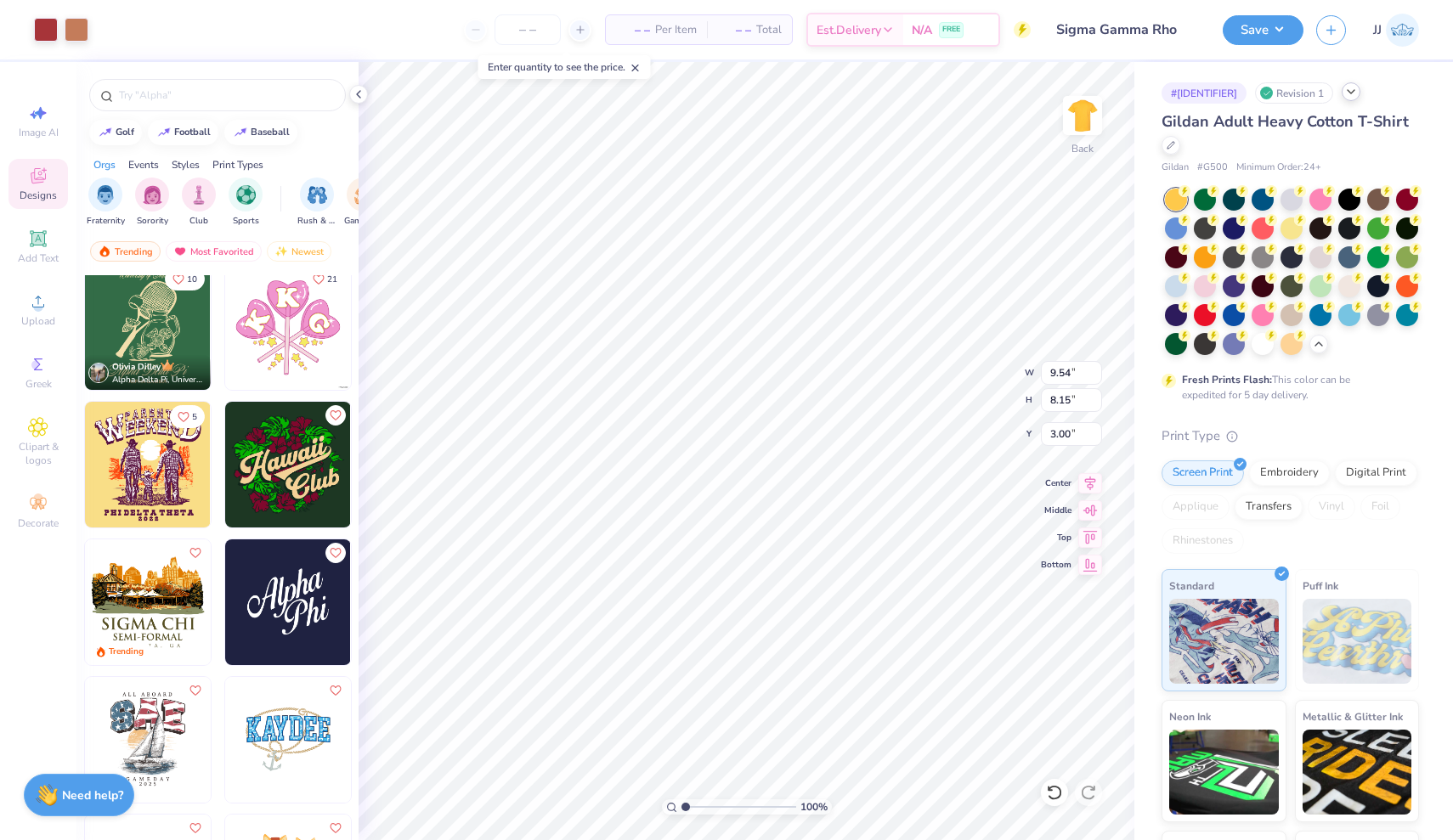 scroll, scrollTop: 9369, scrollLeft: 0, axis: vertical 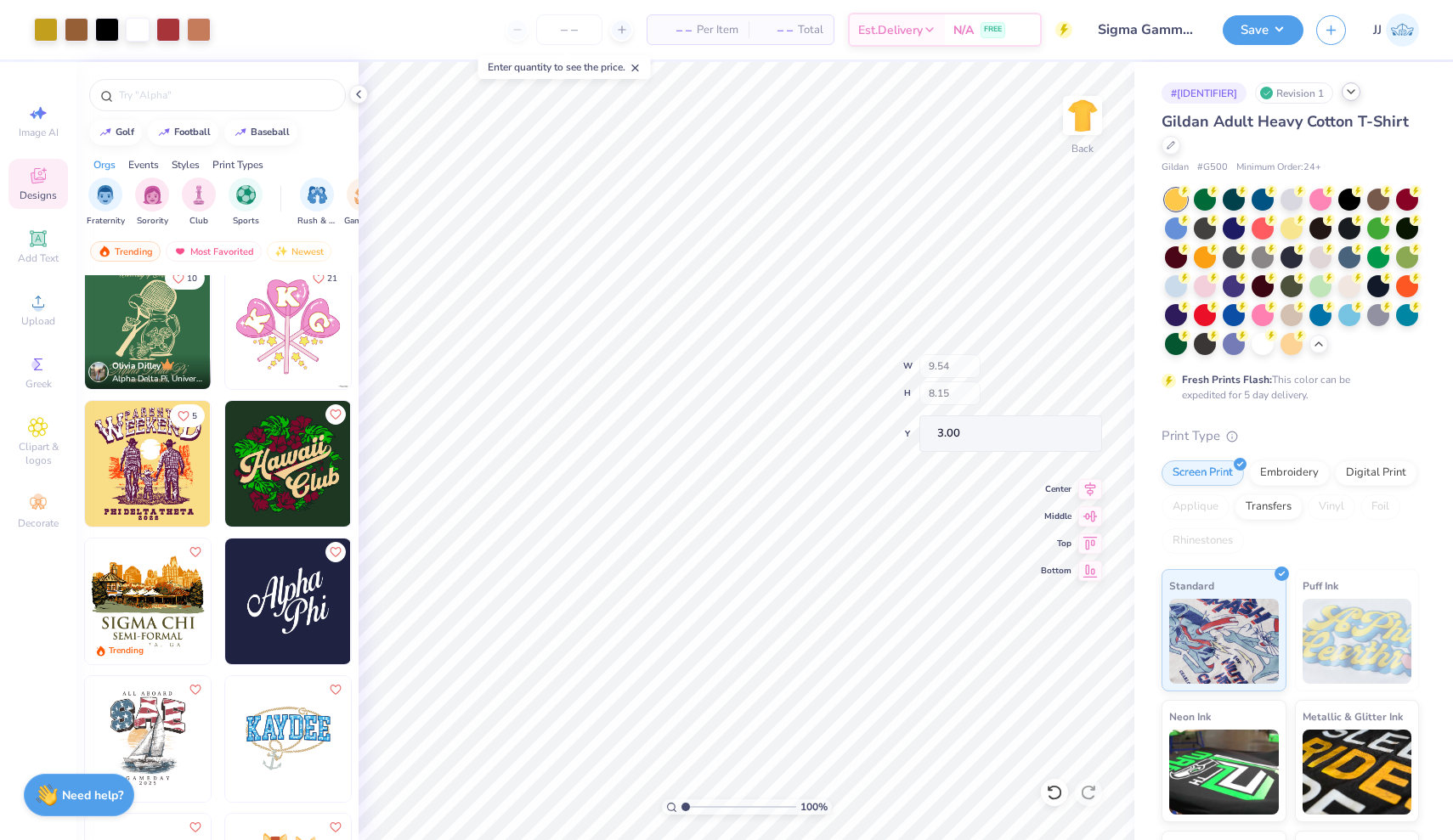 type on "9.10" 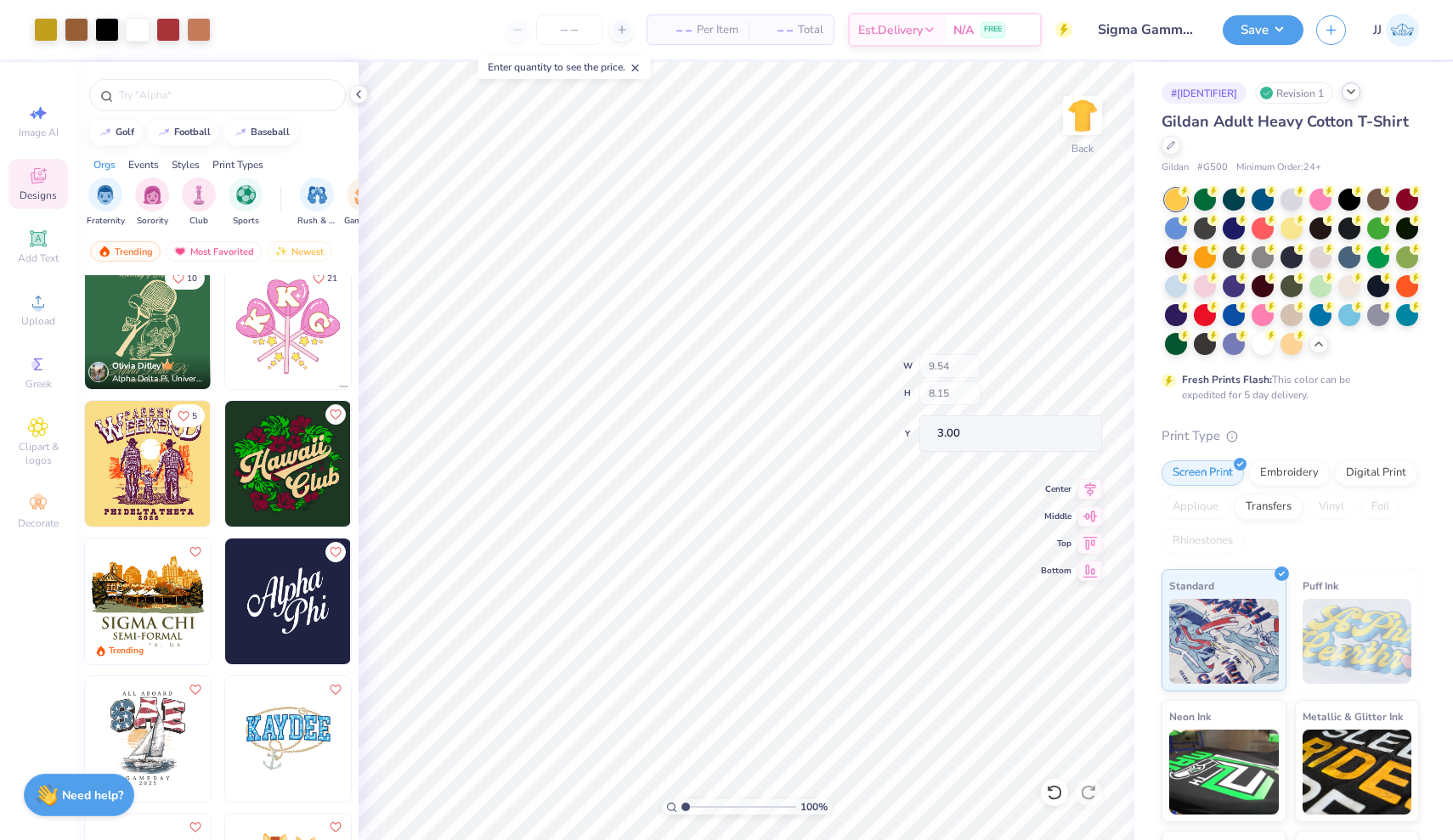 type on "7.36" 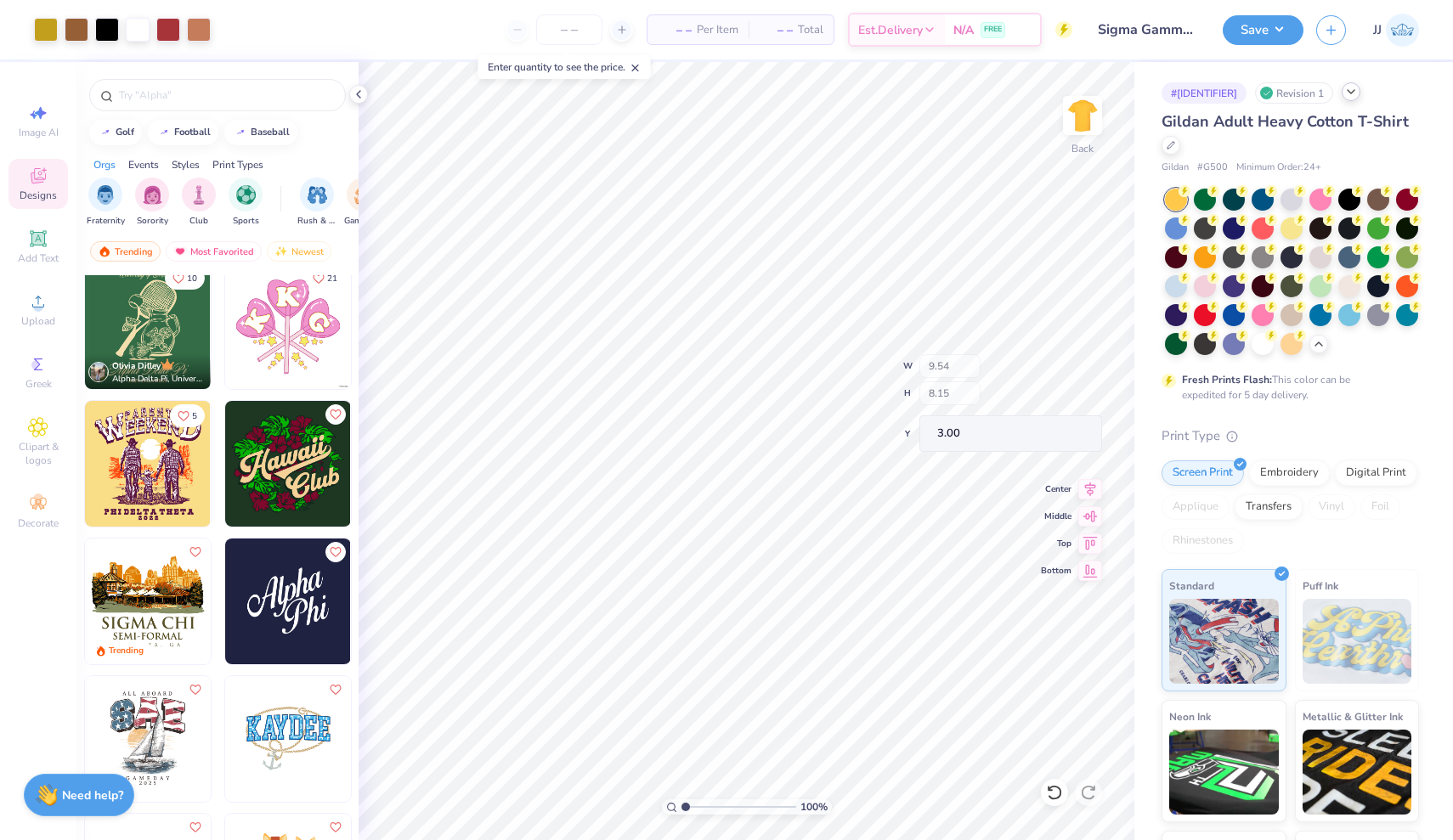 type on "3.78" 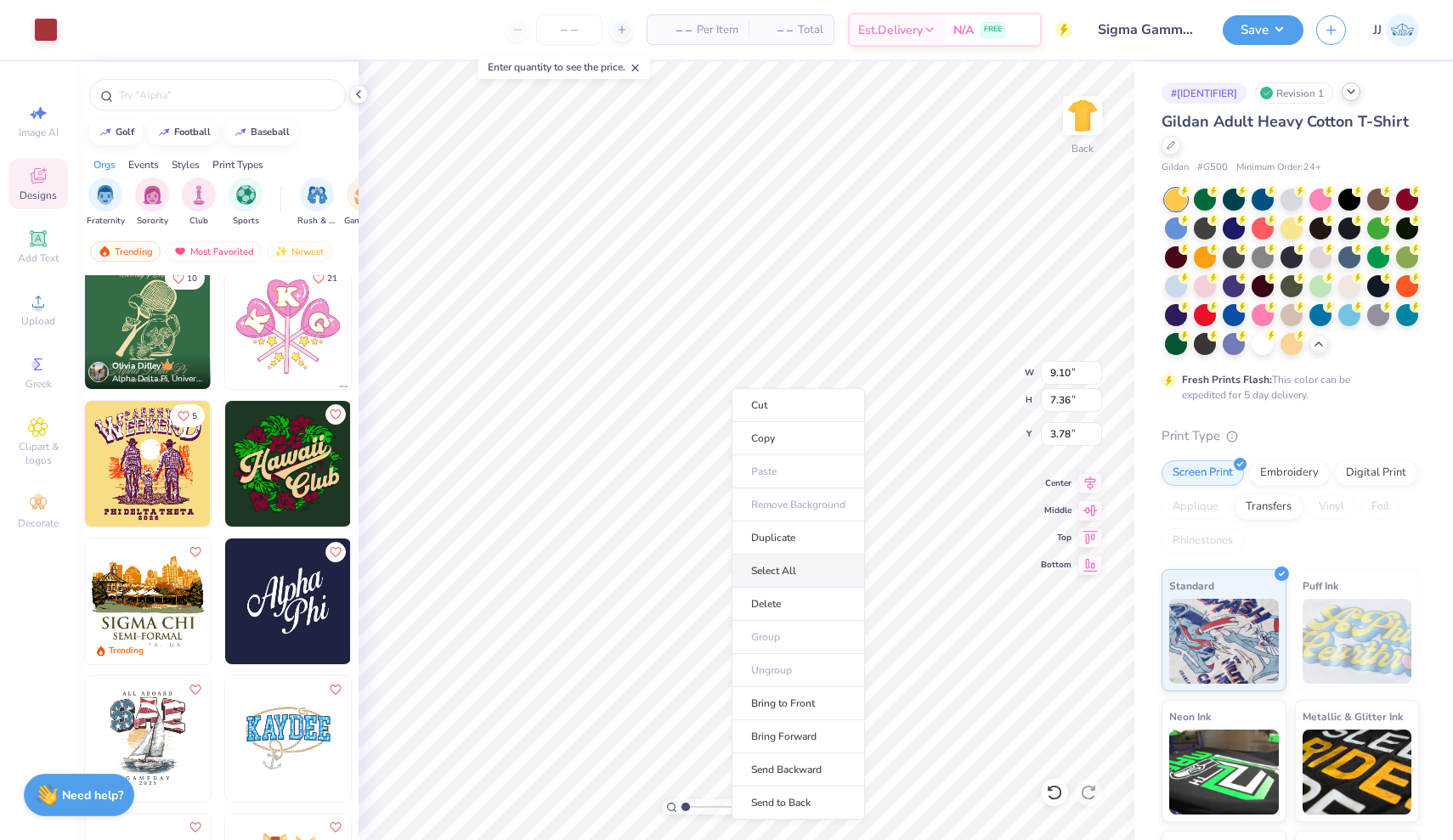click on "Select All" at bounding box center (798, 571) 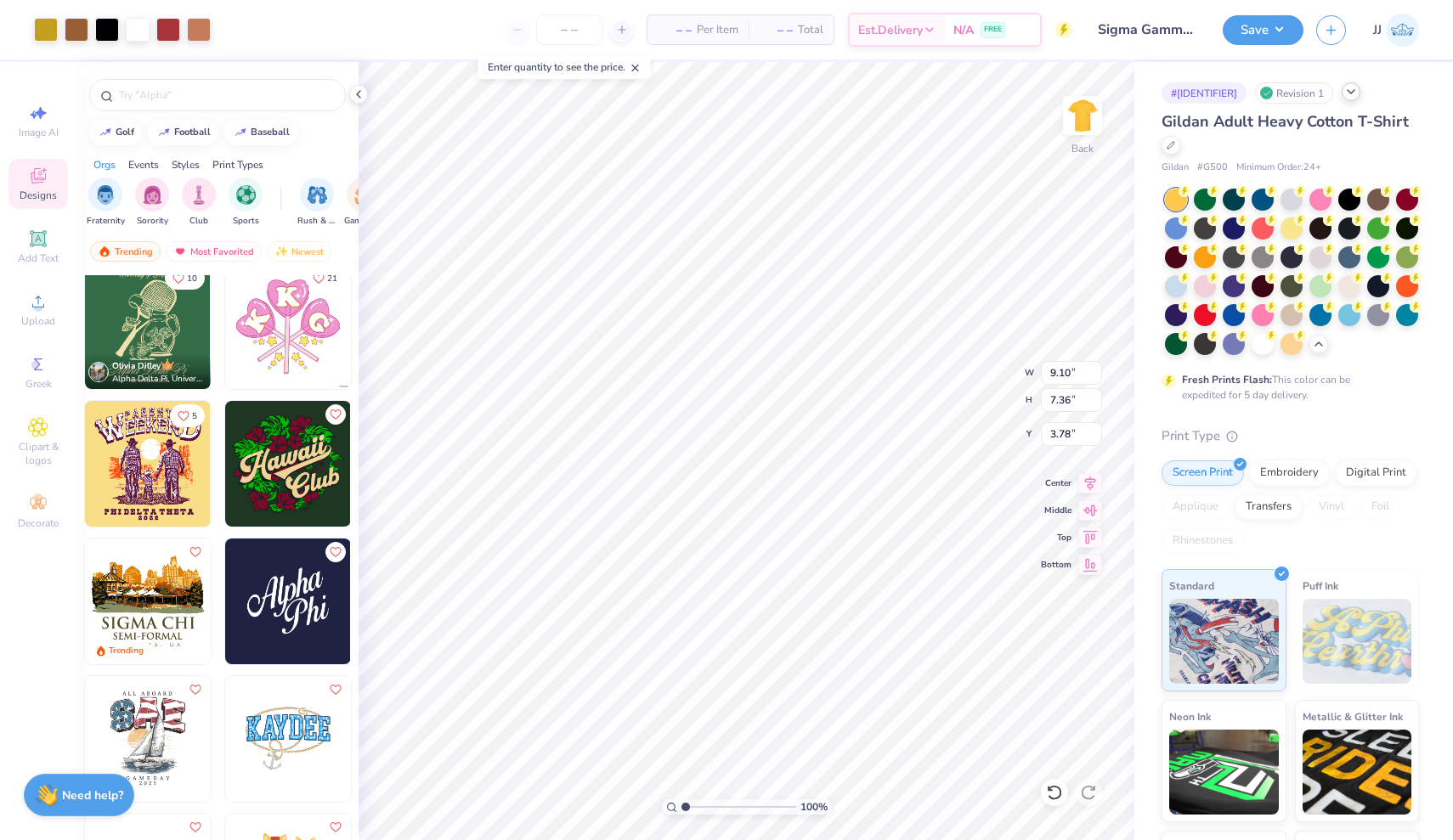 type on "9.54" 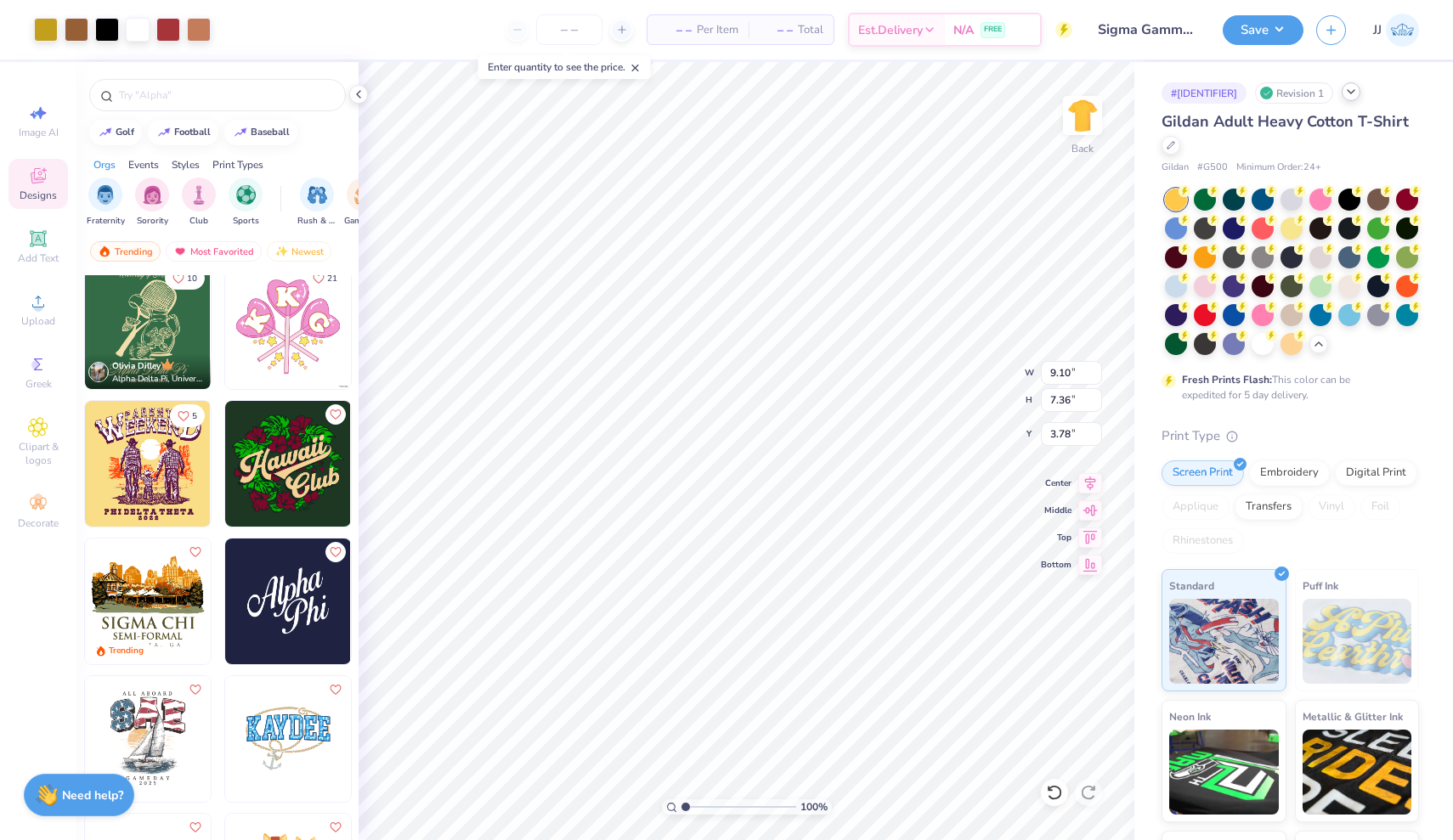 type on "10.85" 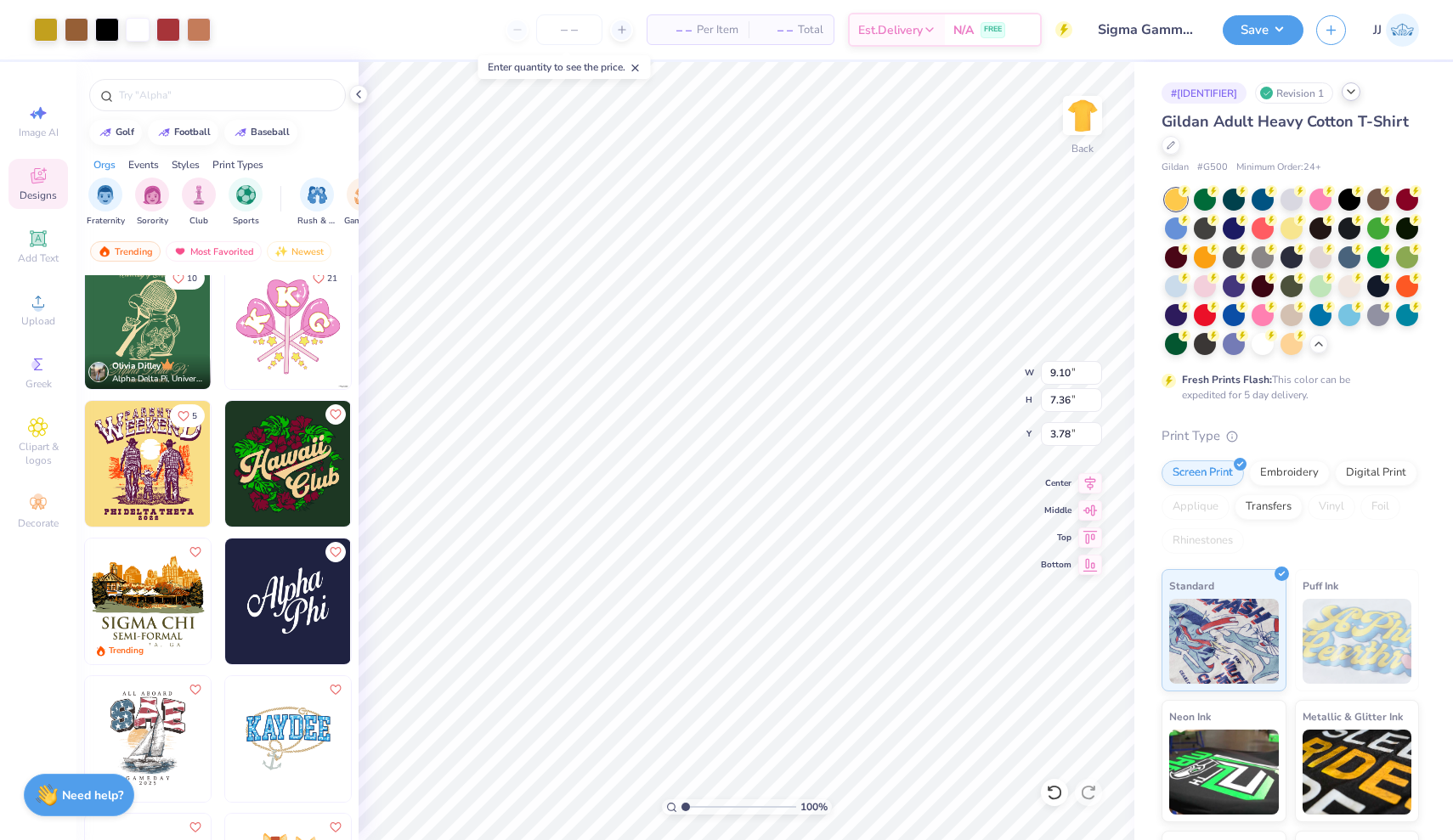 type on "3.00" 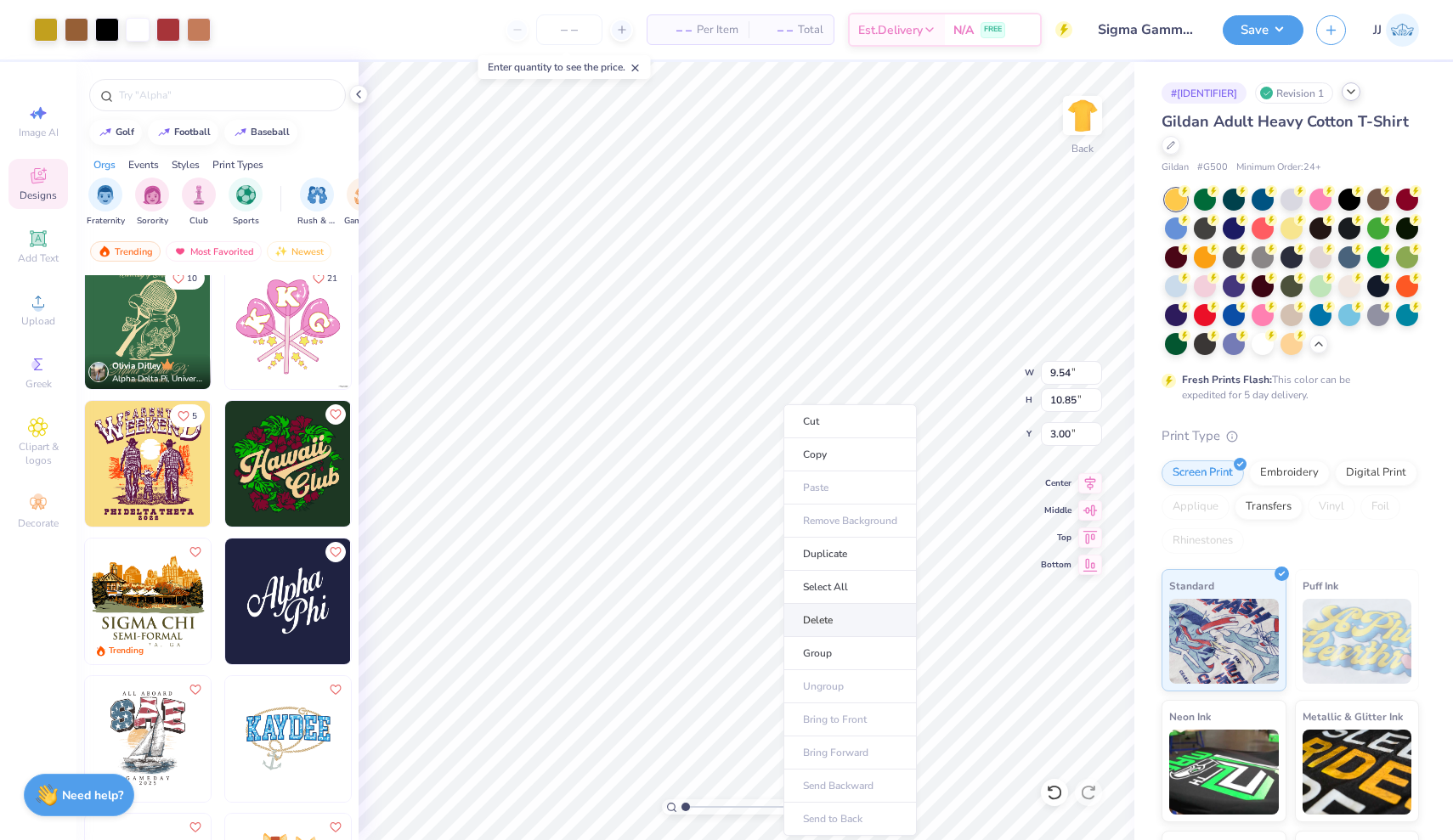 click on "Delete" at bounding box center [850, 620] 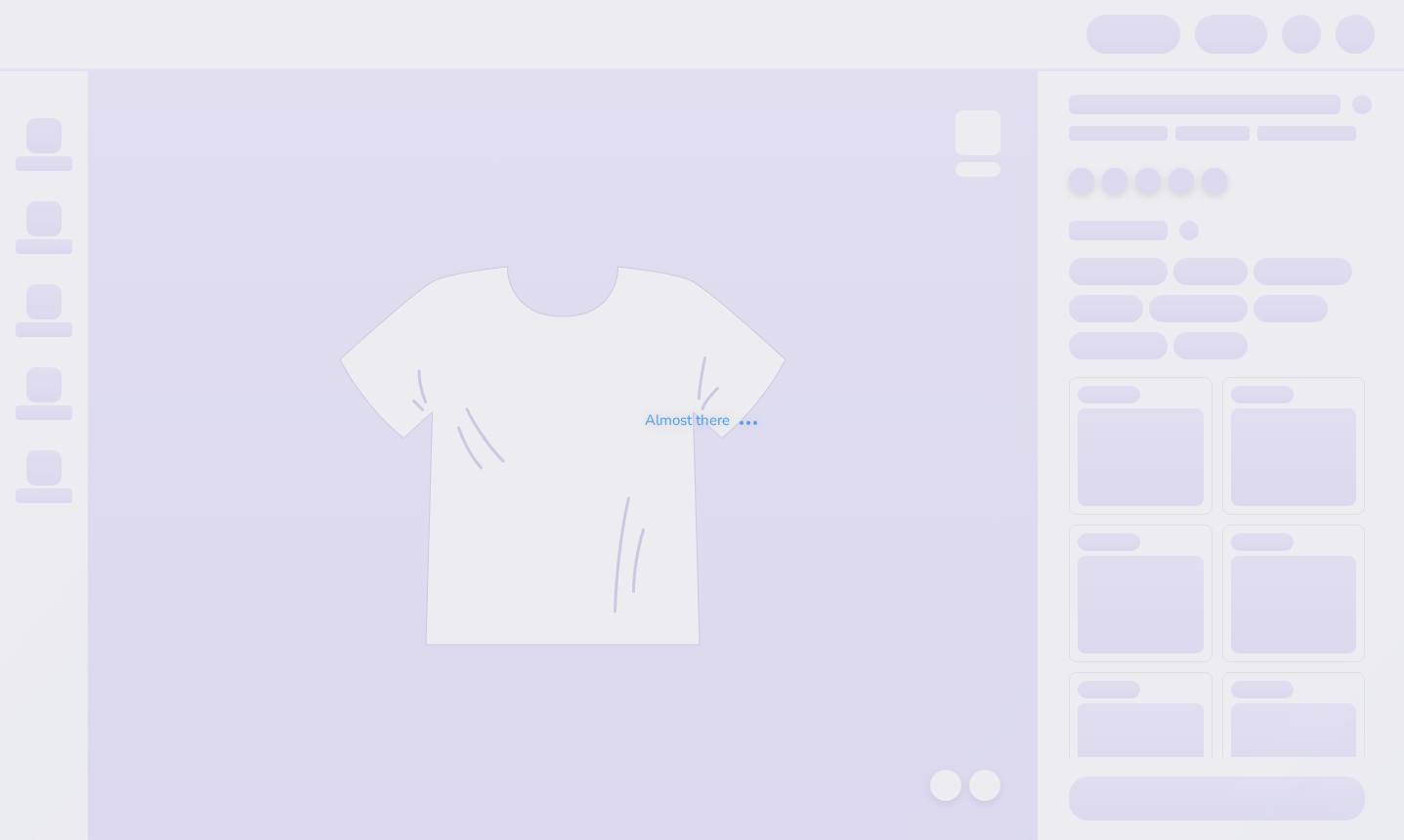 scroll, scrollTop: 0, scrollLeft: 0, axis: both 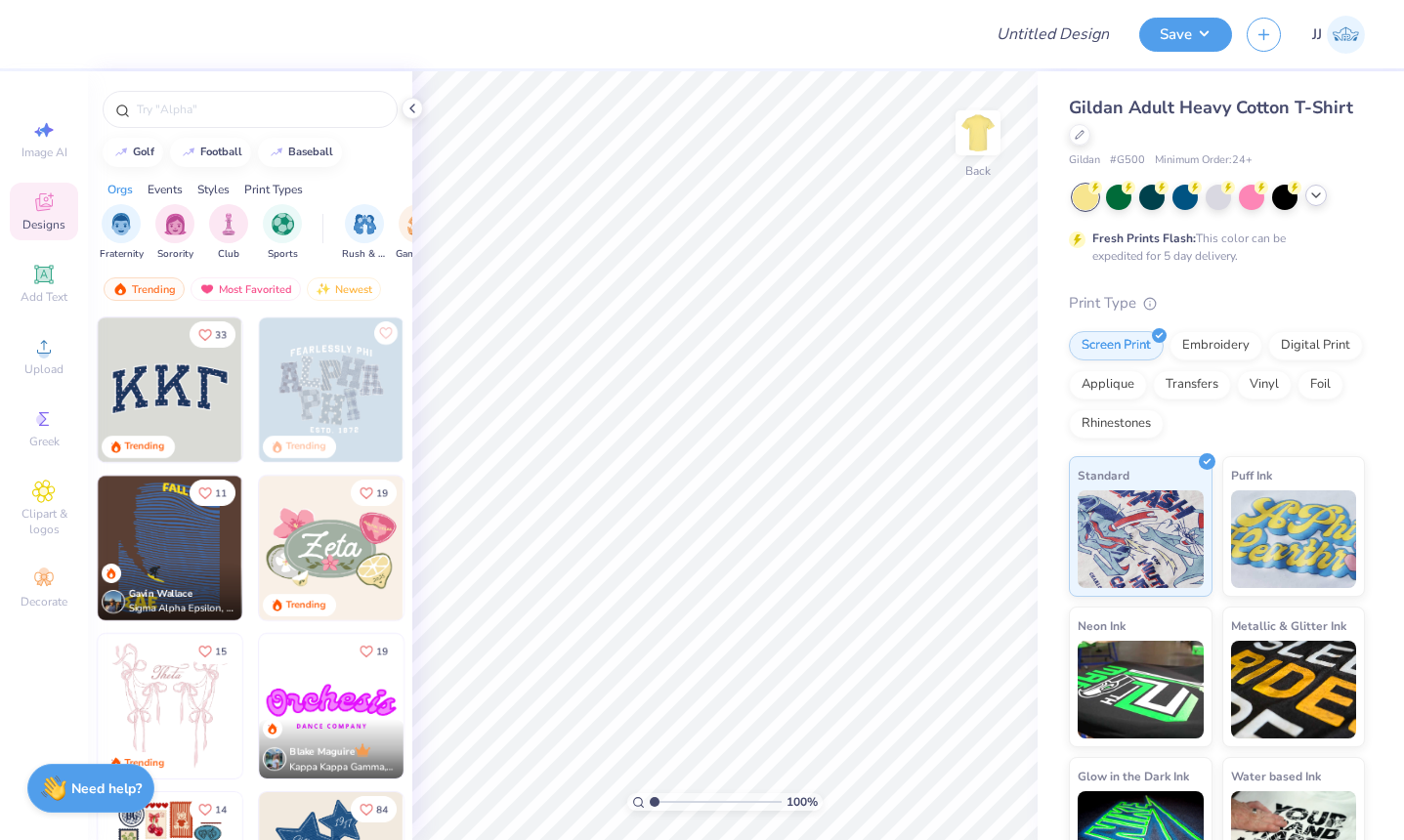 click 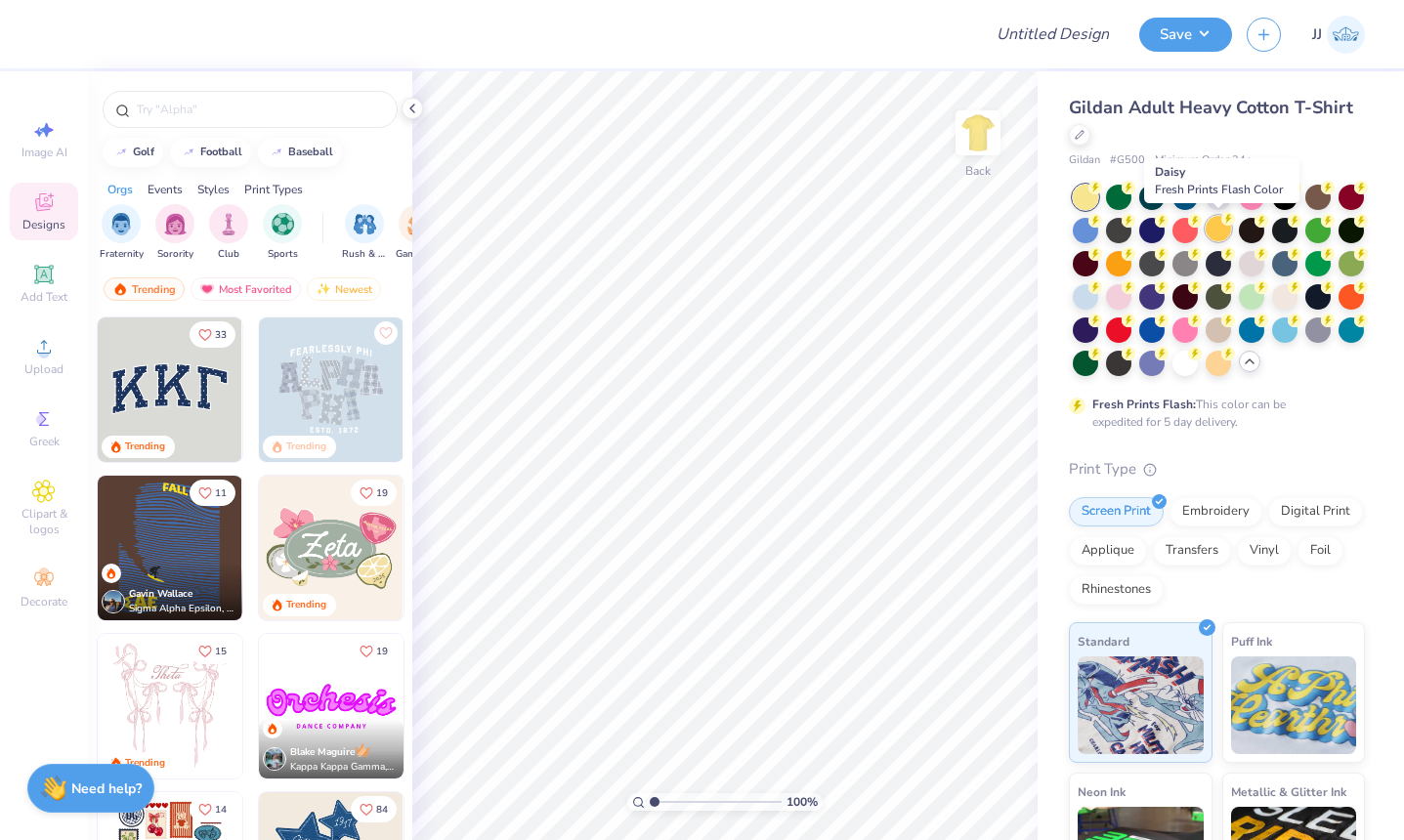 click at bounding box center (1218, 229) 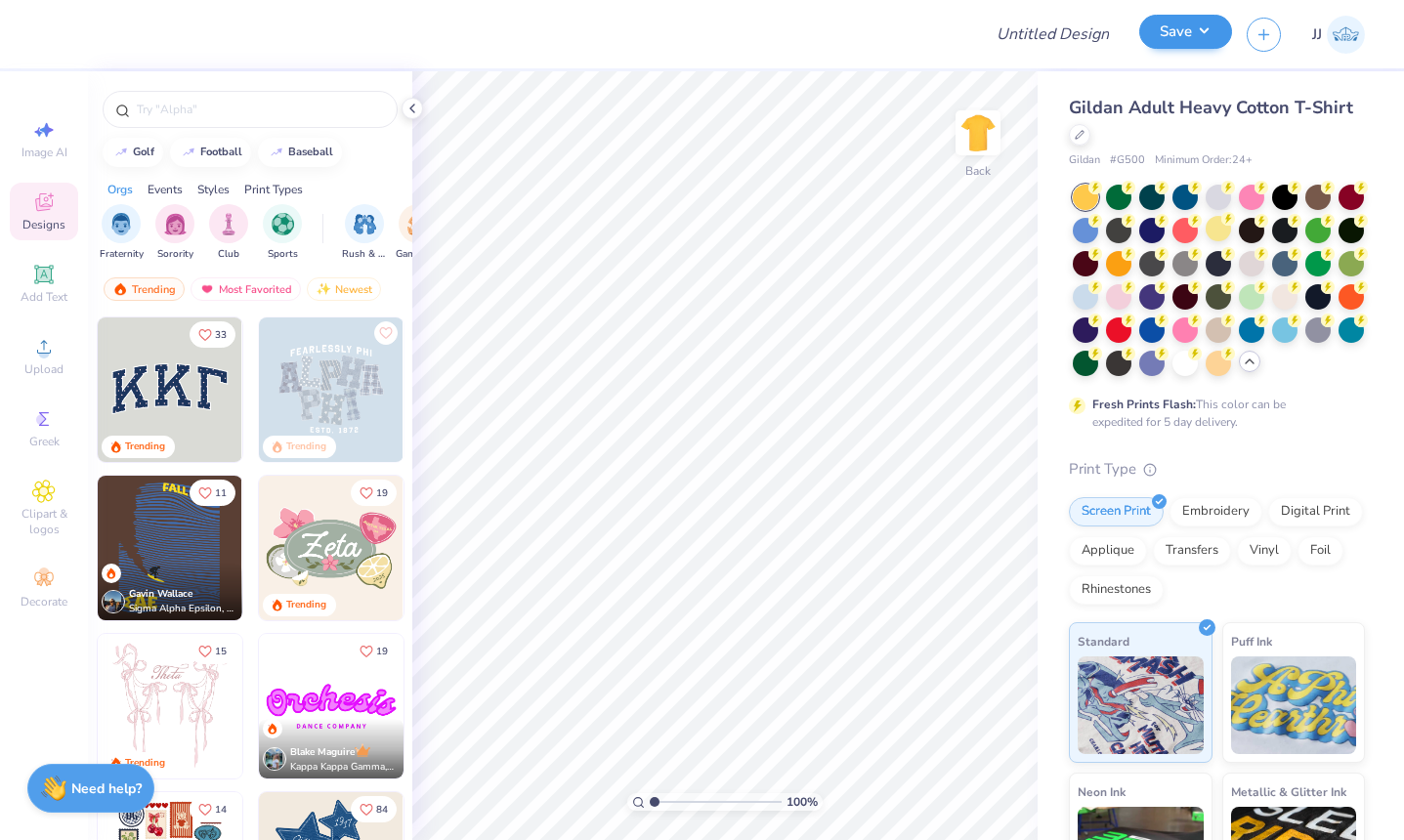 click on "Save" at bounding box center (1185, 31) 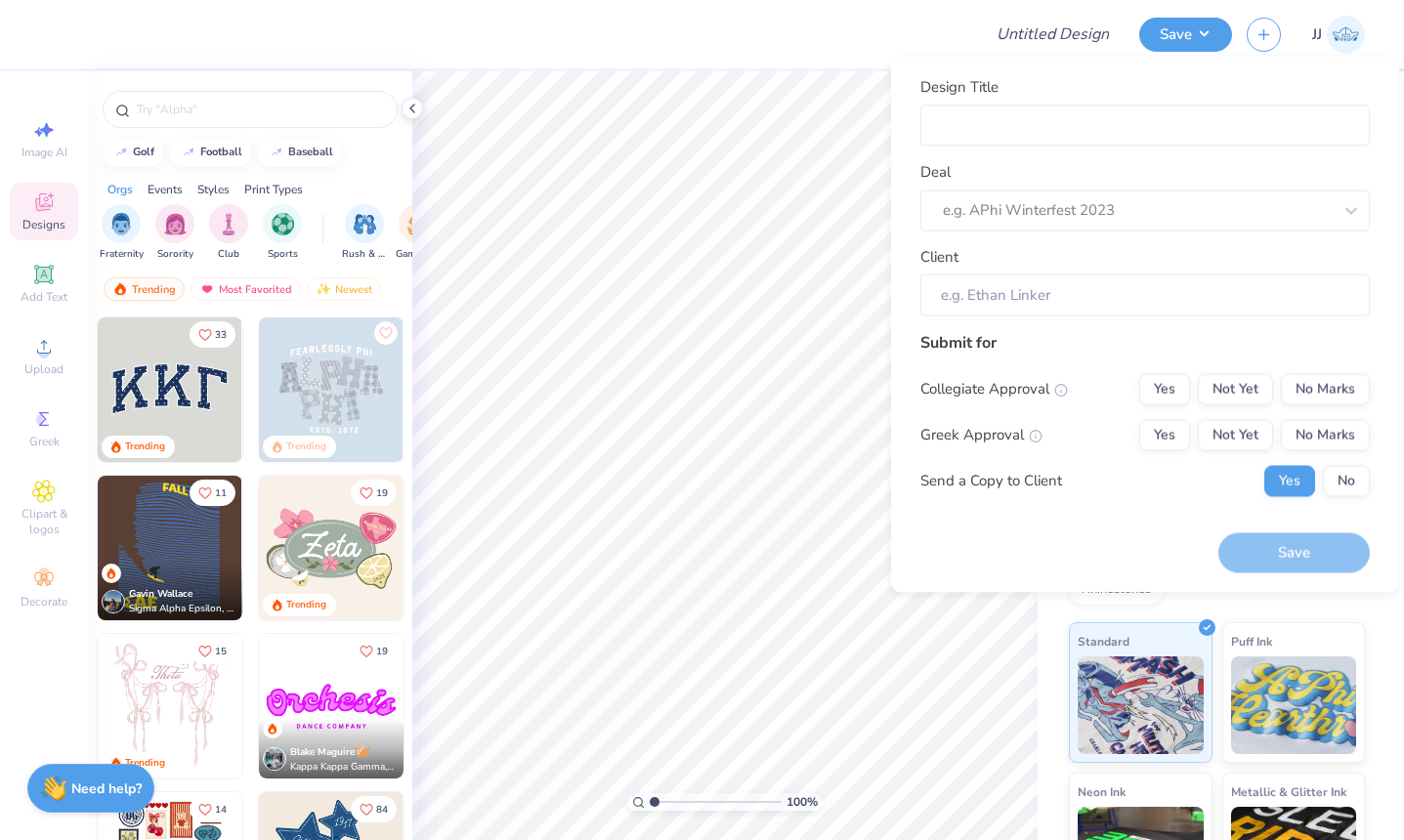 click at bounding box center (510, 34) 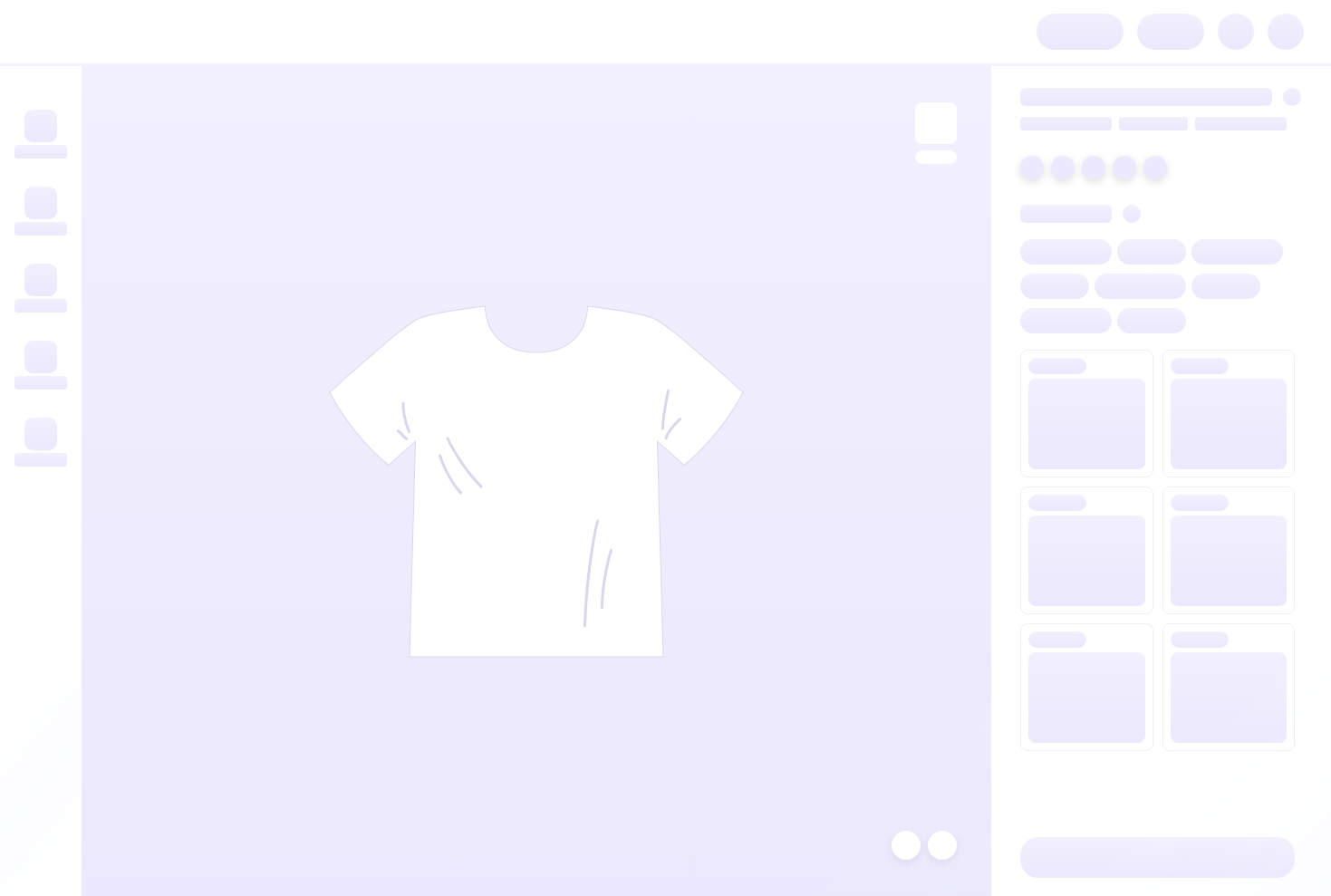 scroll, scrollTop: 0, scrollLeft: 0, axis: both 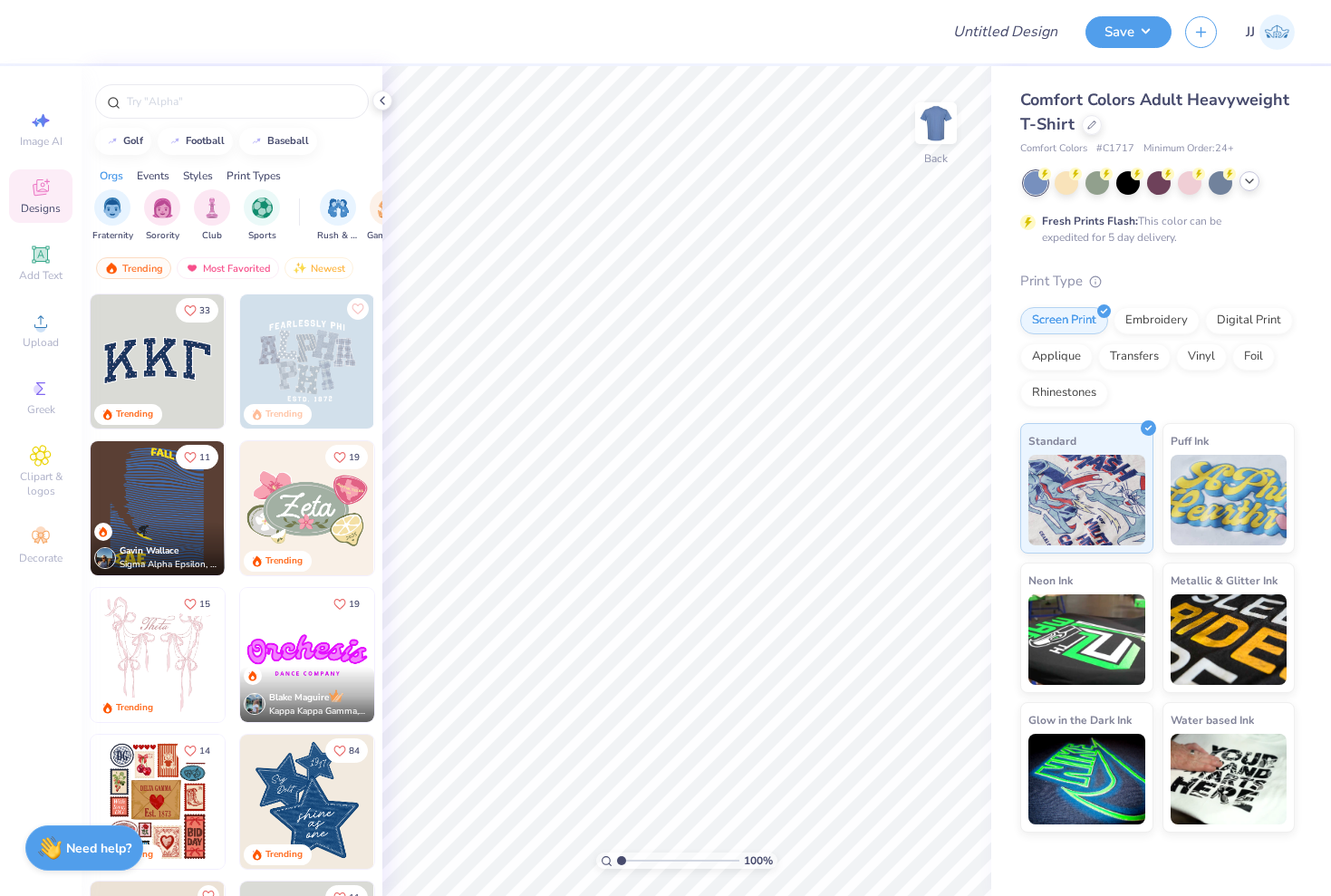 click at bounding box center [1249, 181] 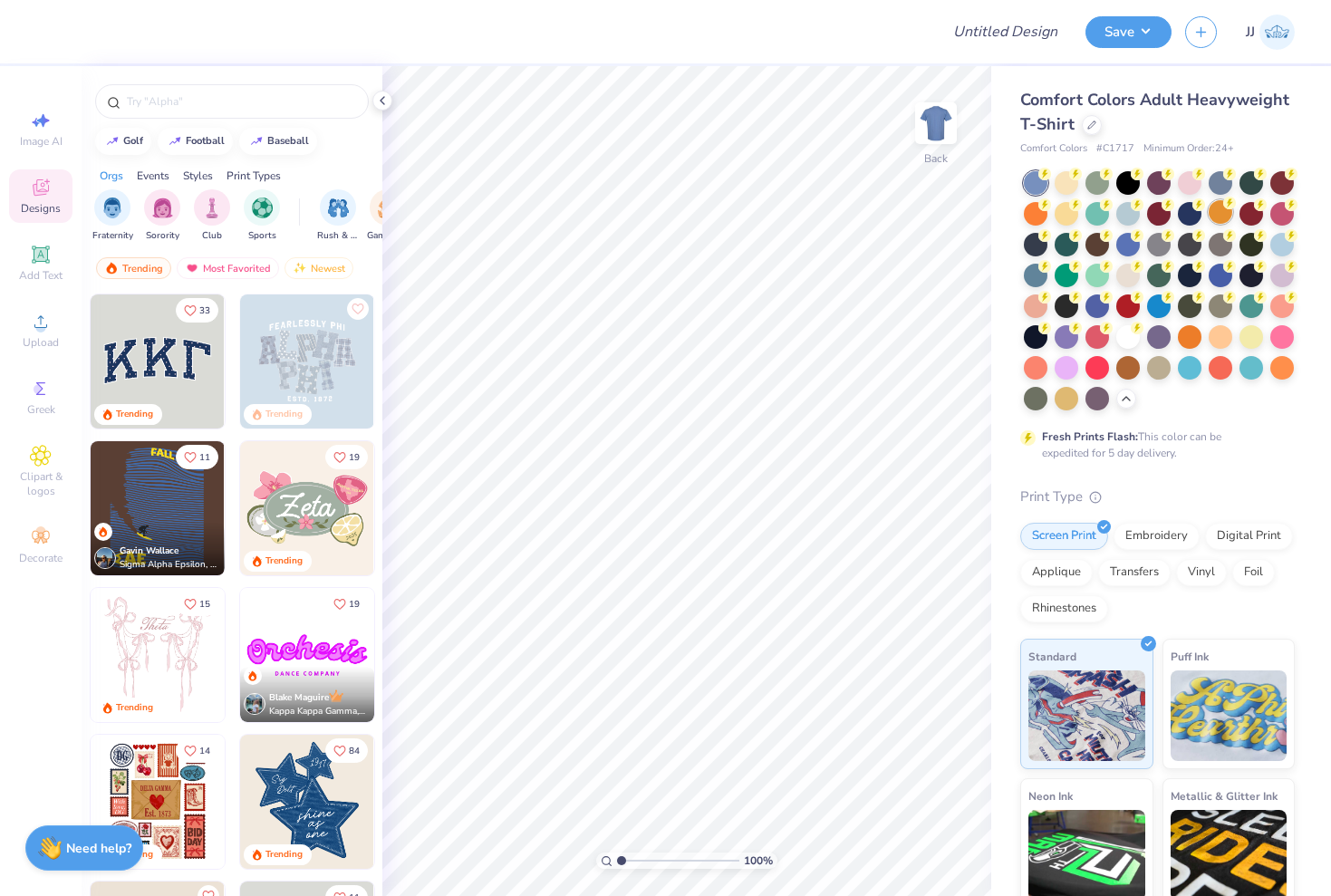 click at bounding box center [1220, 212] 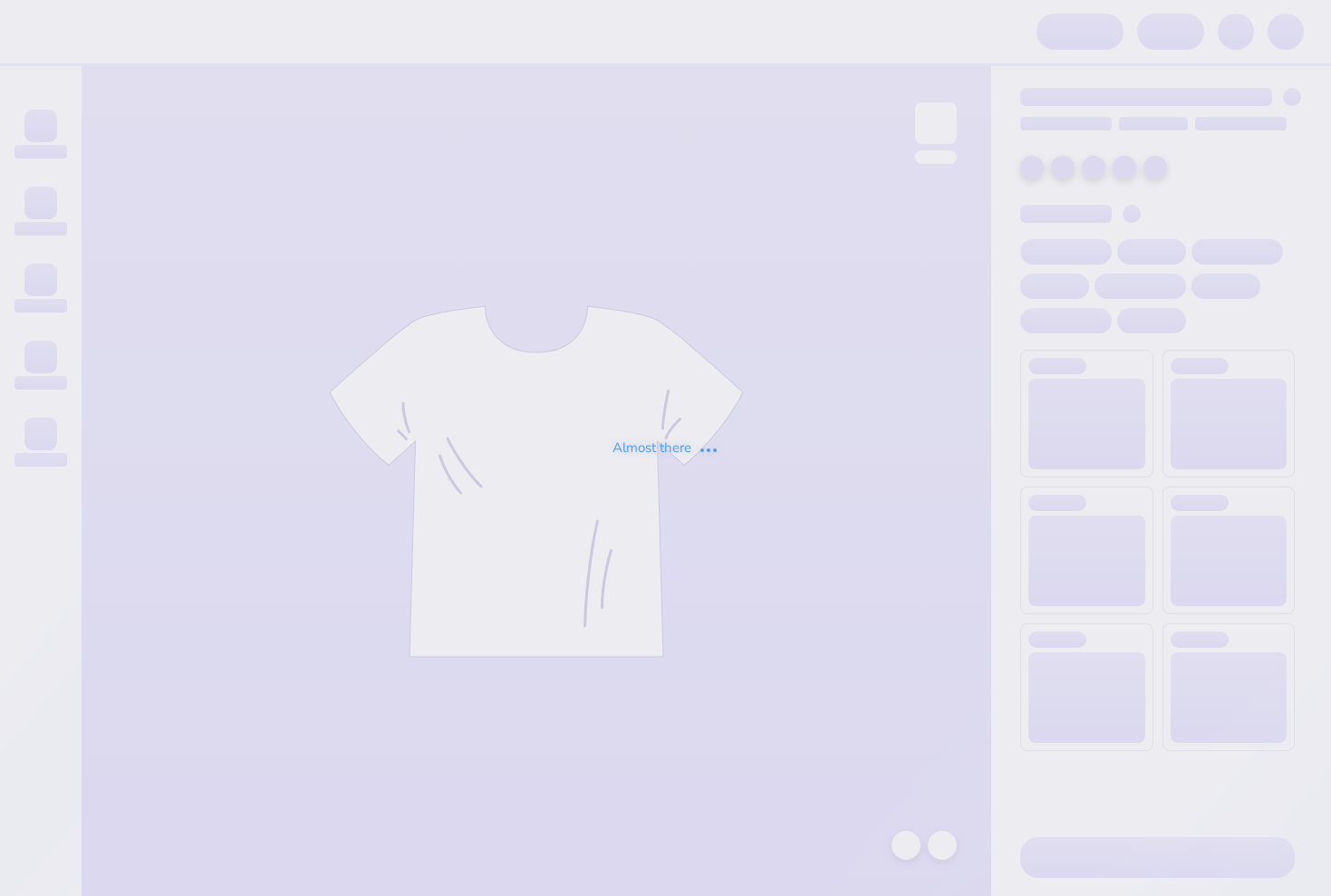 scroll, scrollTop: 0, scrollLeft: 0, axis: both 